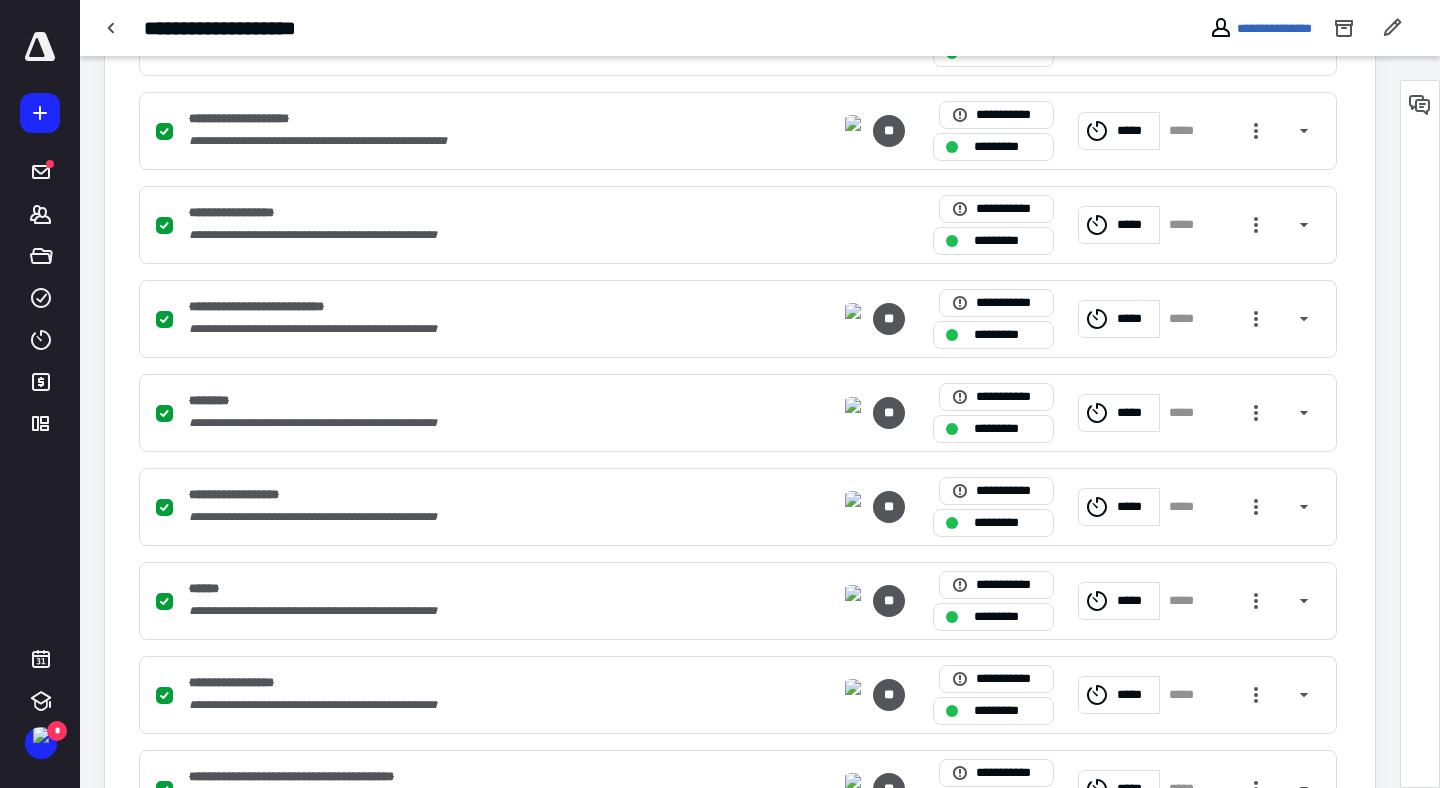 scroll, scrollTop: 682, scrollLeft: 0, axis: vertical 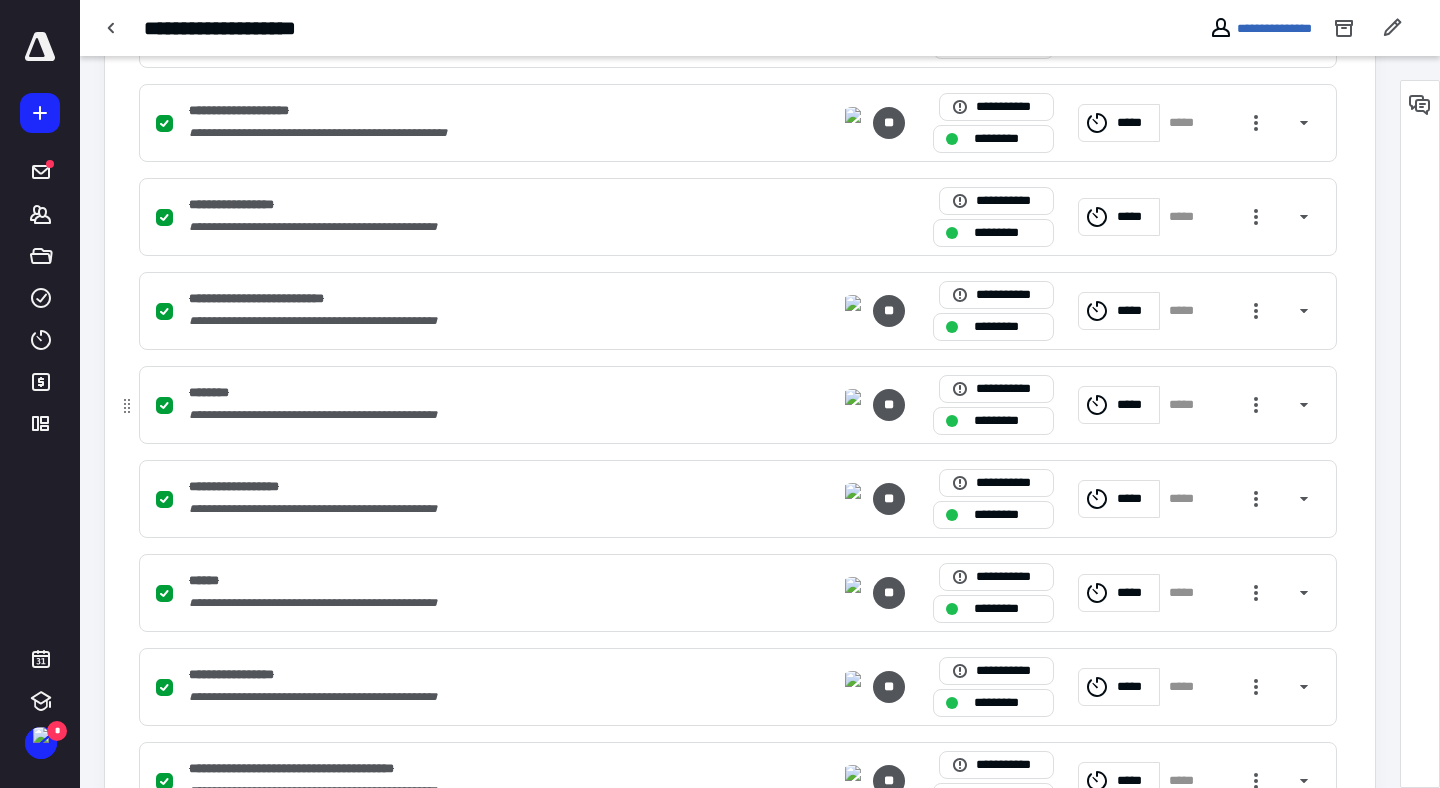 click on "**********" at bounding box center (738, 405) 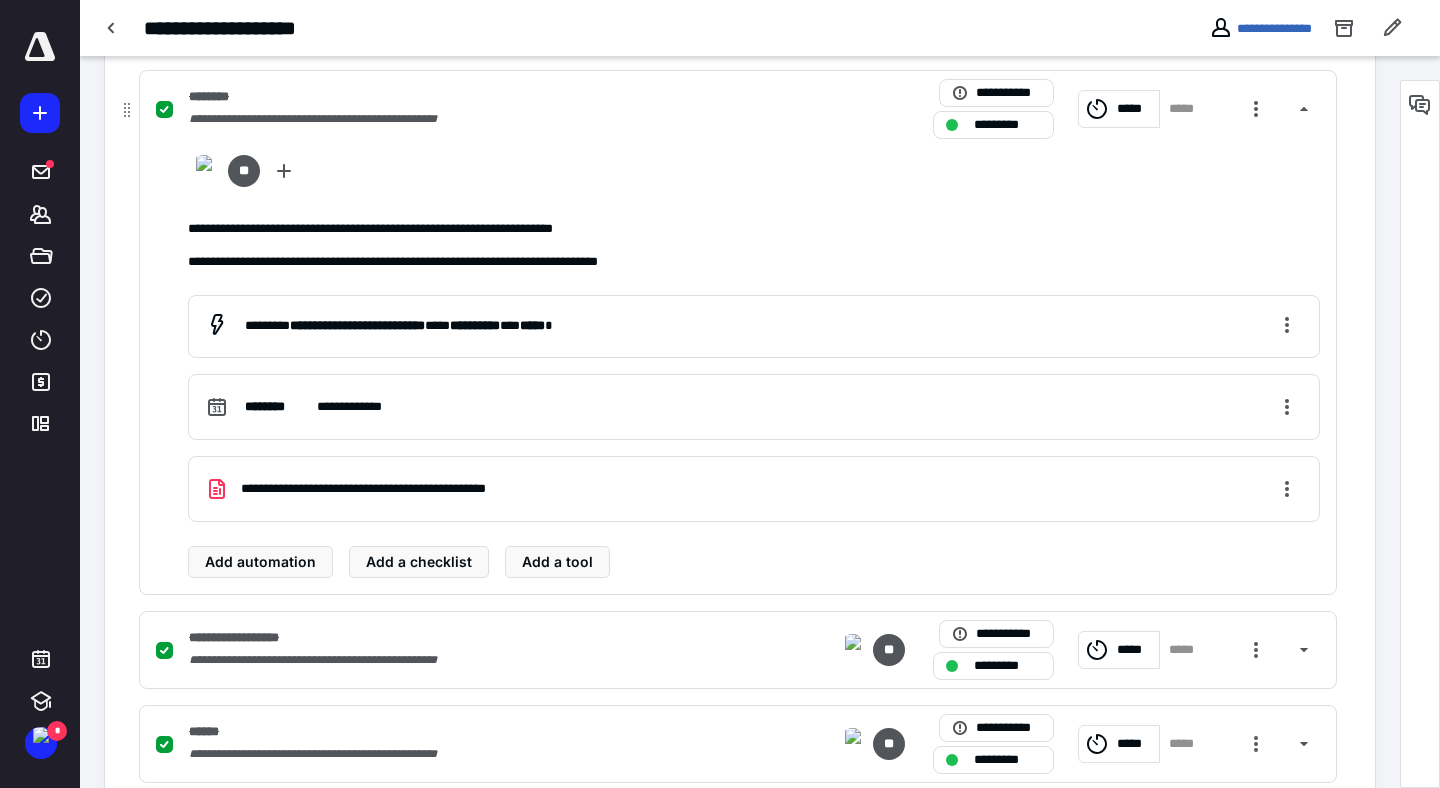 scroll, scrollTop: 1133, scrollLeft: 0, axis: vertical 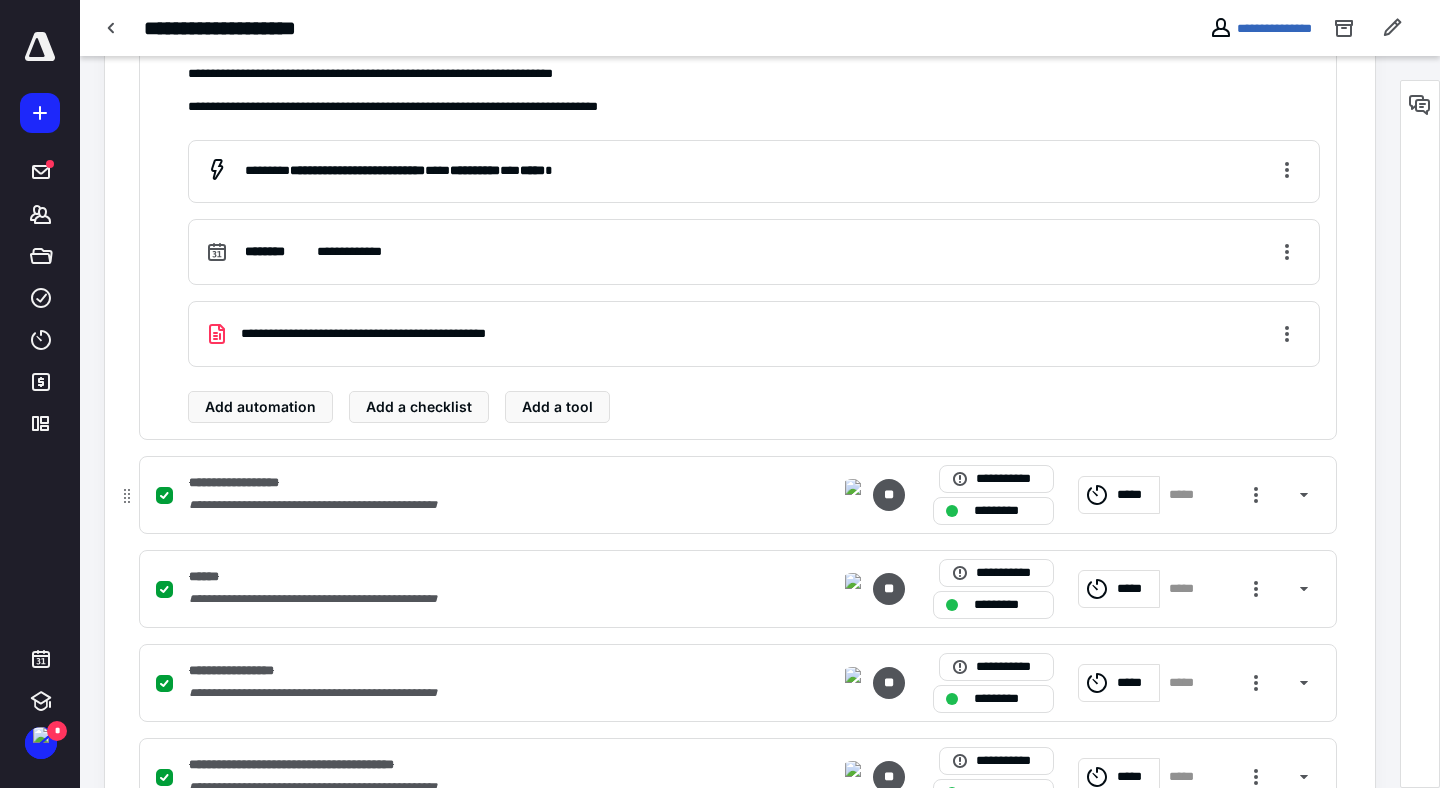 click on "**********" at bounding box center (475, 483) 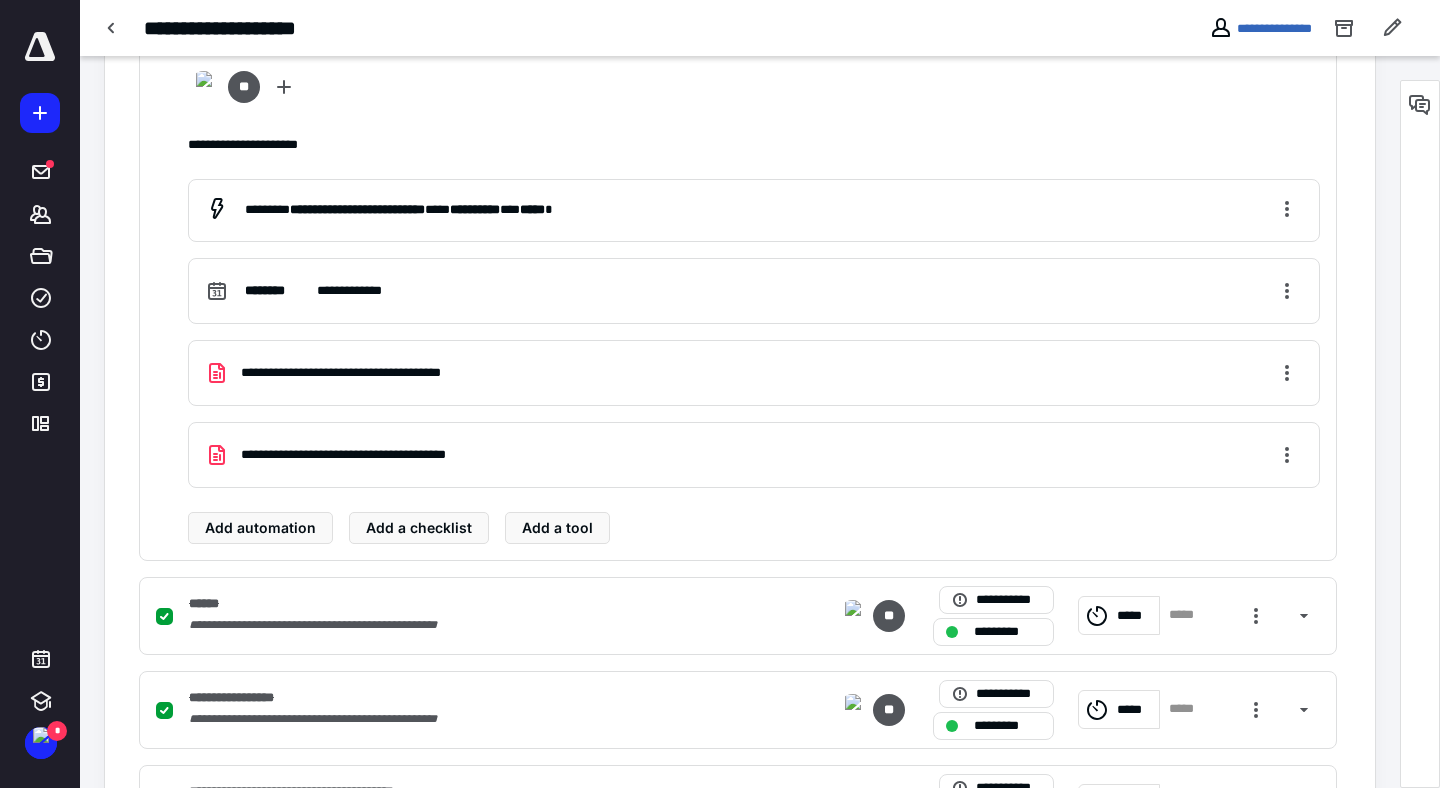 scroll, scrollTop: 1127, scrollLeft: 0, axis: vertical 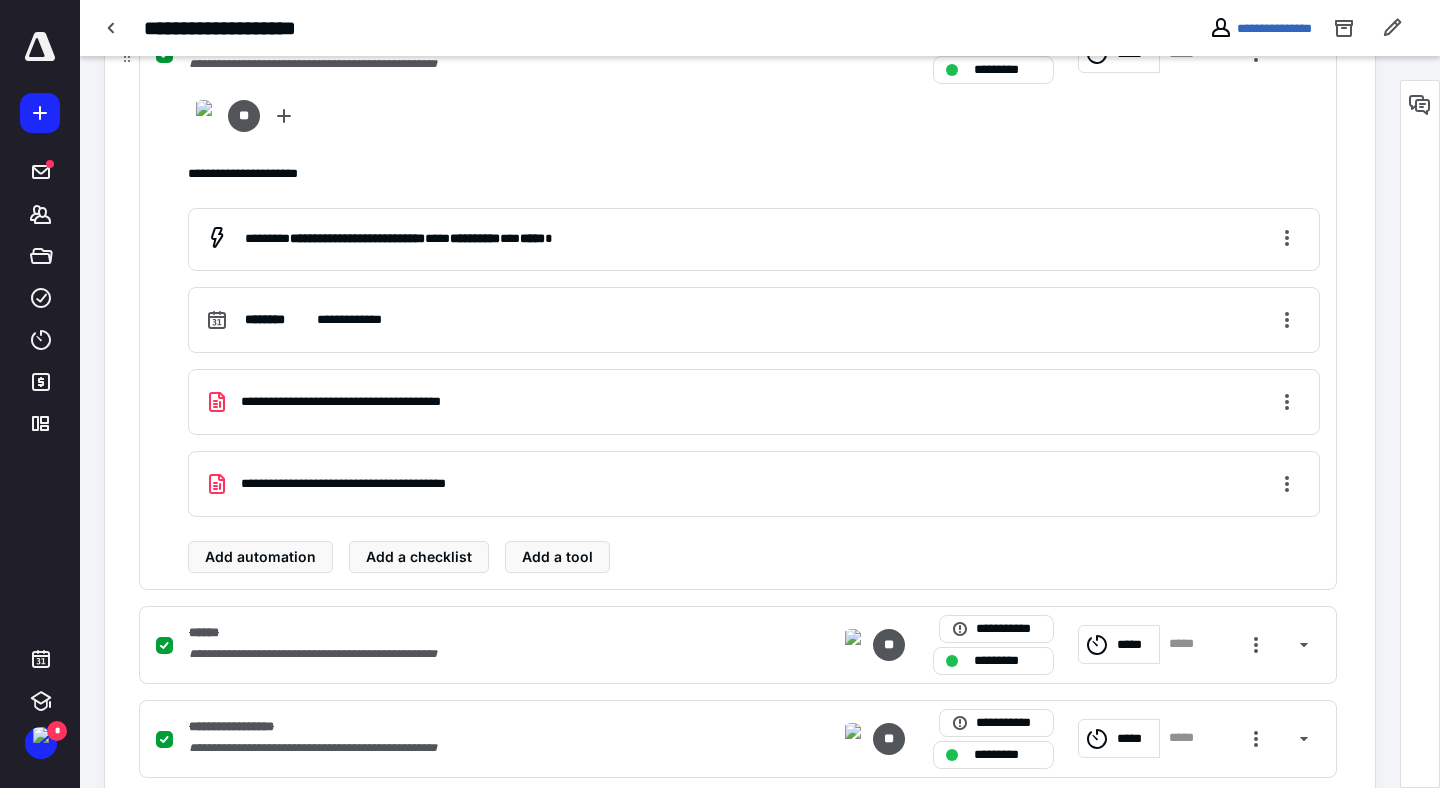 click on "**********" at bounding box center [383, 484] 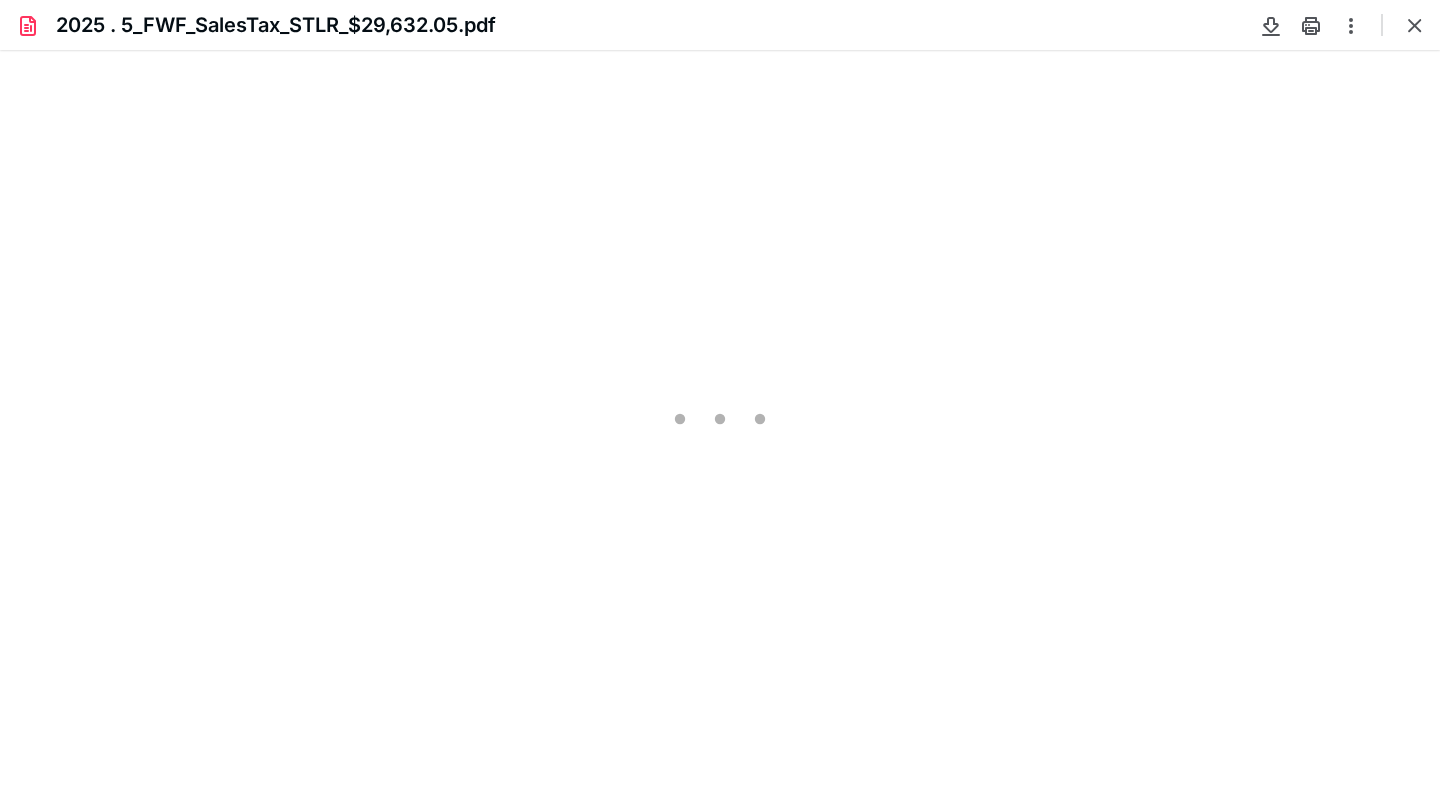 scroll, scrollTop: 0, scrollLeft: 0, axis: both 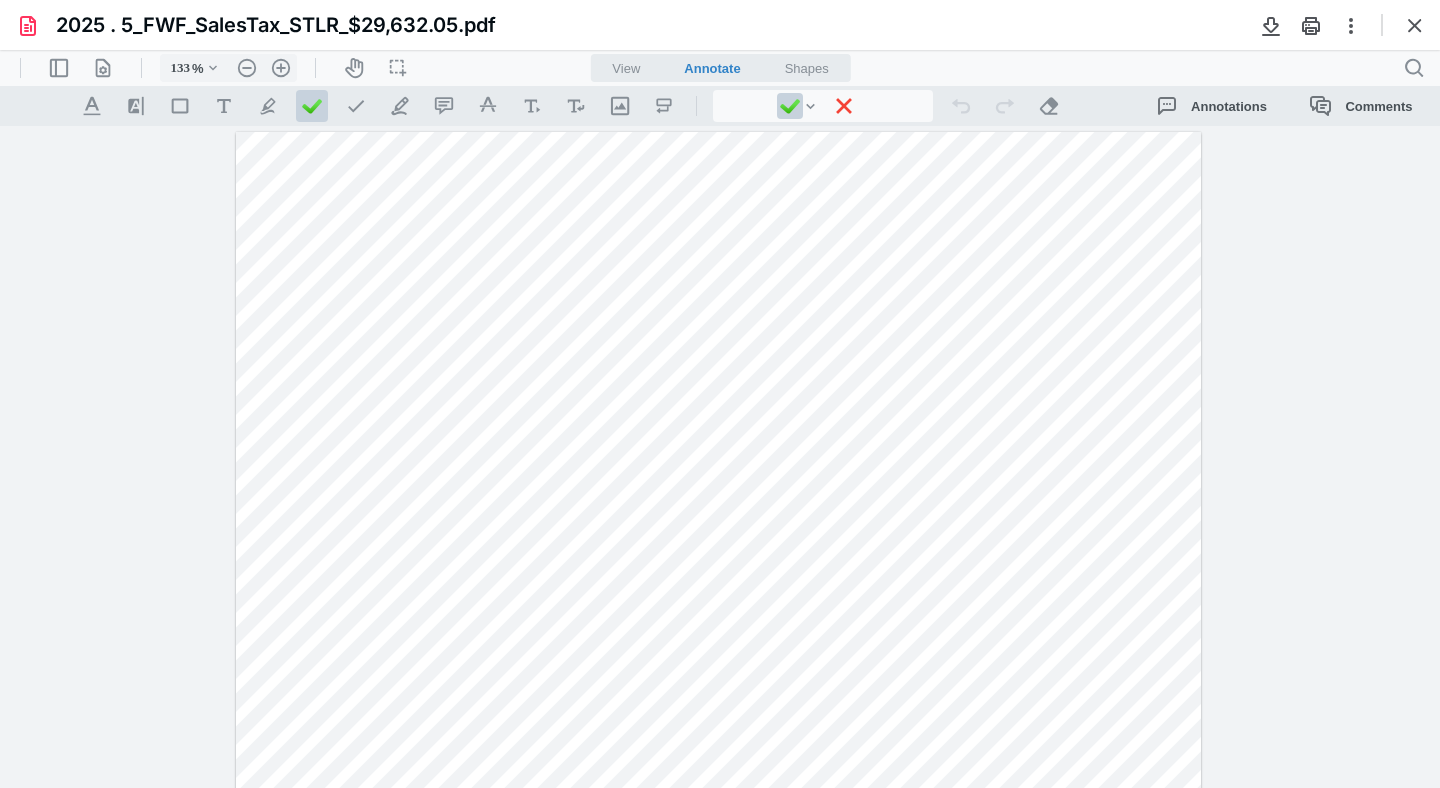 type on "158" 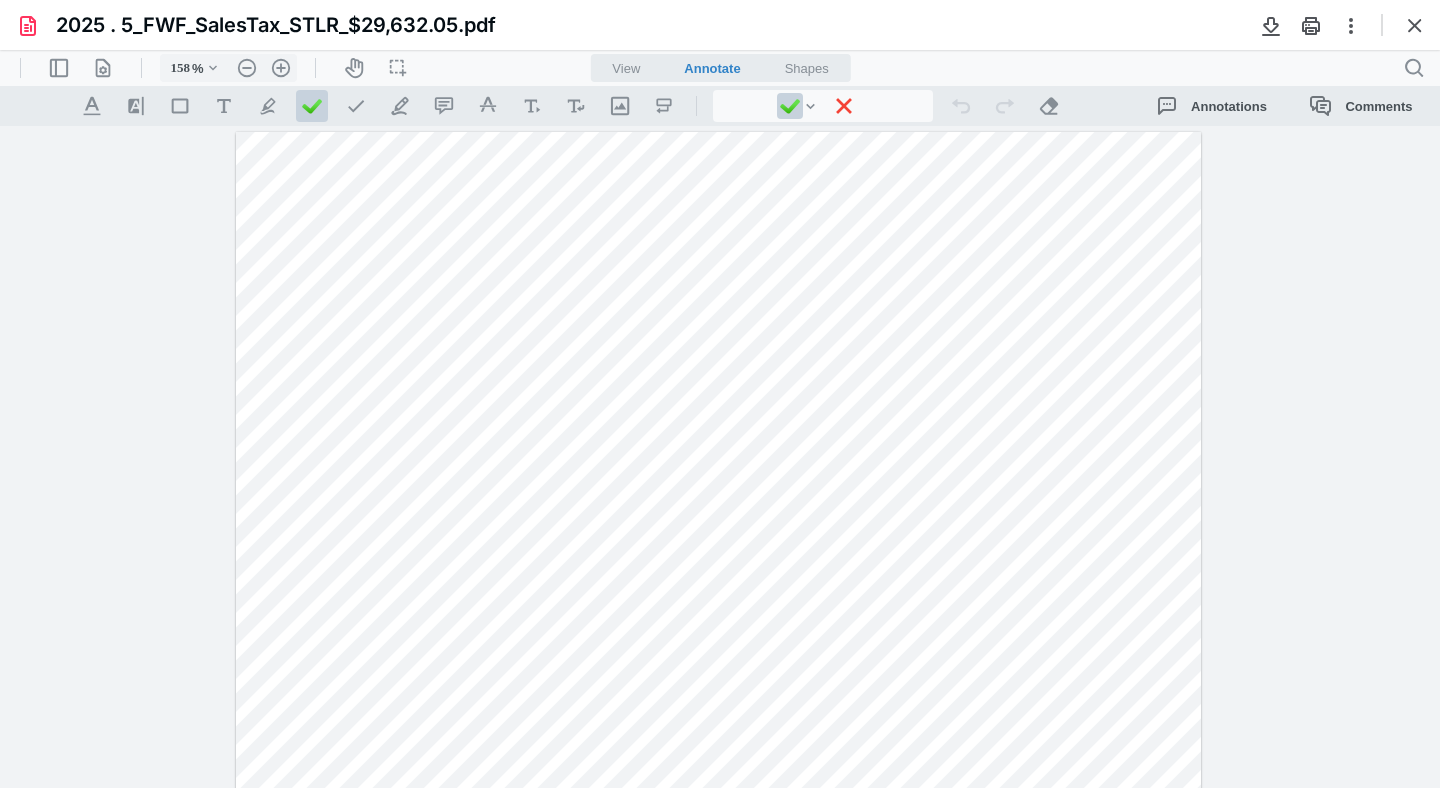 scroll, scrollTop: 137, scrollLeft: 0, axis: vertical 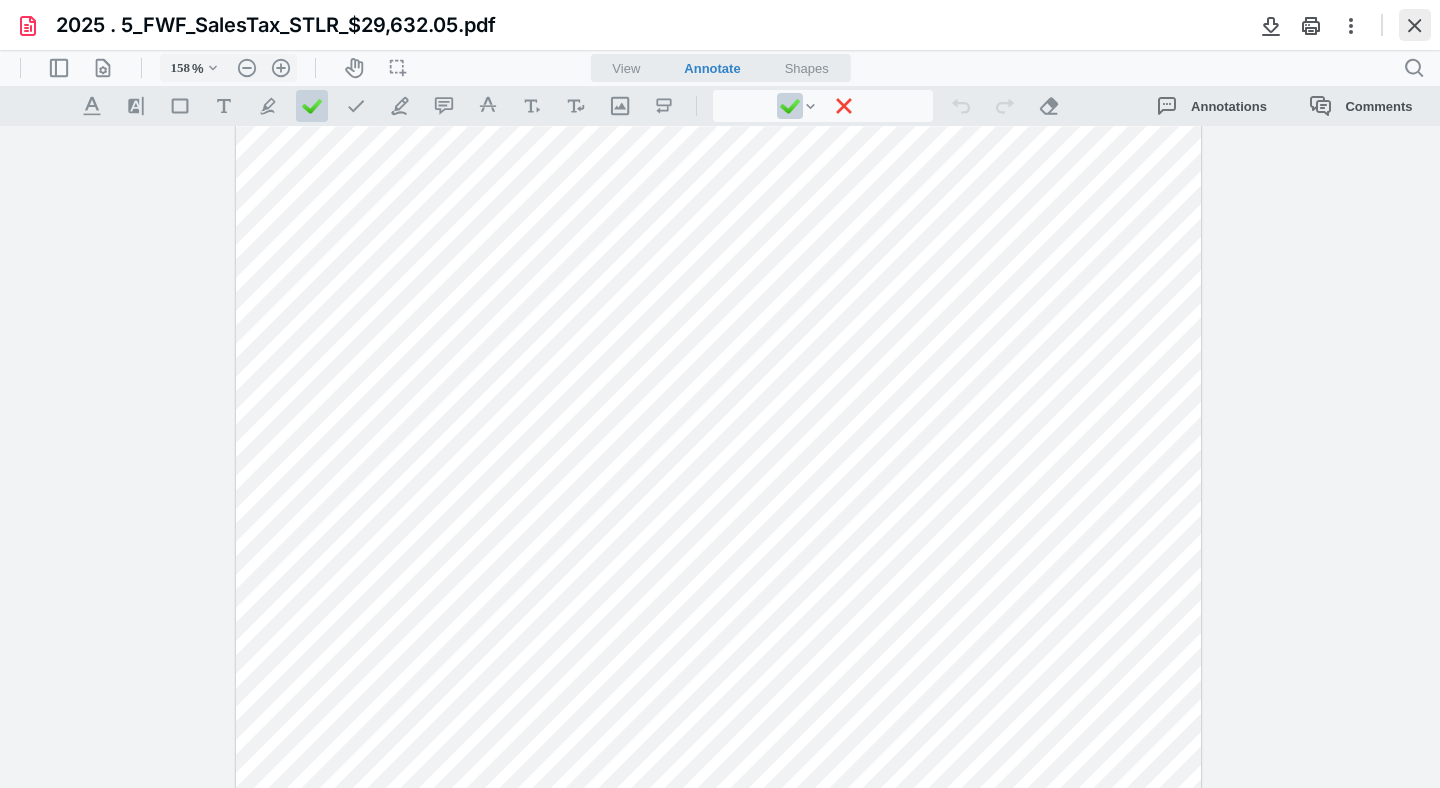 click at bounding box center (1415, 25) 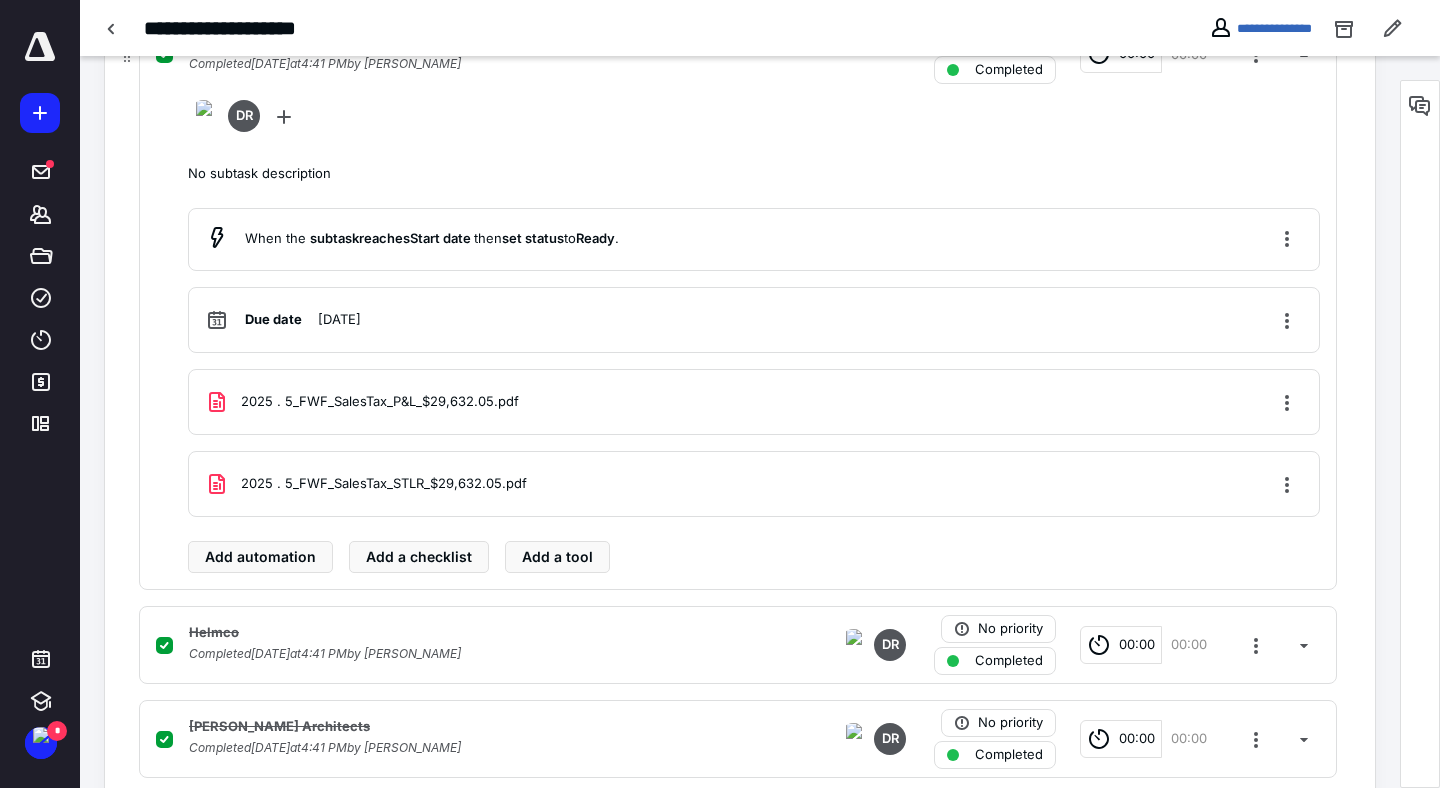 click on "2025 . 5_FWF_SalesTax_P&L_$29,632.05.pdf" at bounding box center (380, 402) 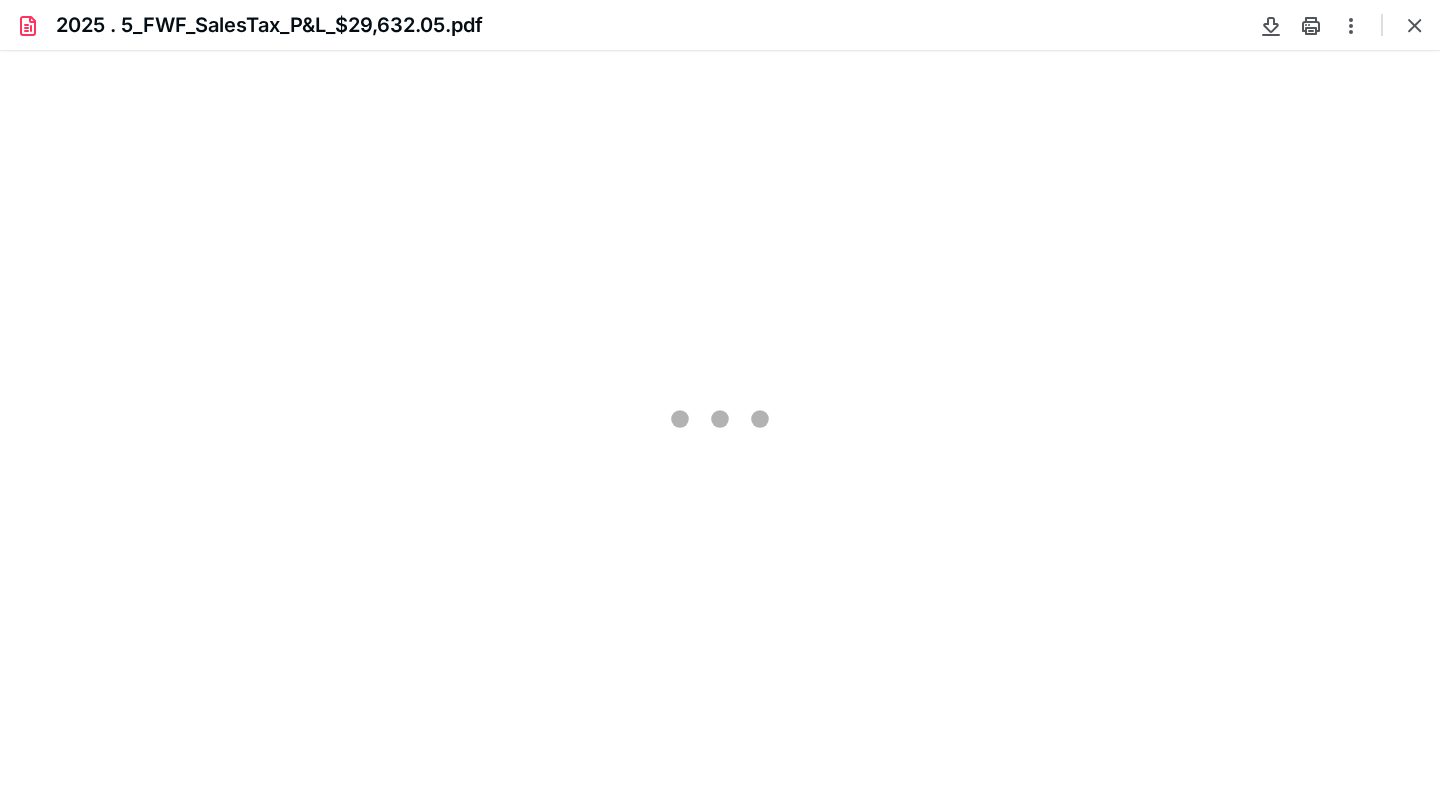 scroll, scrollTop: 0, scrollLeft: 0, axis: both 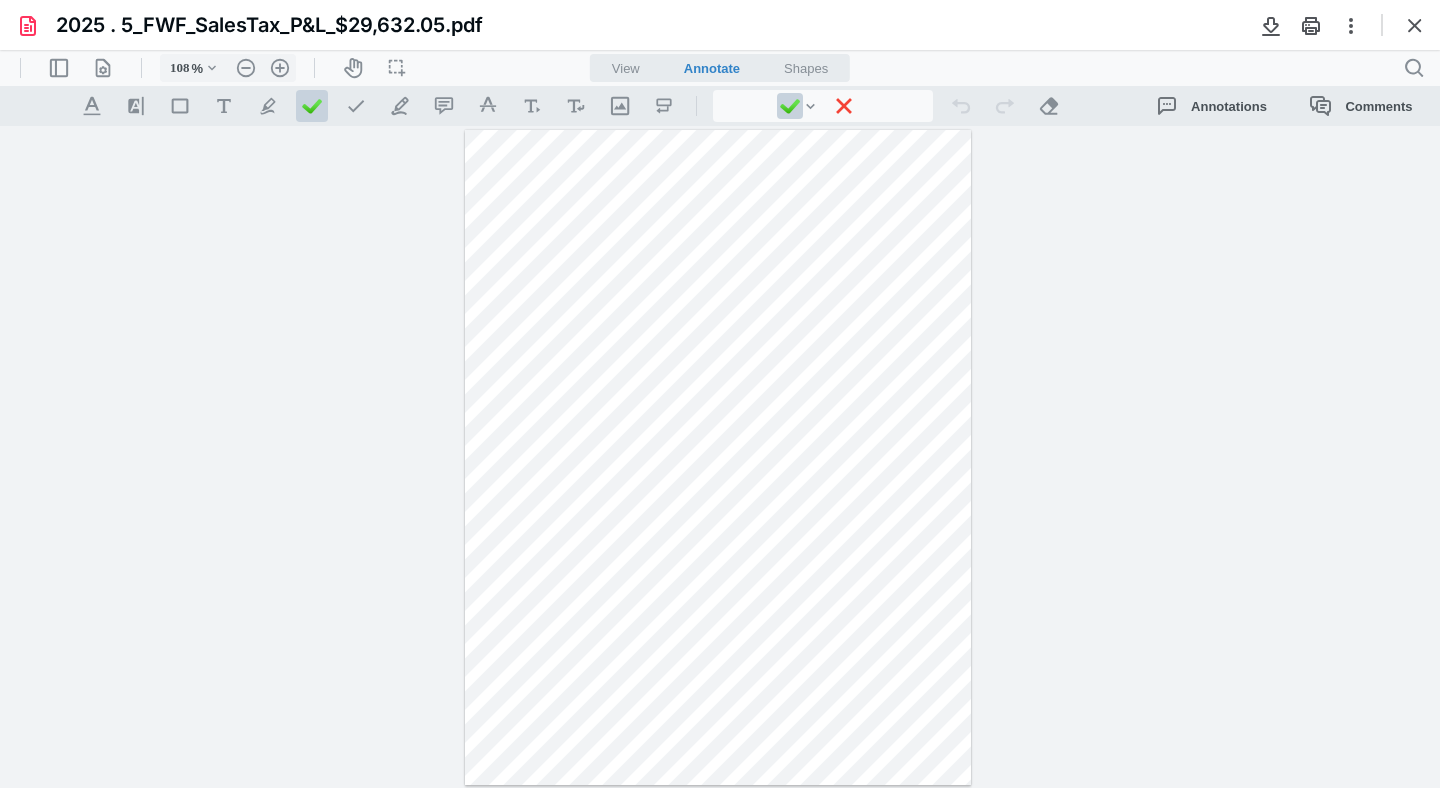 type on "133" 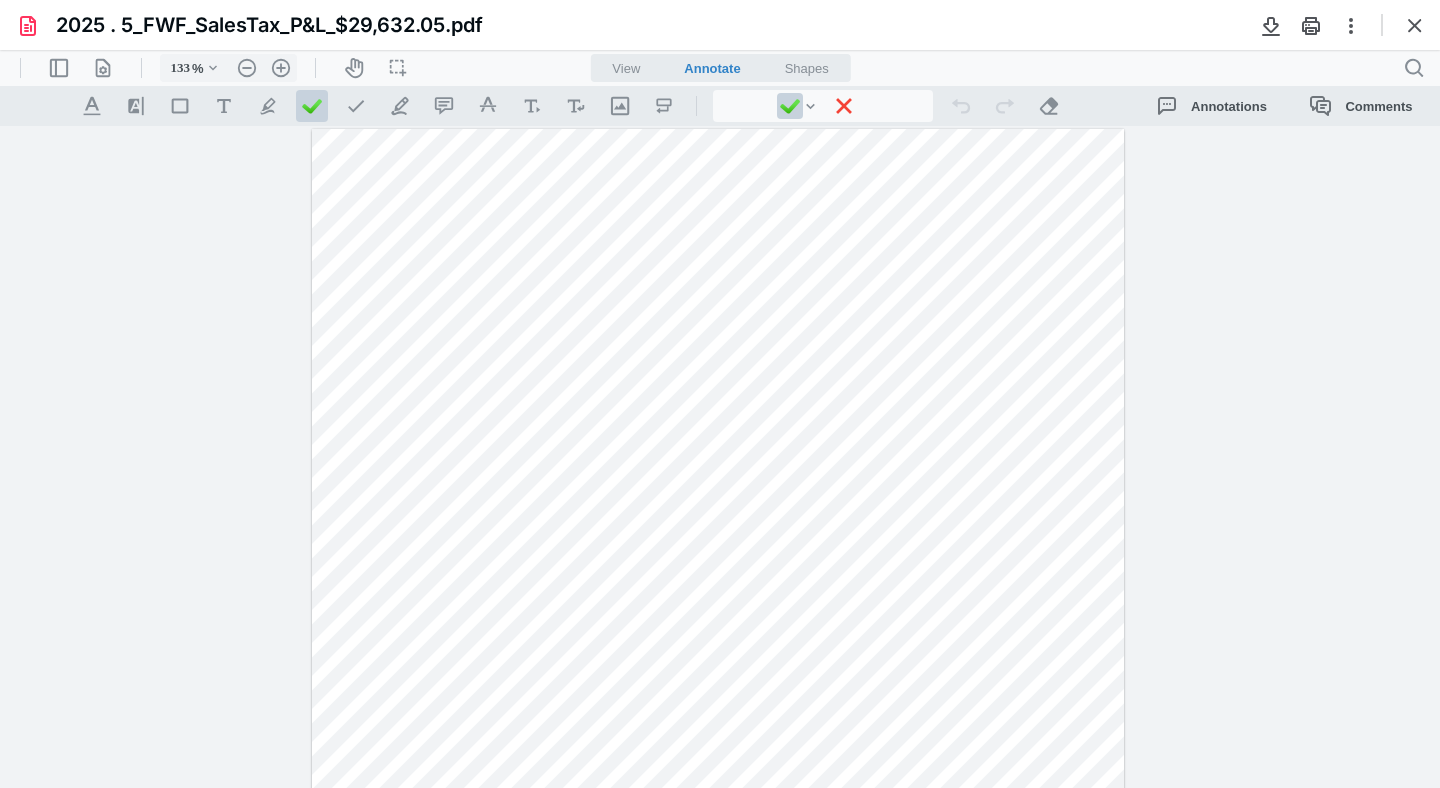 scroll, scrollTop: 0, scrollLeft: 0, axis: both 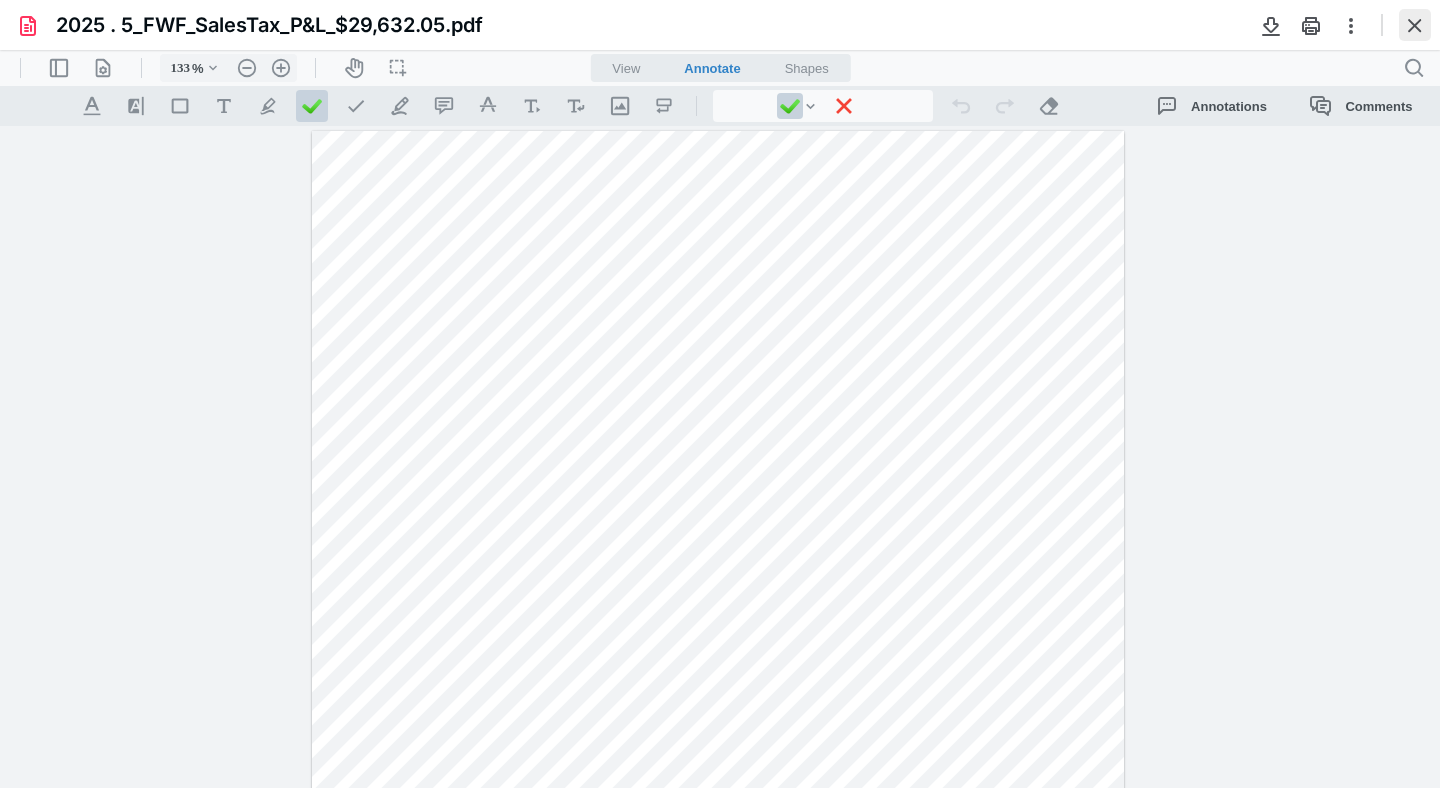 click at bounding box center (1415, 25) 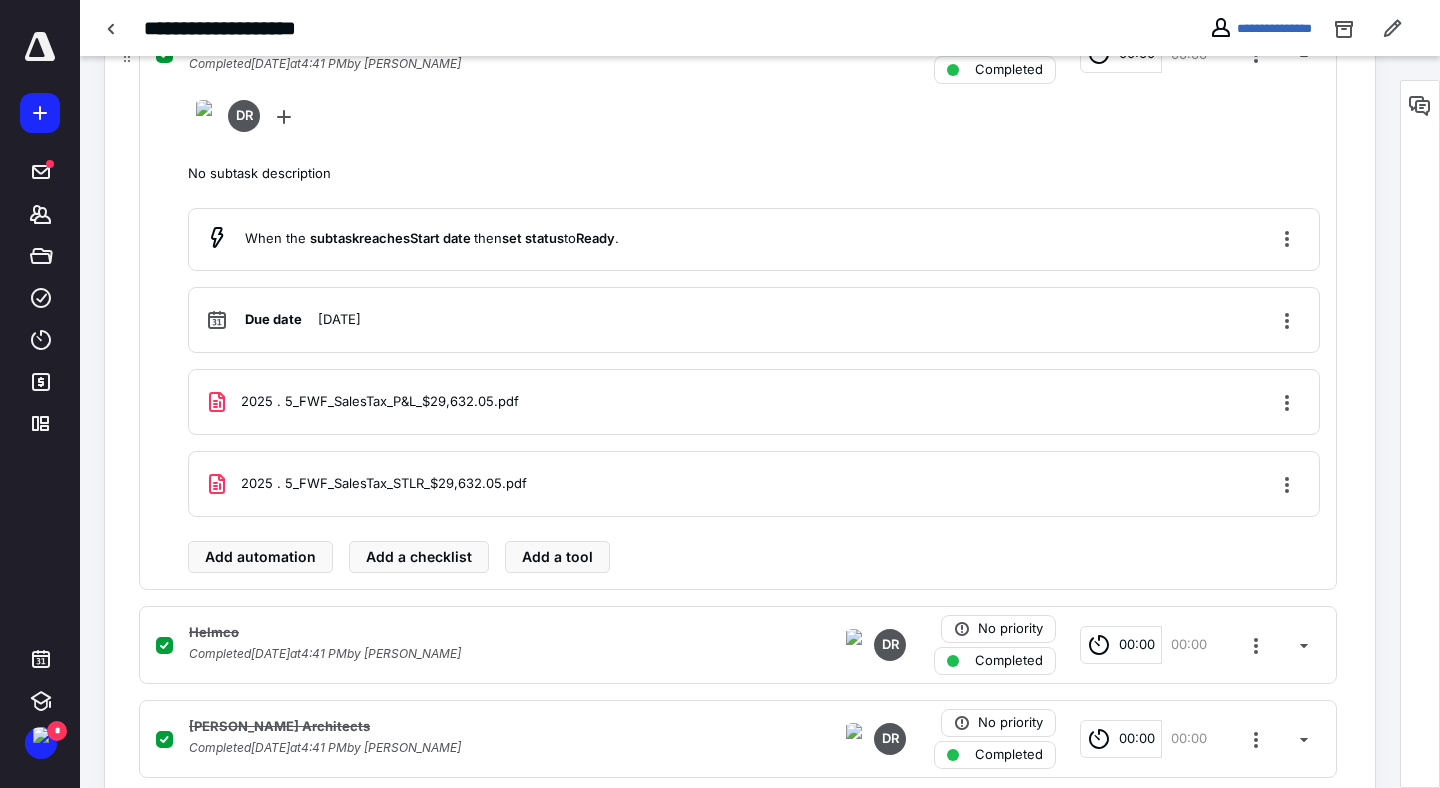 click on "2025 . 5_FWF_SalesTax_STLR_$29,632.05.pdf" at bounding box center (366, 484) 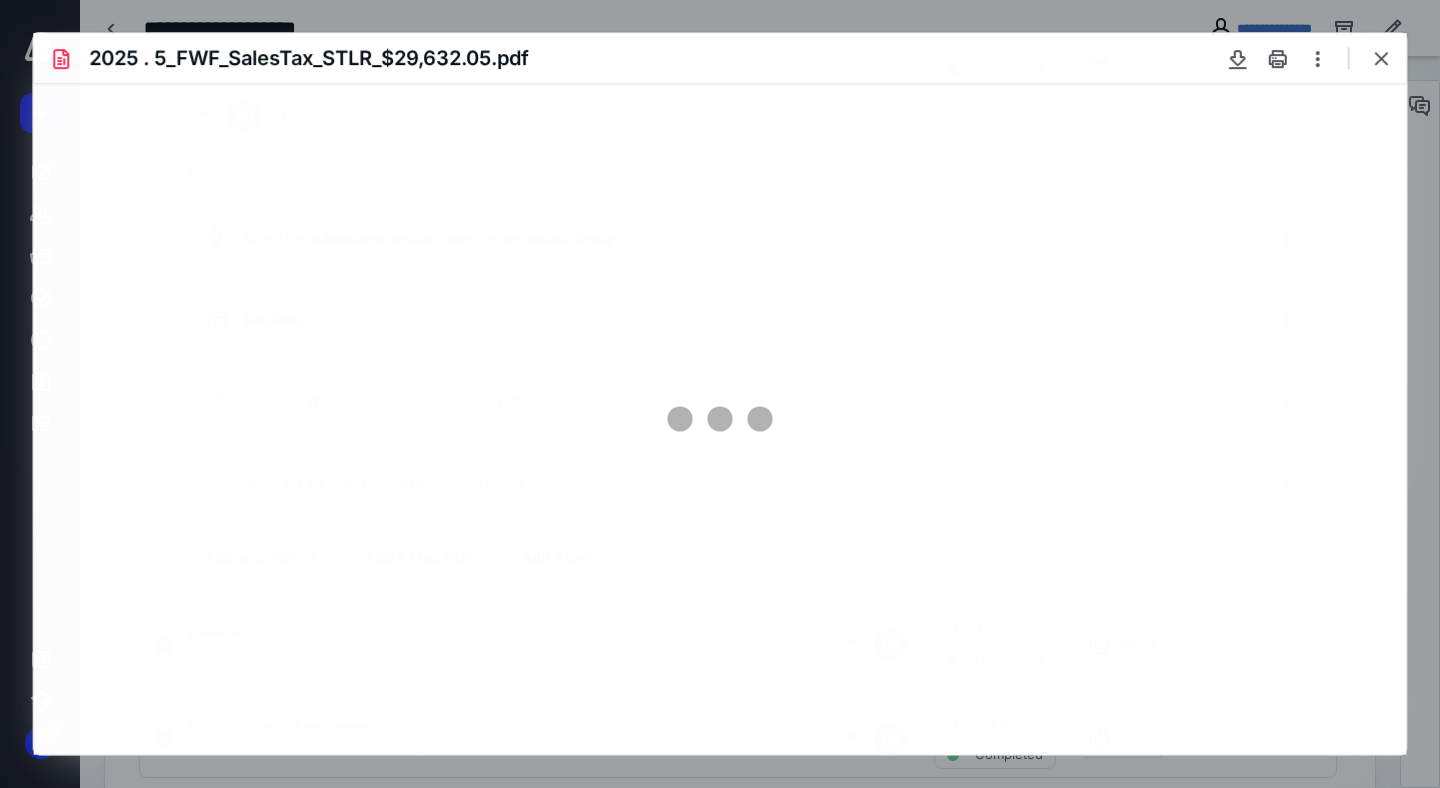 scroll, scrollTop: 0, scrollLeft: 0, axis: both 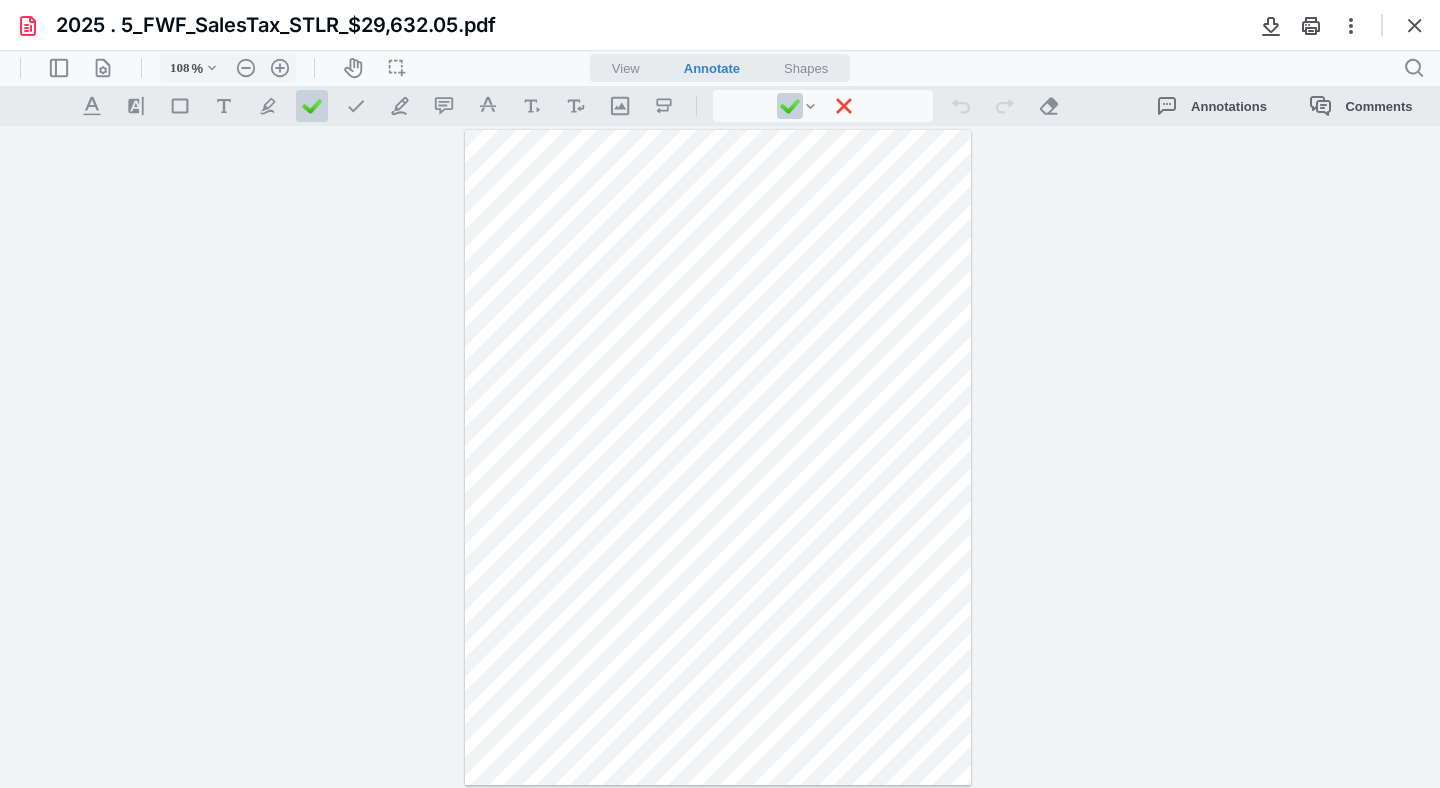 type on "133" 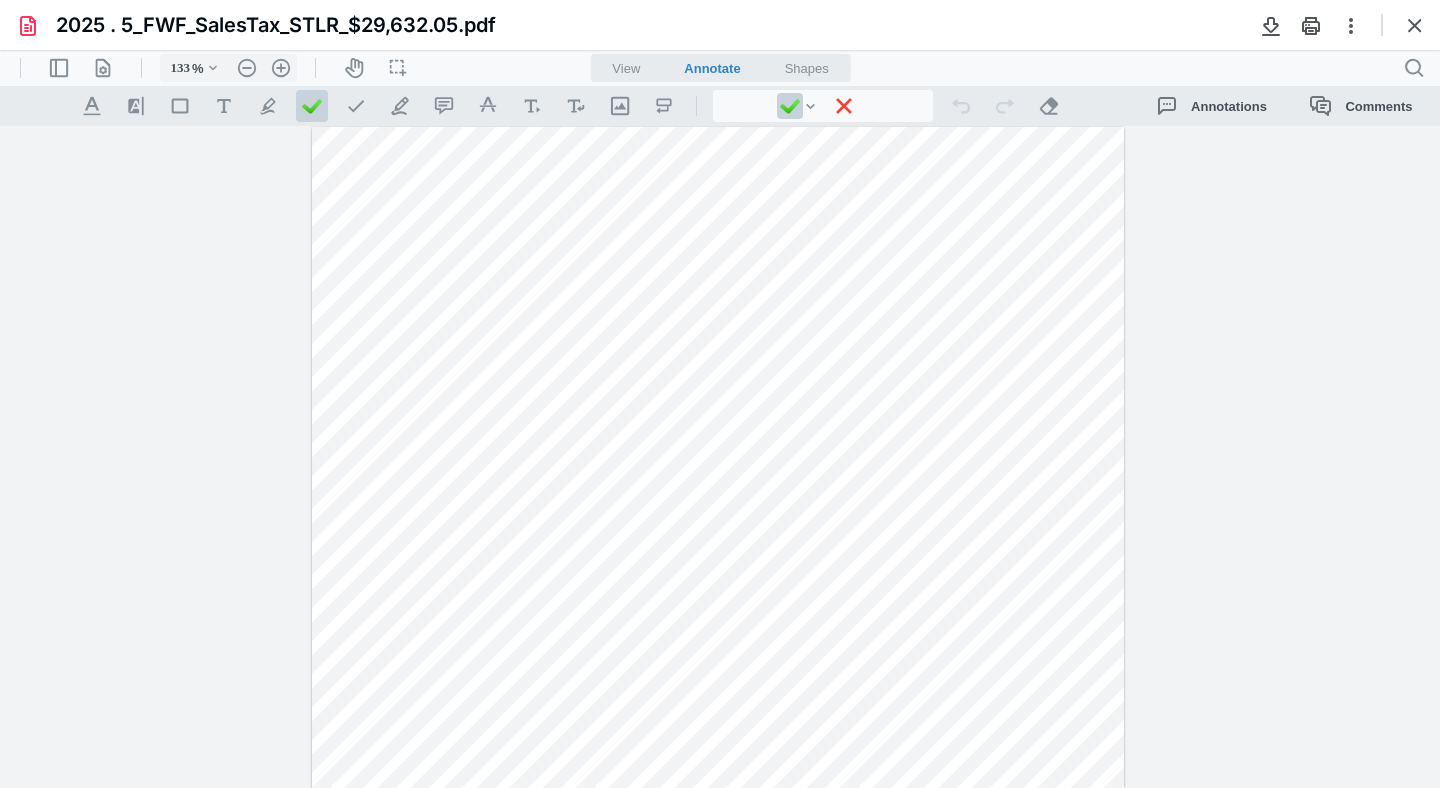 scroll, scrollTop: 0, scrollLeft: 0, axis: both 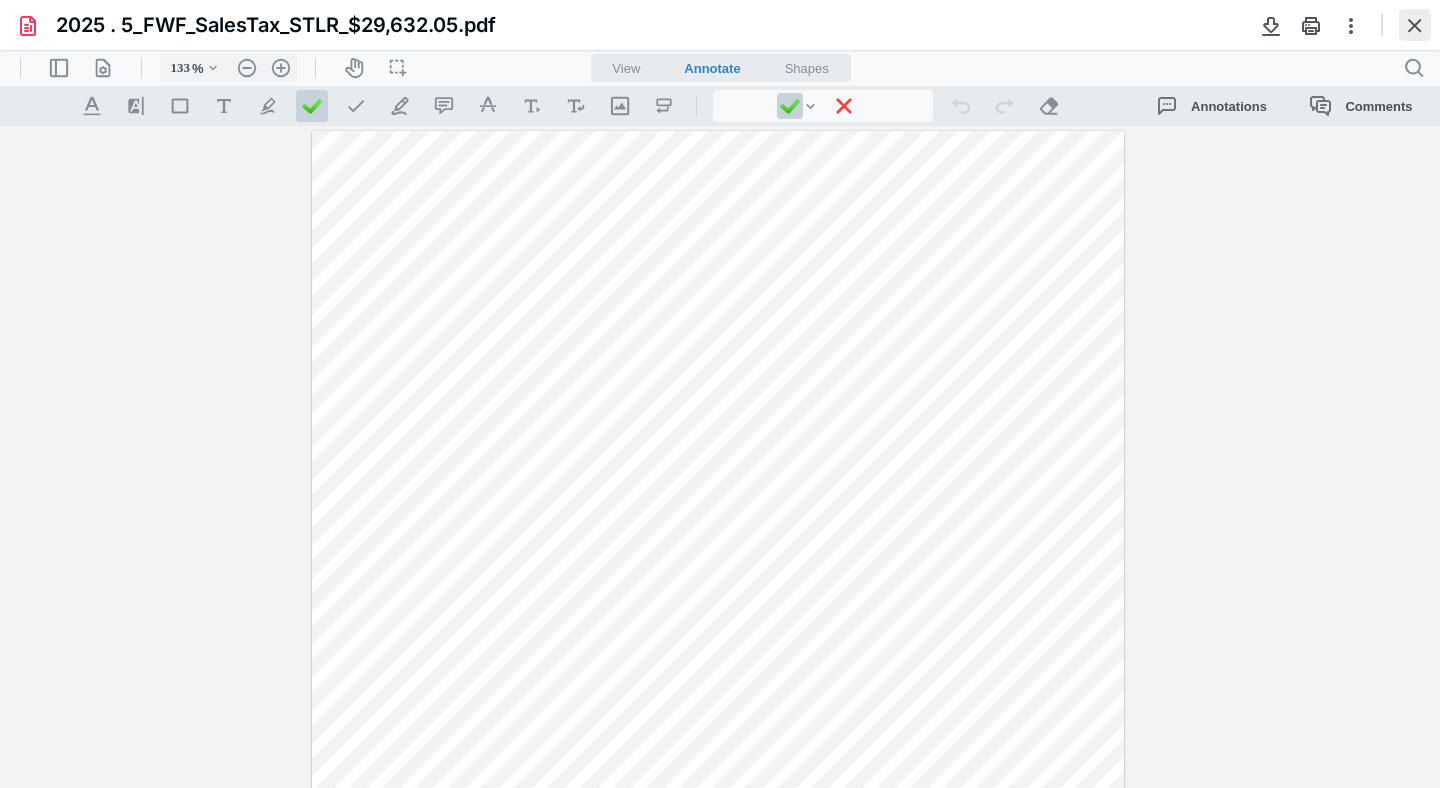 click at bounding box center [1415, 25] 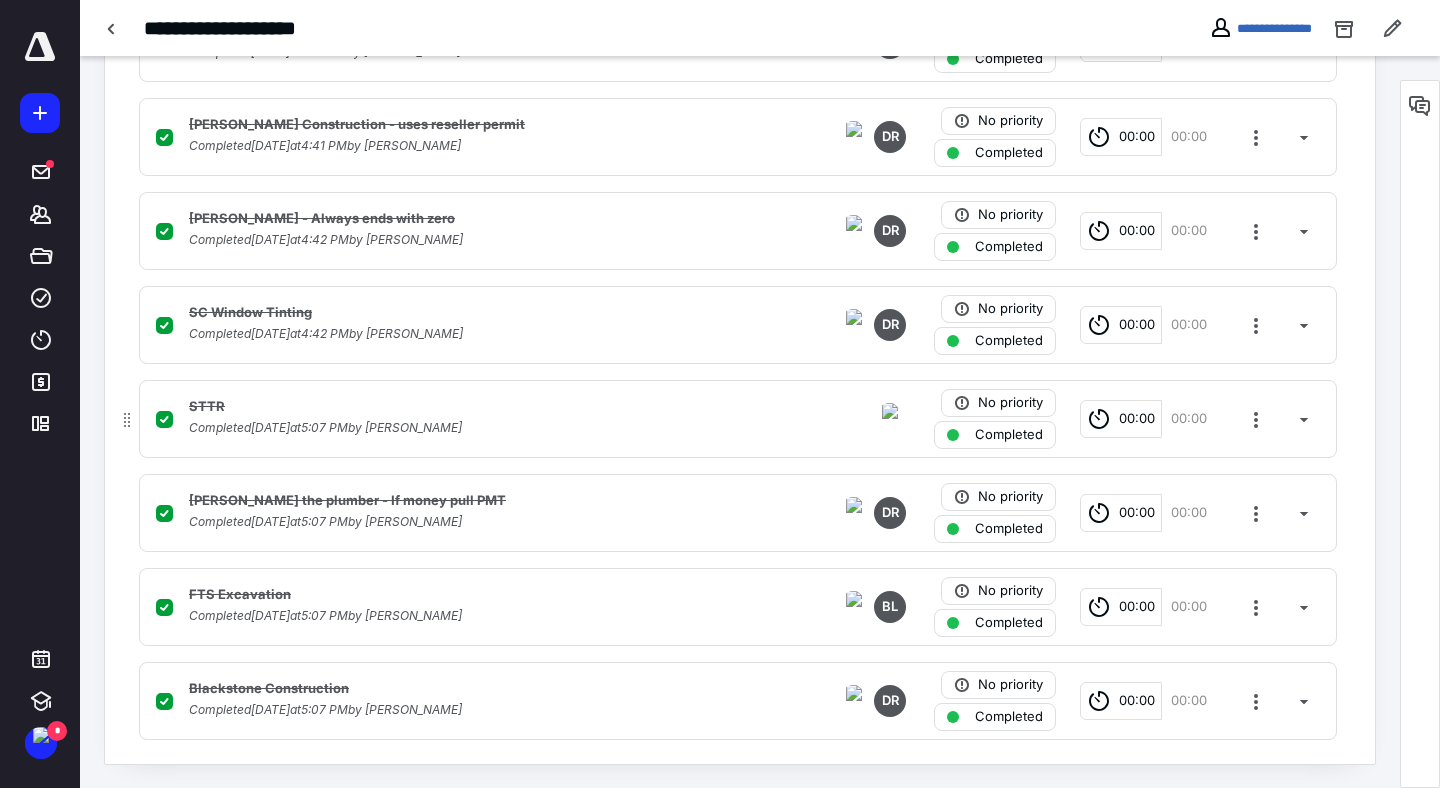 click on "Completed  June 24, 2025  at  5:07 PM  by Timothy Krause" at bounding box center [475, 428] 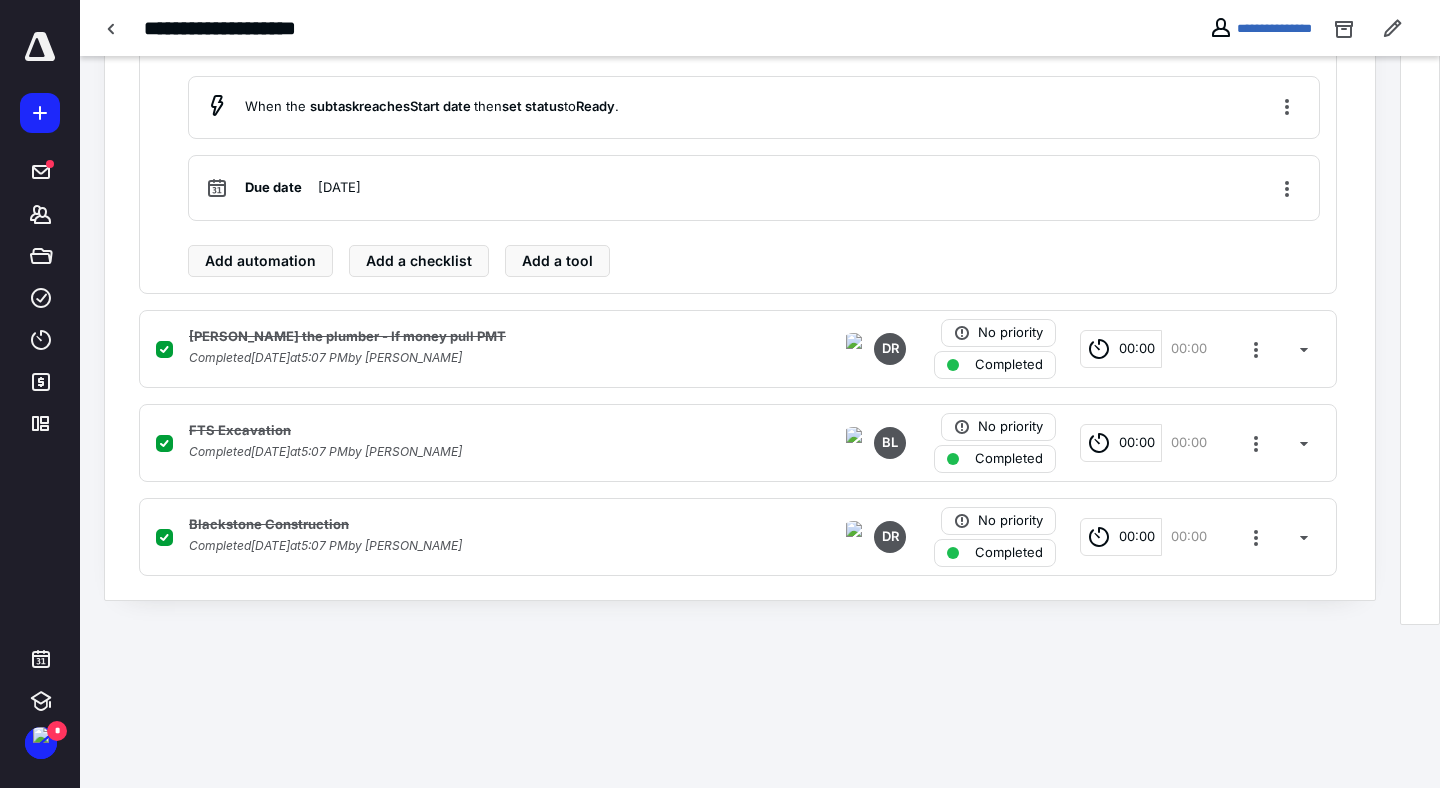 scroll, scrollTop: 1659, scrollLeft: 0, axis: vertical 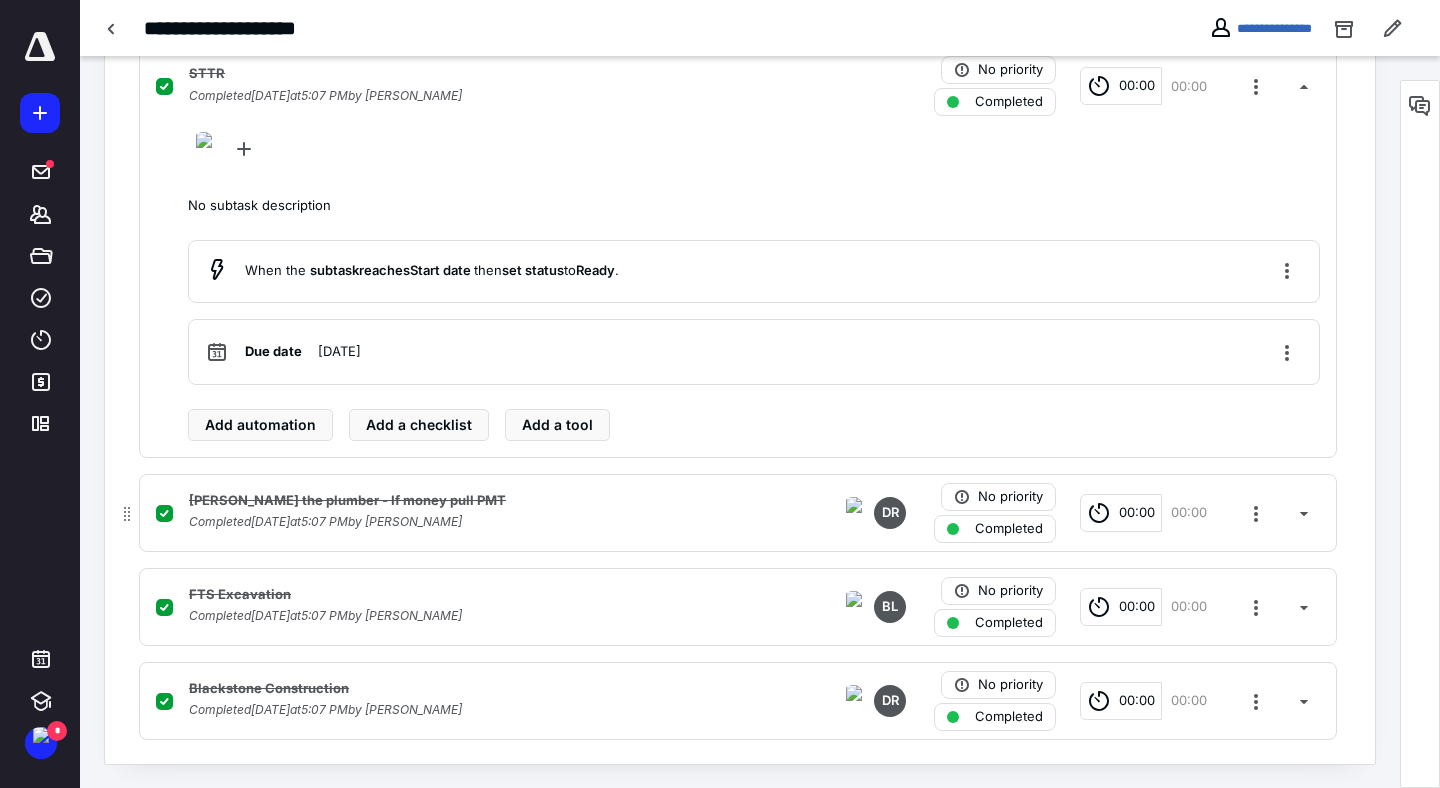 click on "John the plumber - If money pull PMT" at bounding box center (475, 501) 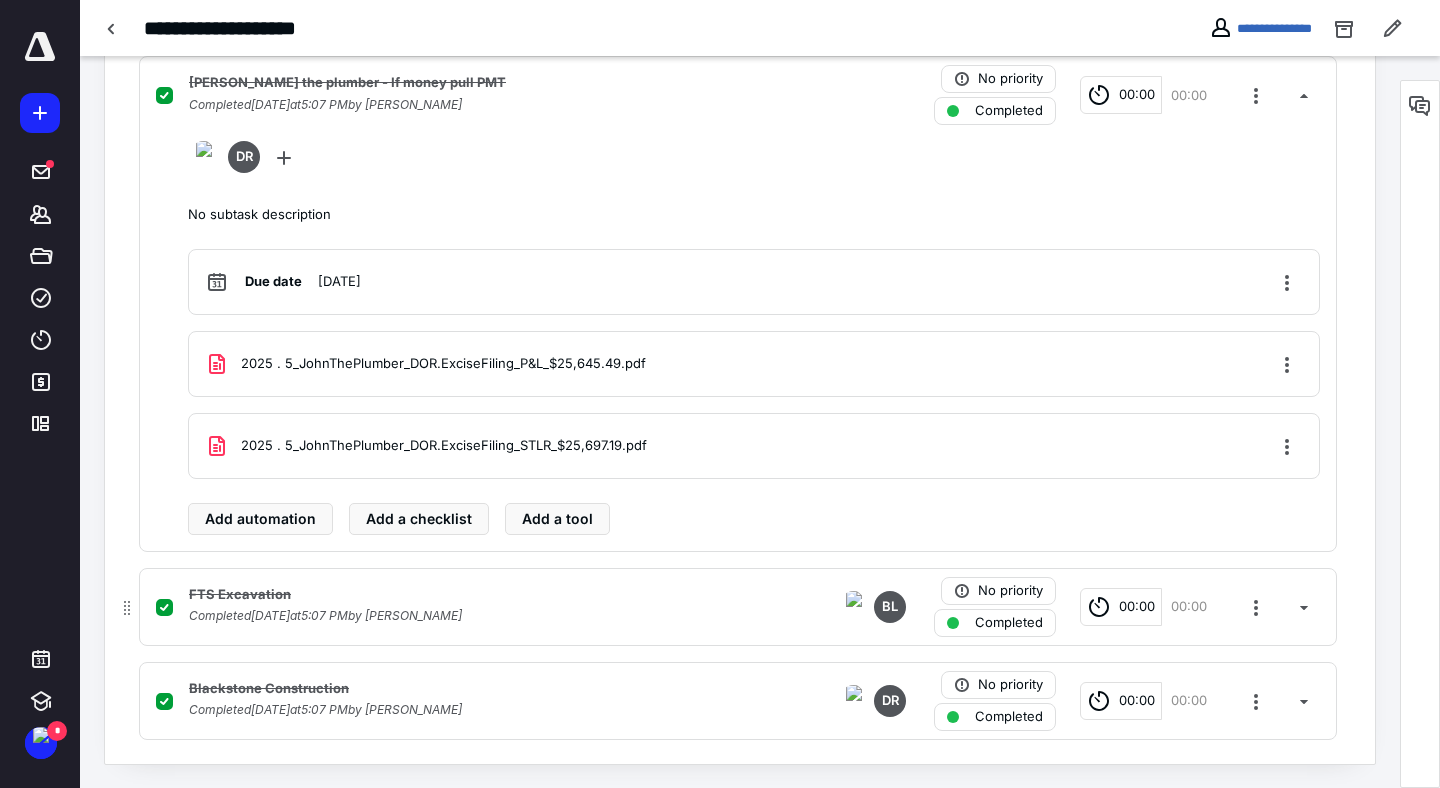 click on "FTS Excavation" at bounding box center (475, 595) 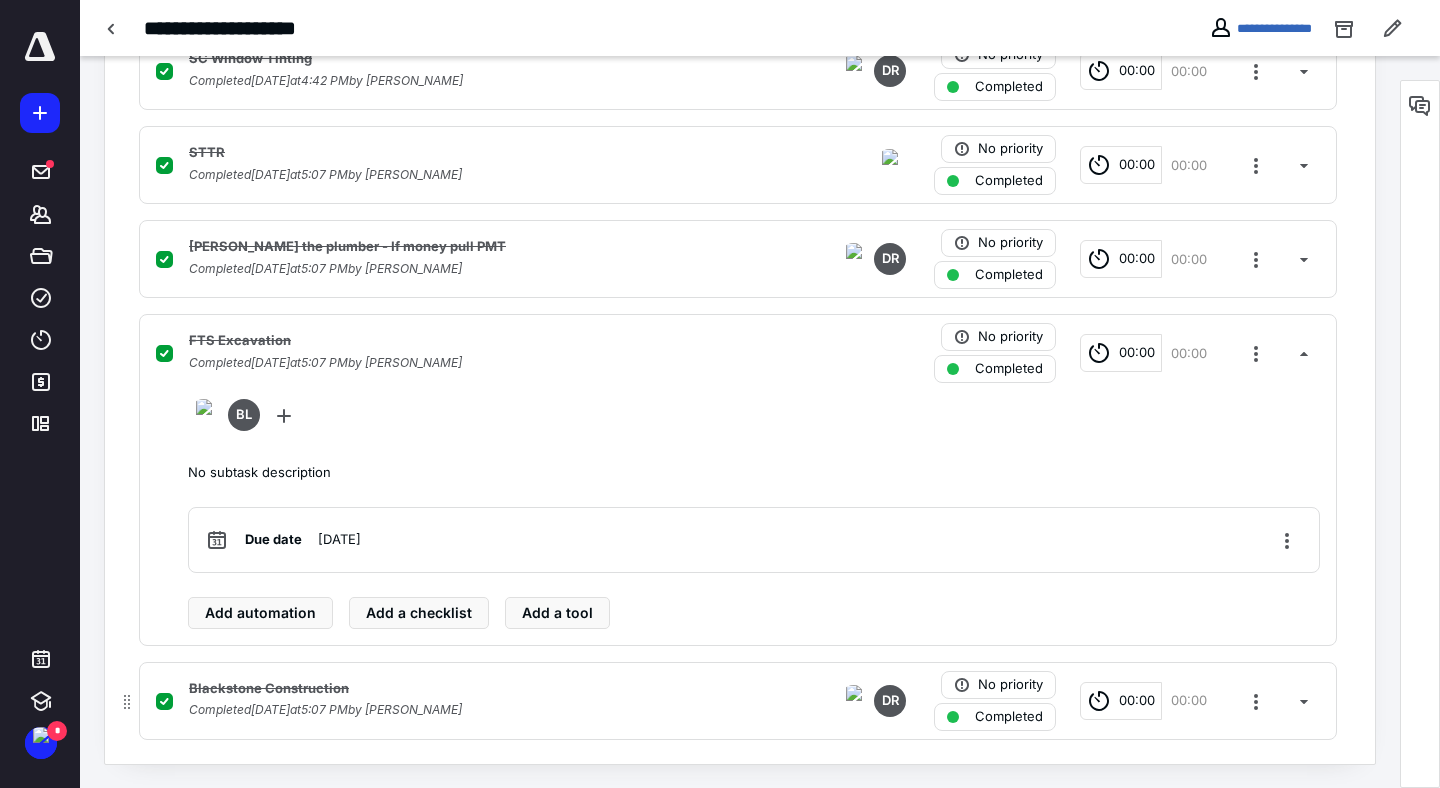 click on "Completed  June 24, 2025  at  5:07 PM  by Timothy Krause" at bounding box center (475, 710) 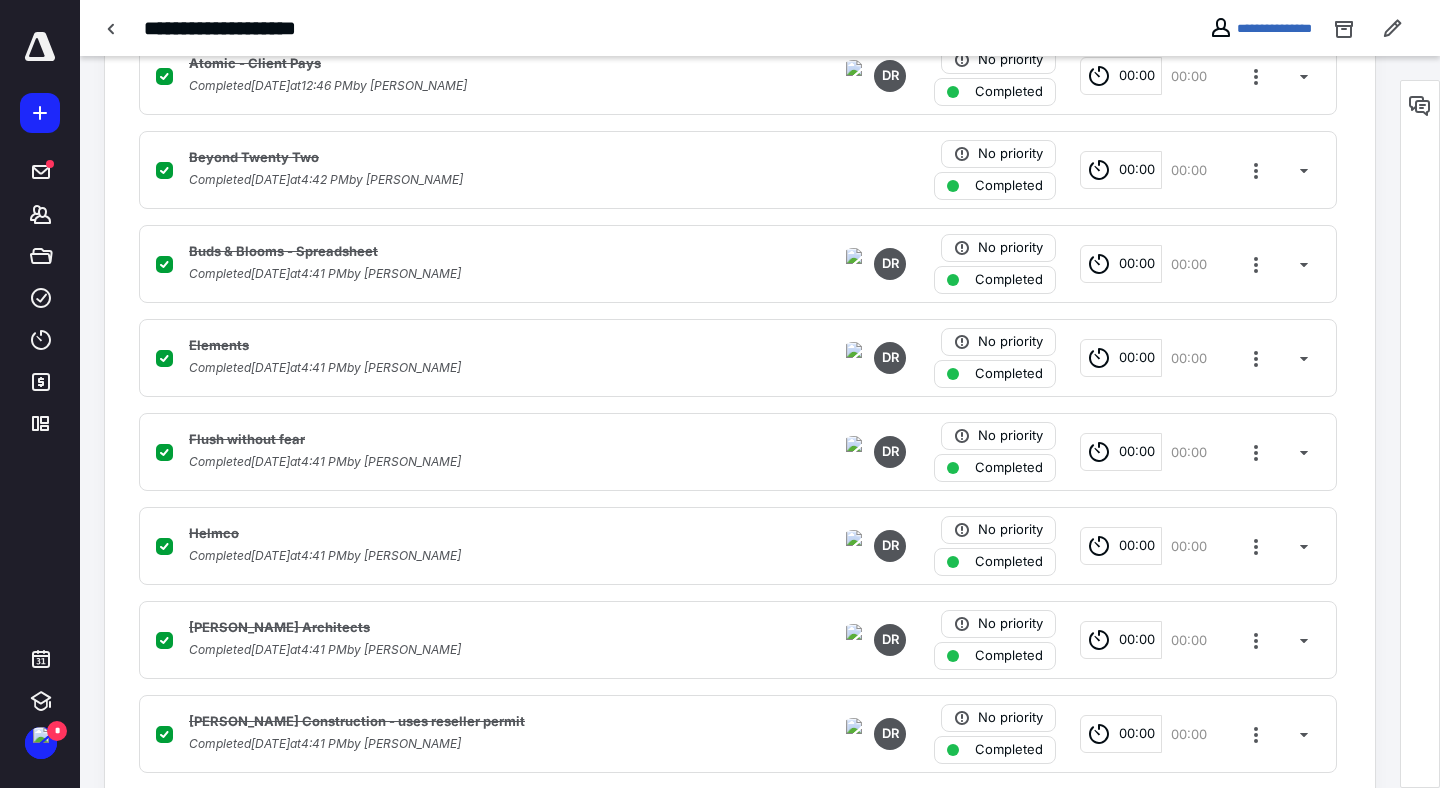 scroll, scrollTop: 0, scrollLeft: 0, axis: both 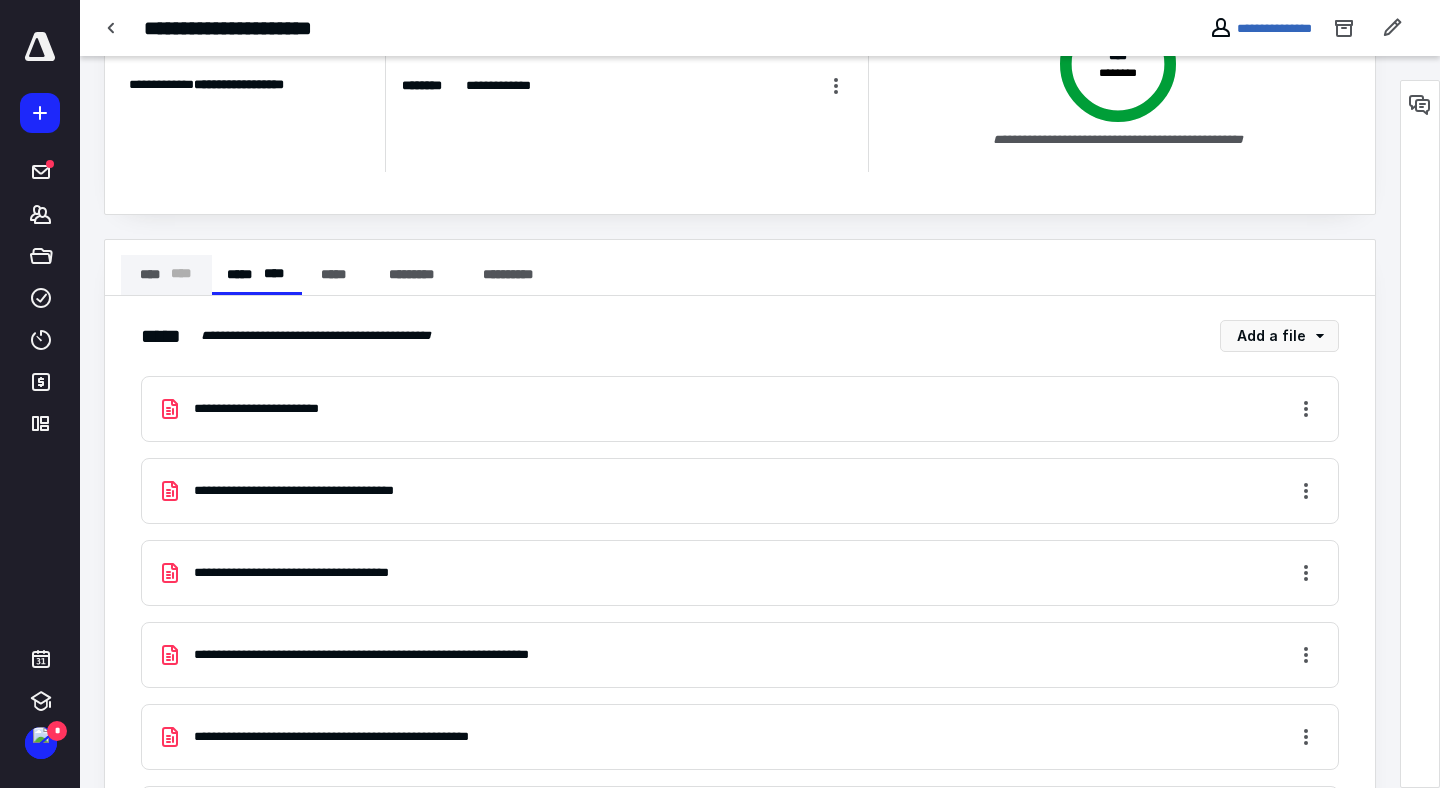 click on "**** * ** *" at bounding box center [166, 275] 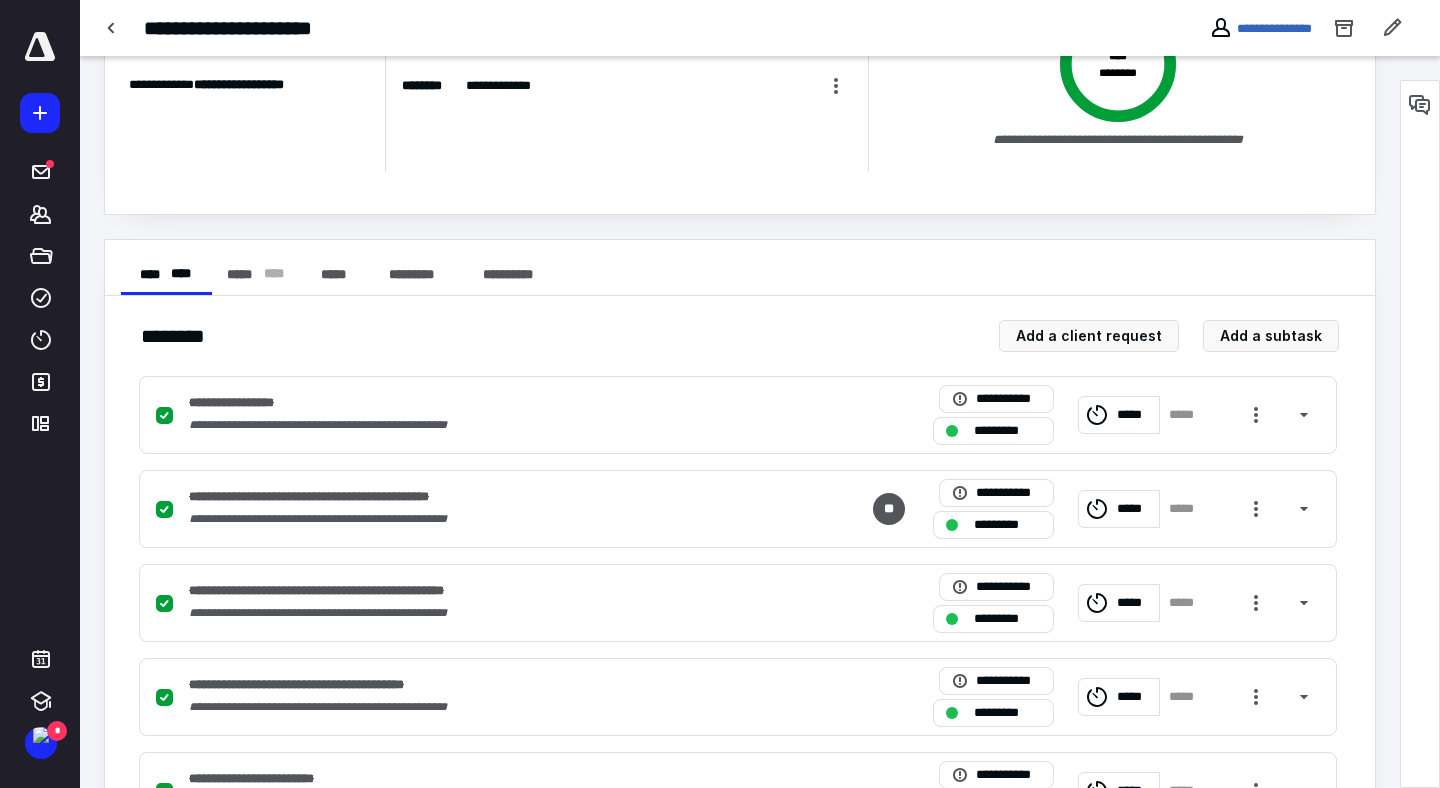 click on "**********" at bounding box center (740, 1186) 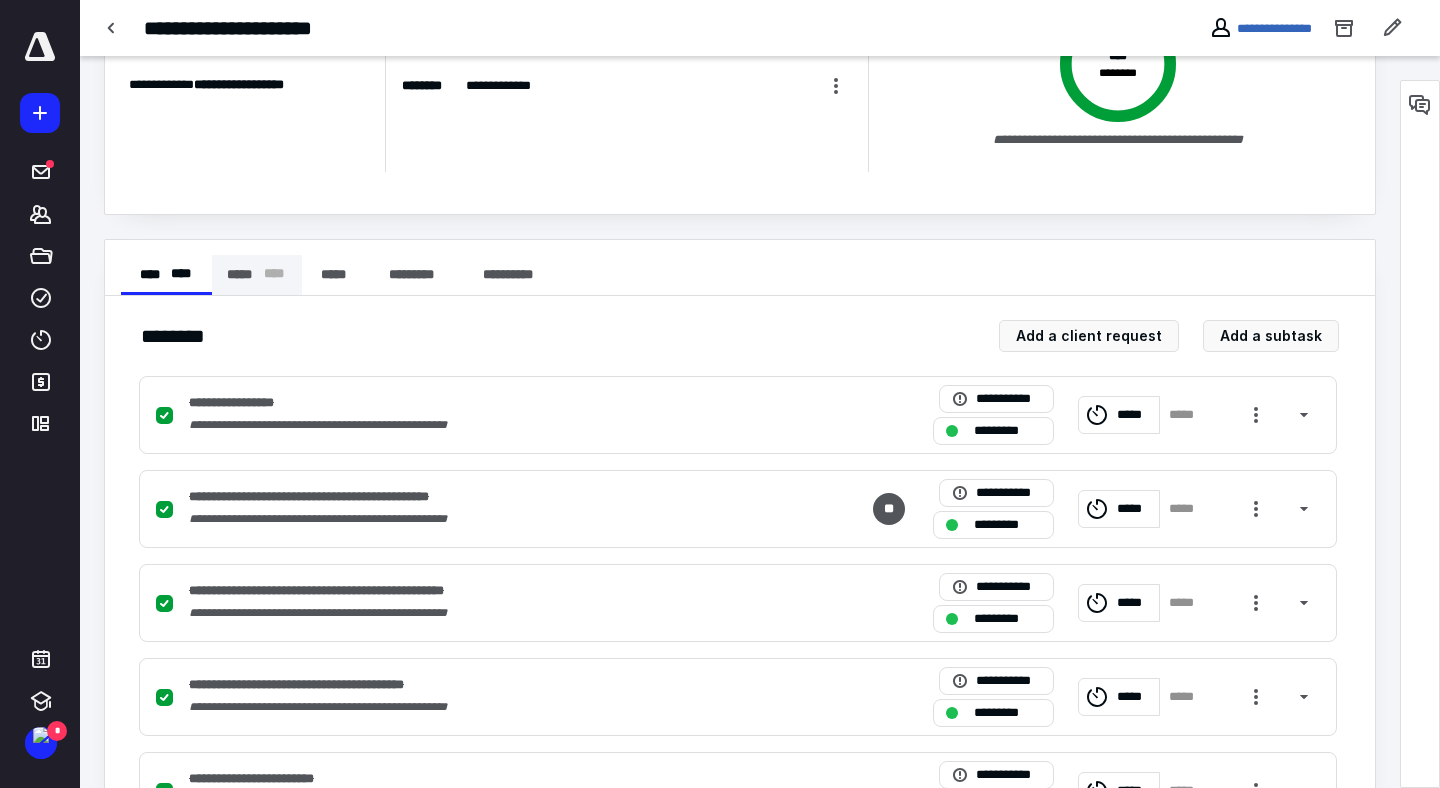 click on "**********" at bounding box center (740, 268) 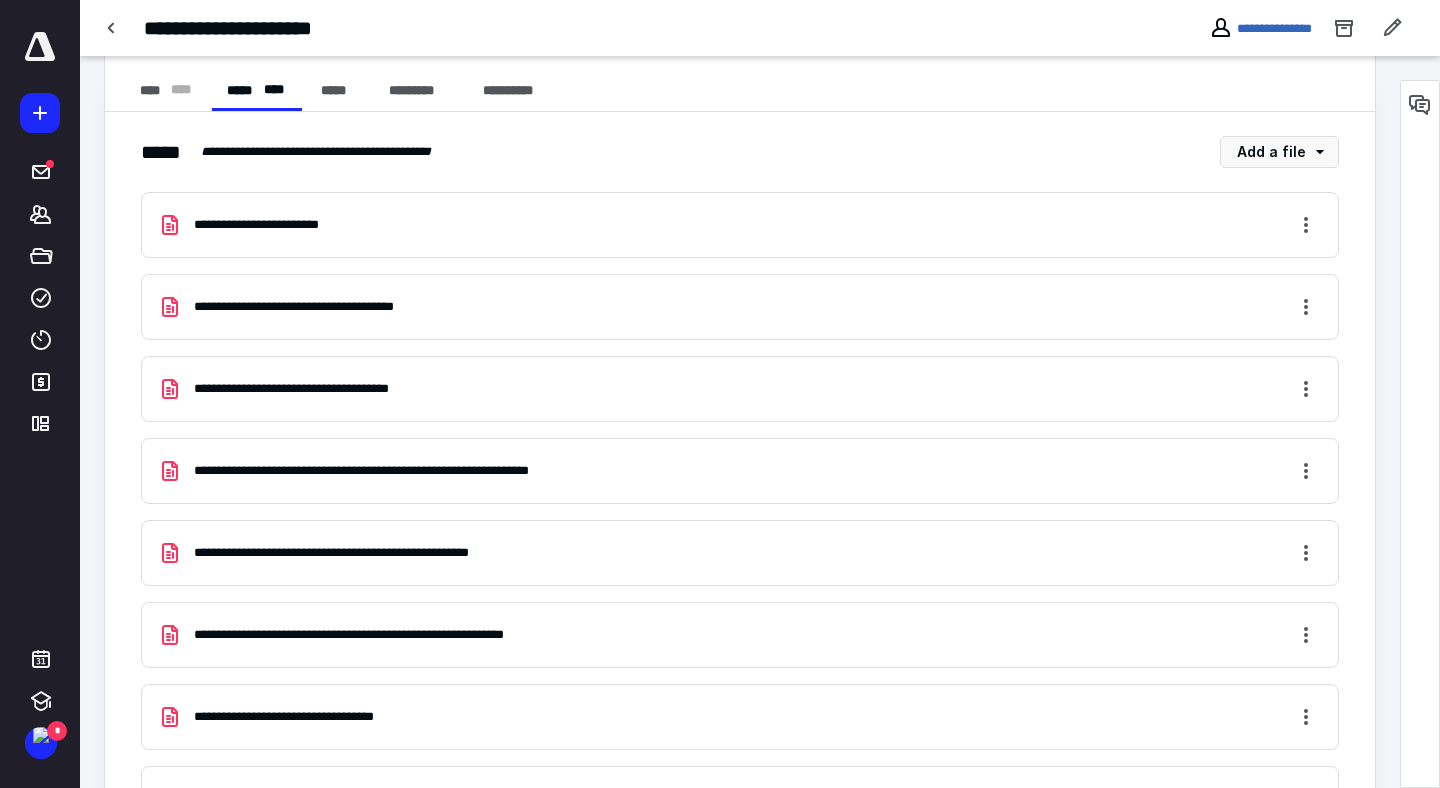 scroll, scrollTop: 394, scrollLeft: 0, axis: vertical 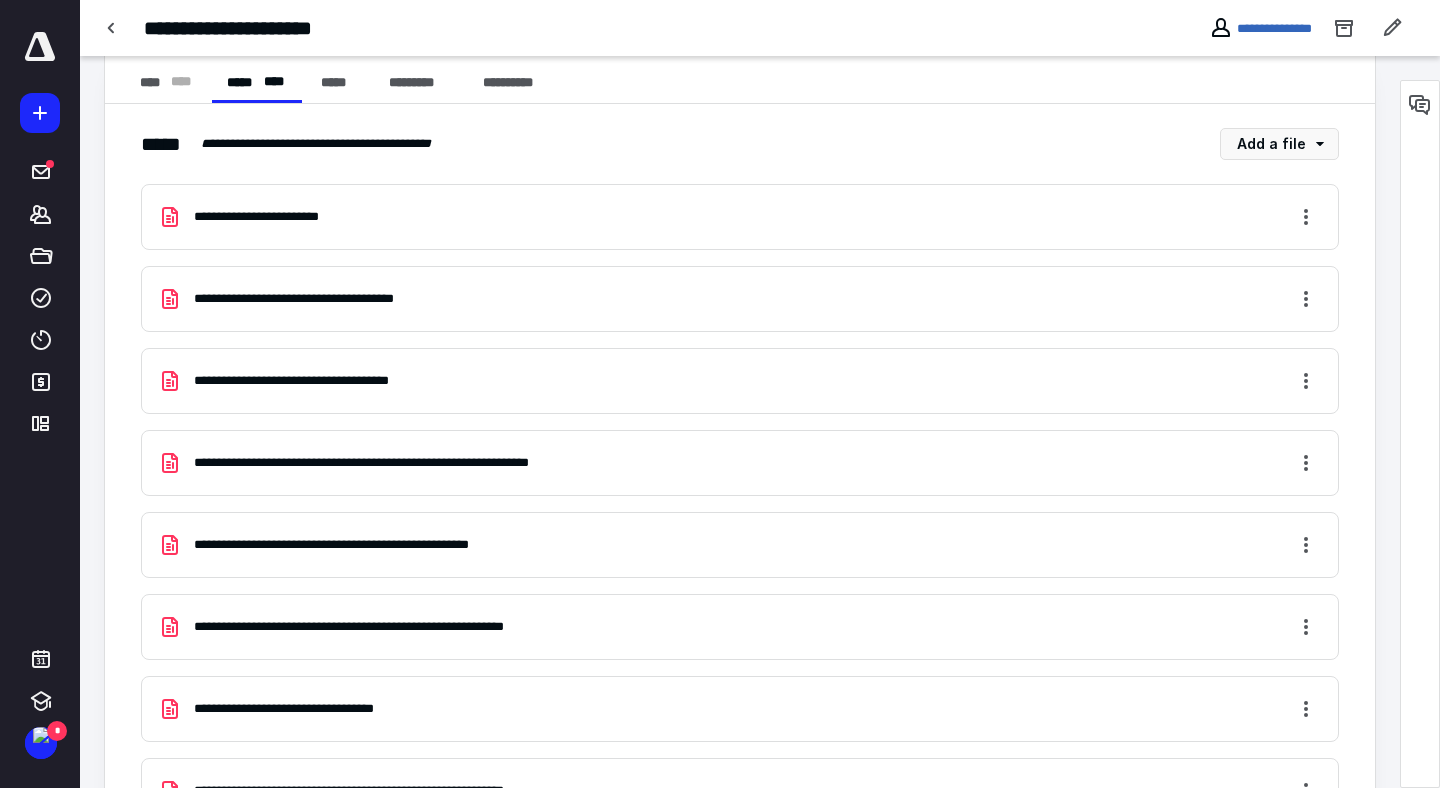 click on "**********" at bounding box center (261, 217) 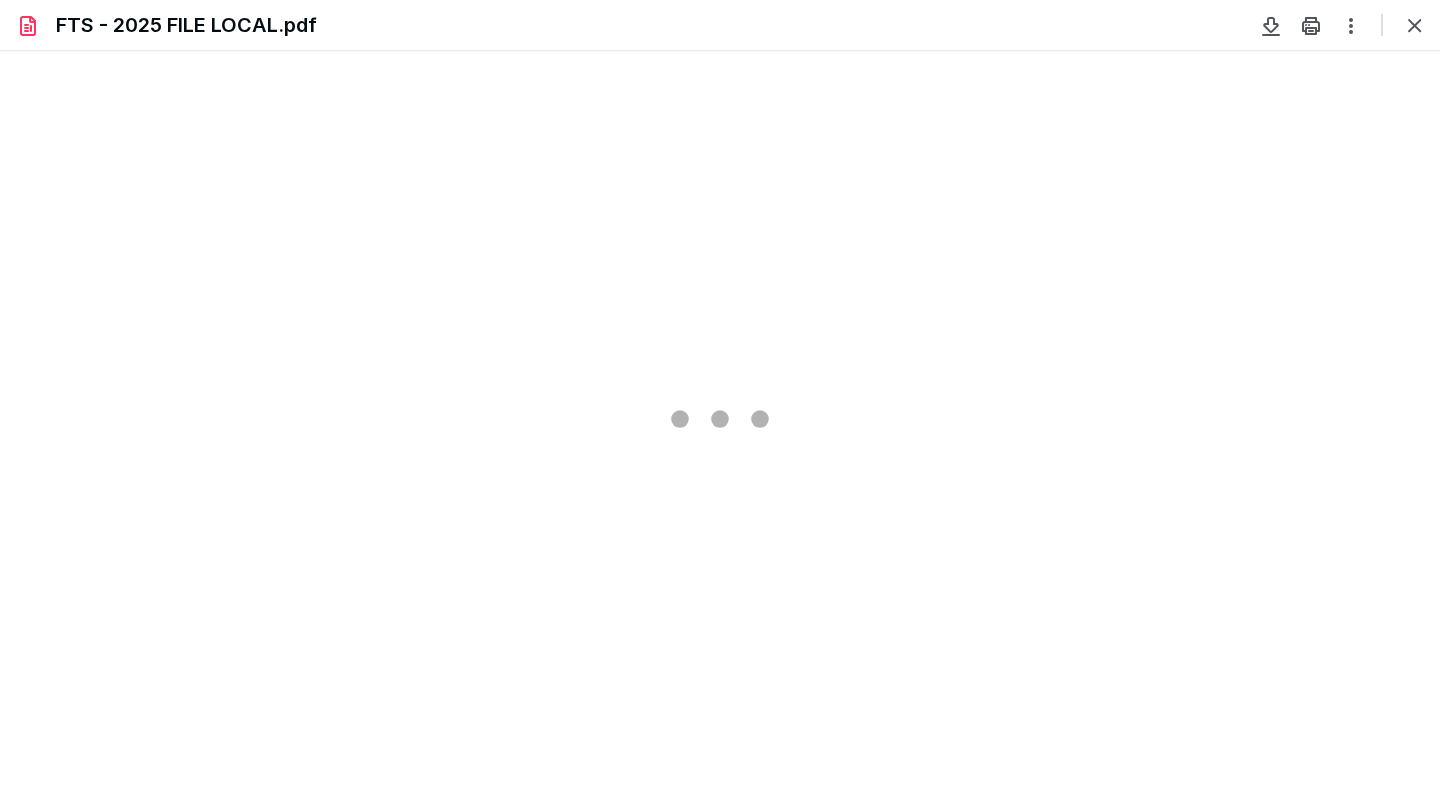 scroll, scrollTop: 0, scrollLeft: 0, axis: both 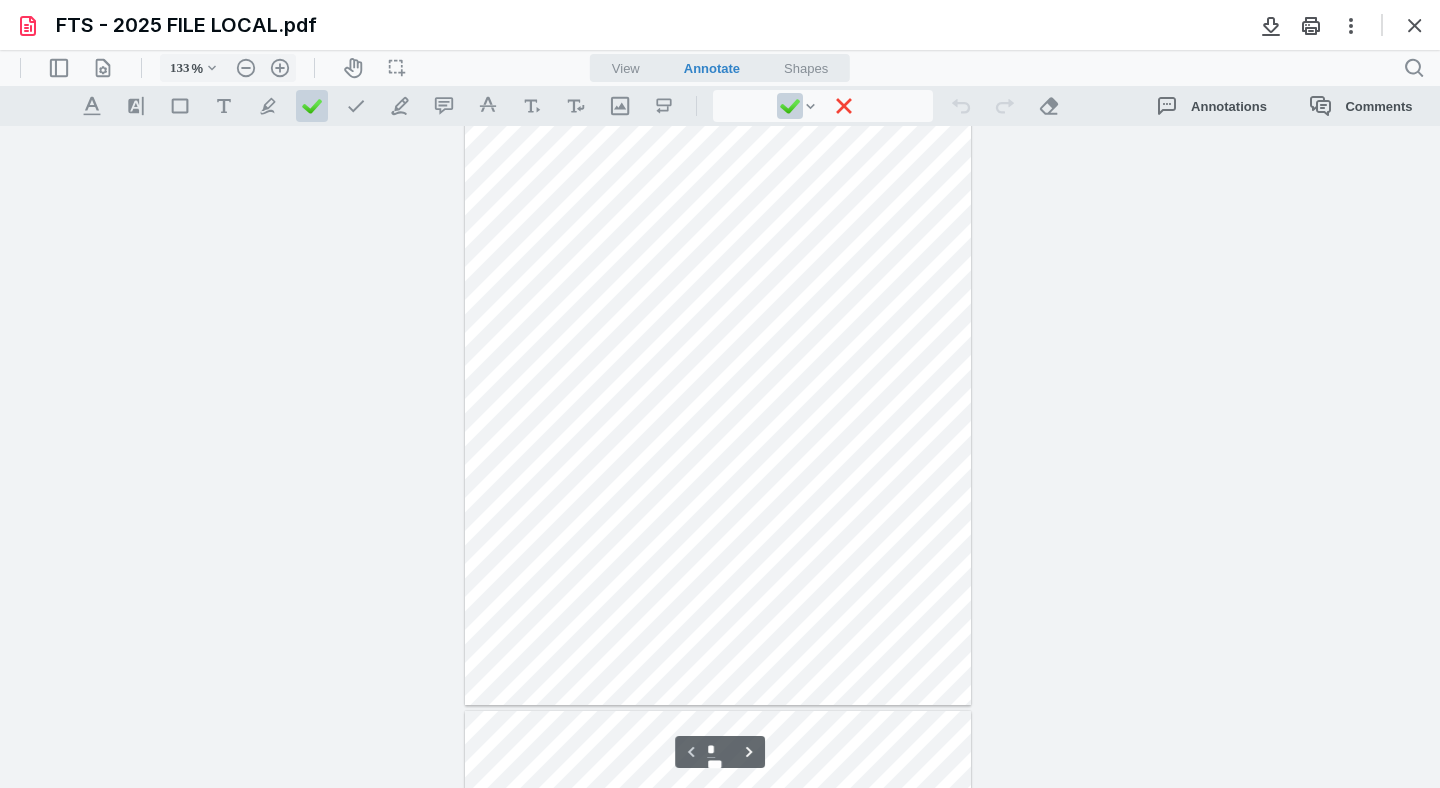 type on "158" 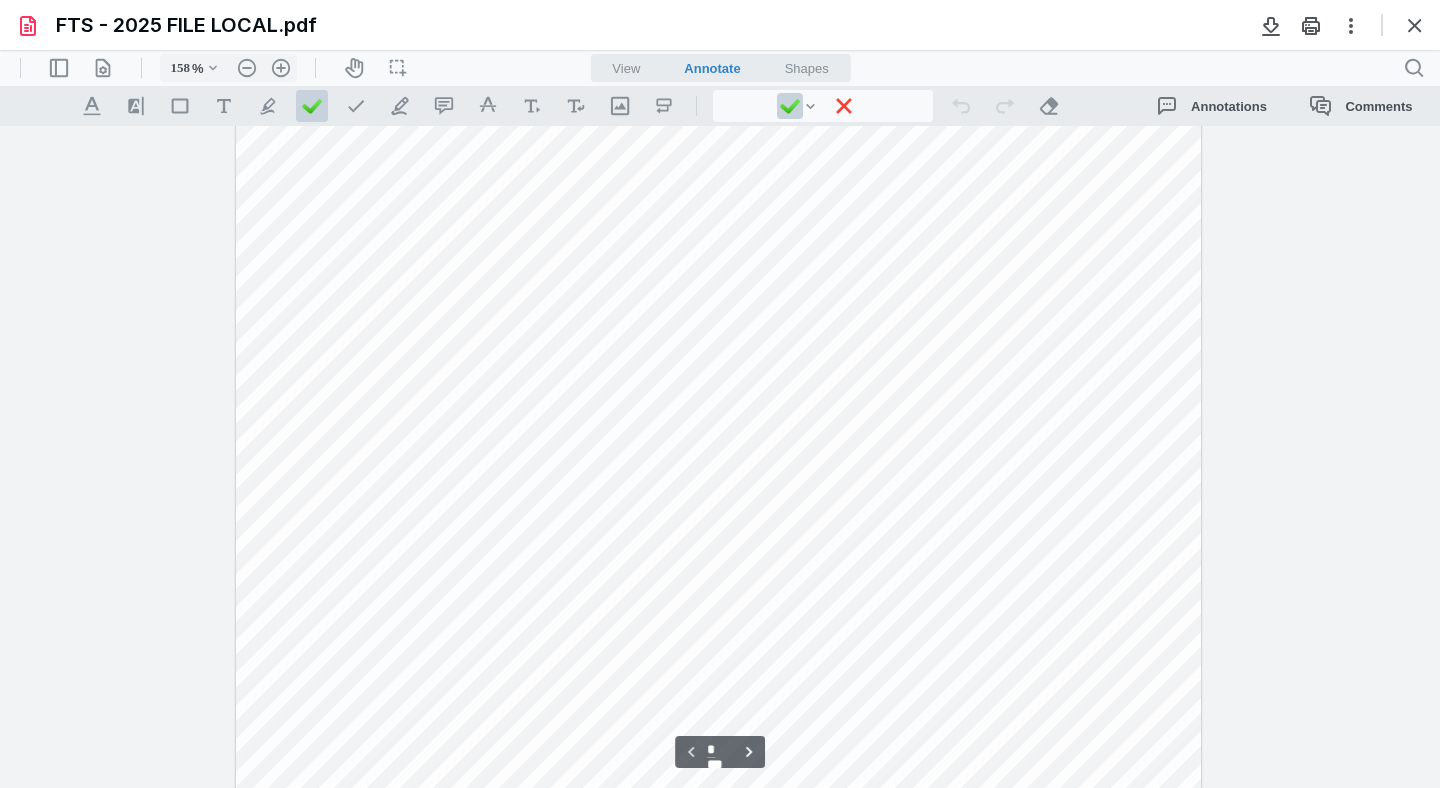 scroll, scrollTop: 0, scrollLeft: 0, axis: both 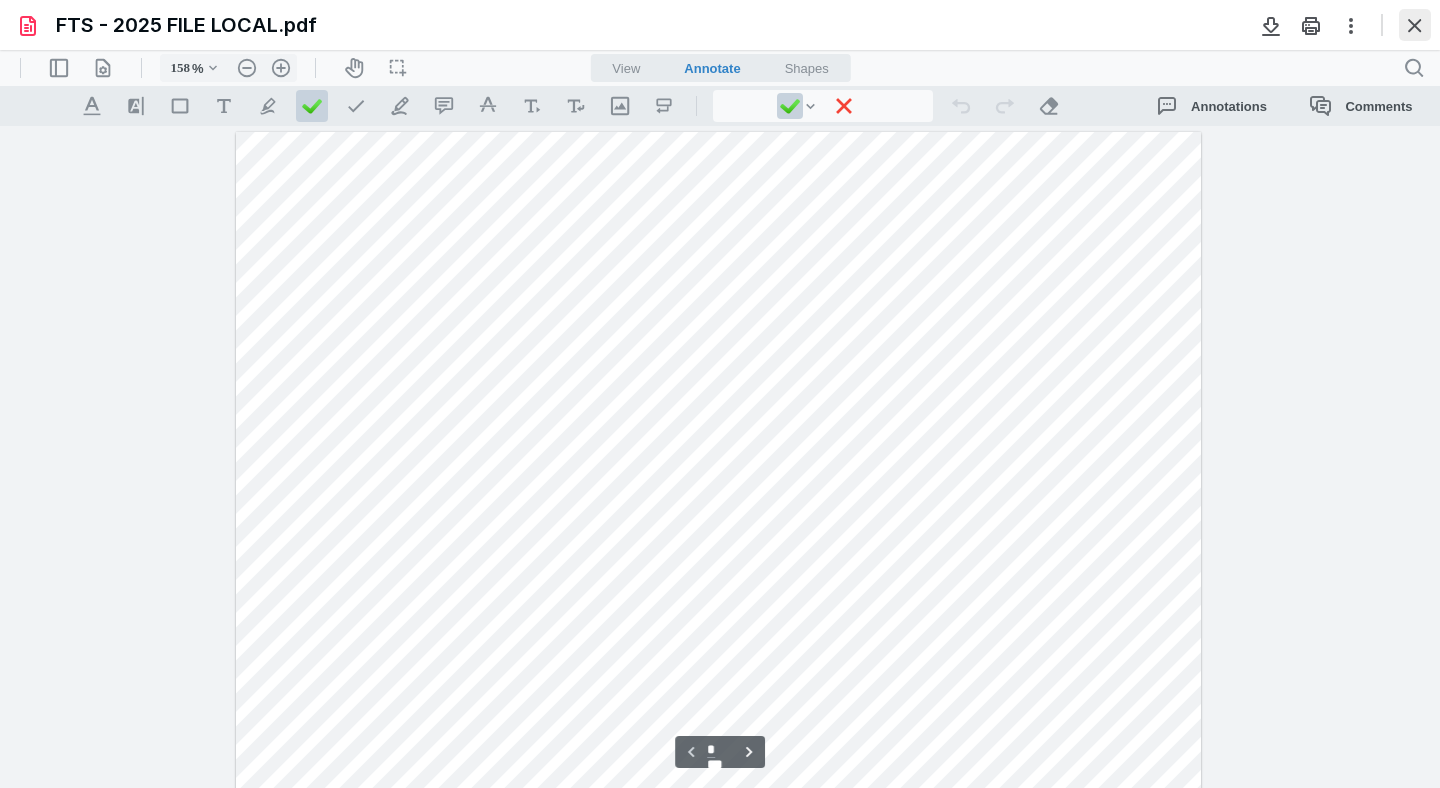 click at bounding box center [1415, 25] 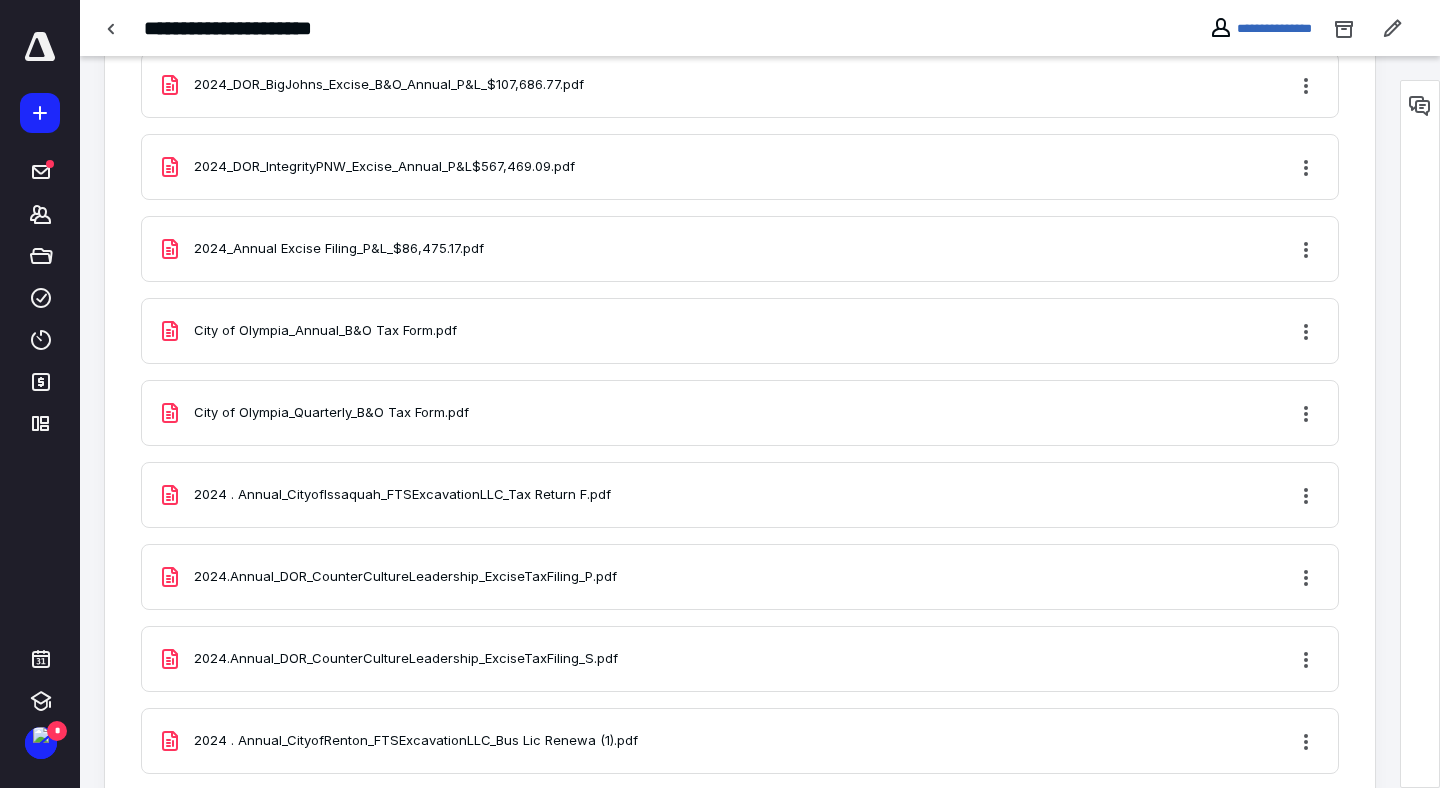 scroll, scrollTop: 1269, scrollLeft: 0, axis: vertical 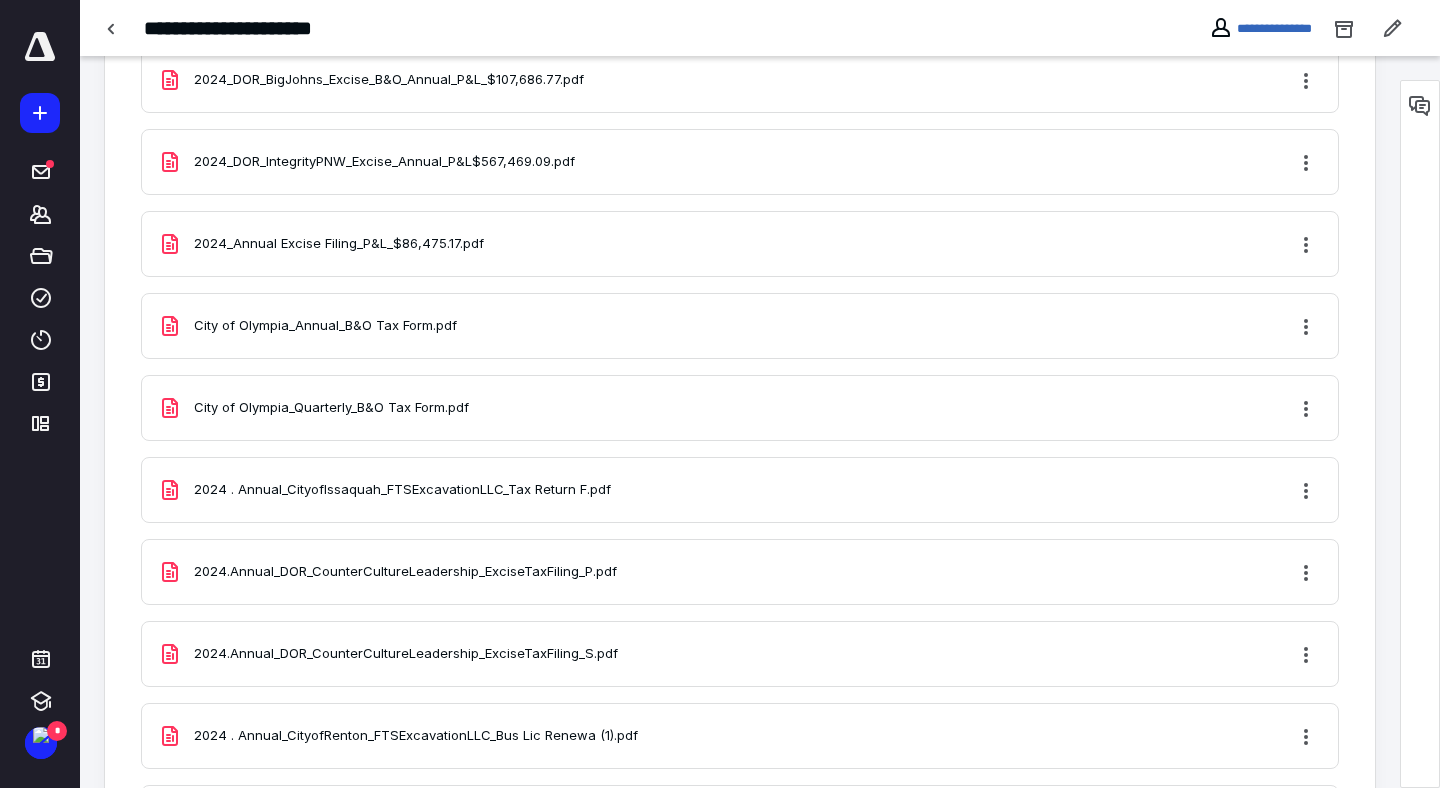 click on "City of Olympia_Annual_B&O Tax Form.pdf" at bounding box center (325, 326) 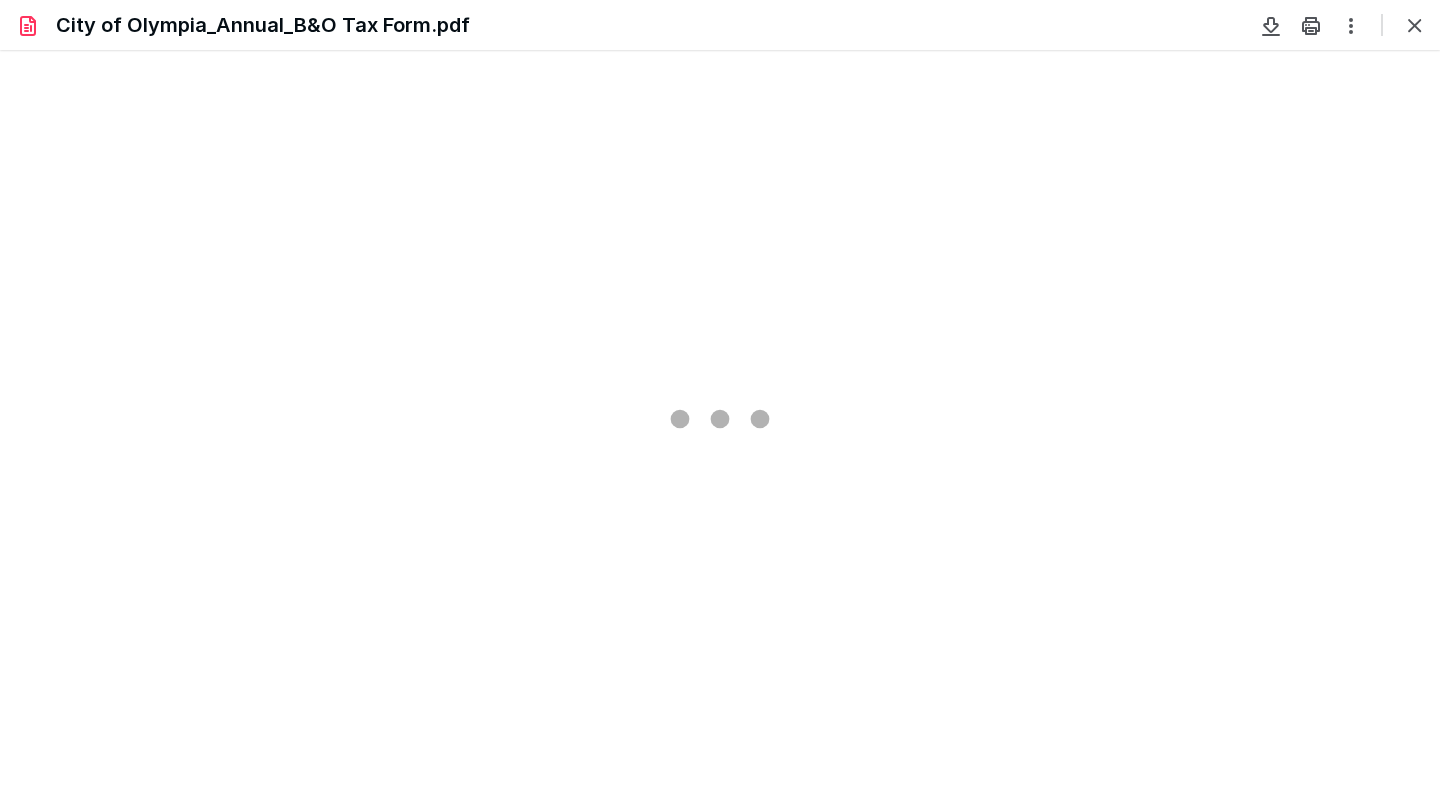 scroll, scrollTop: 0, scrollLeft: 0, axis: both 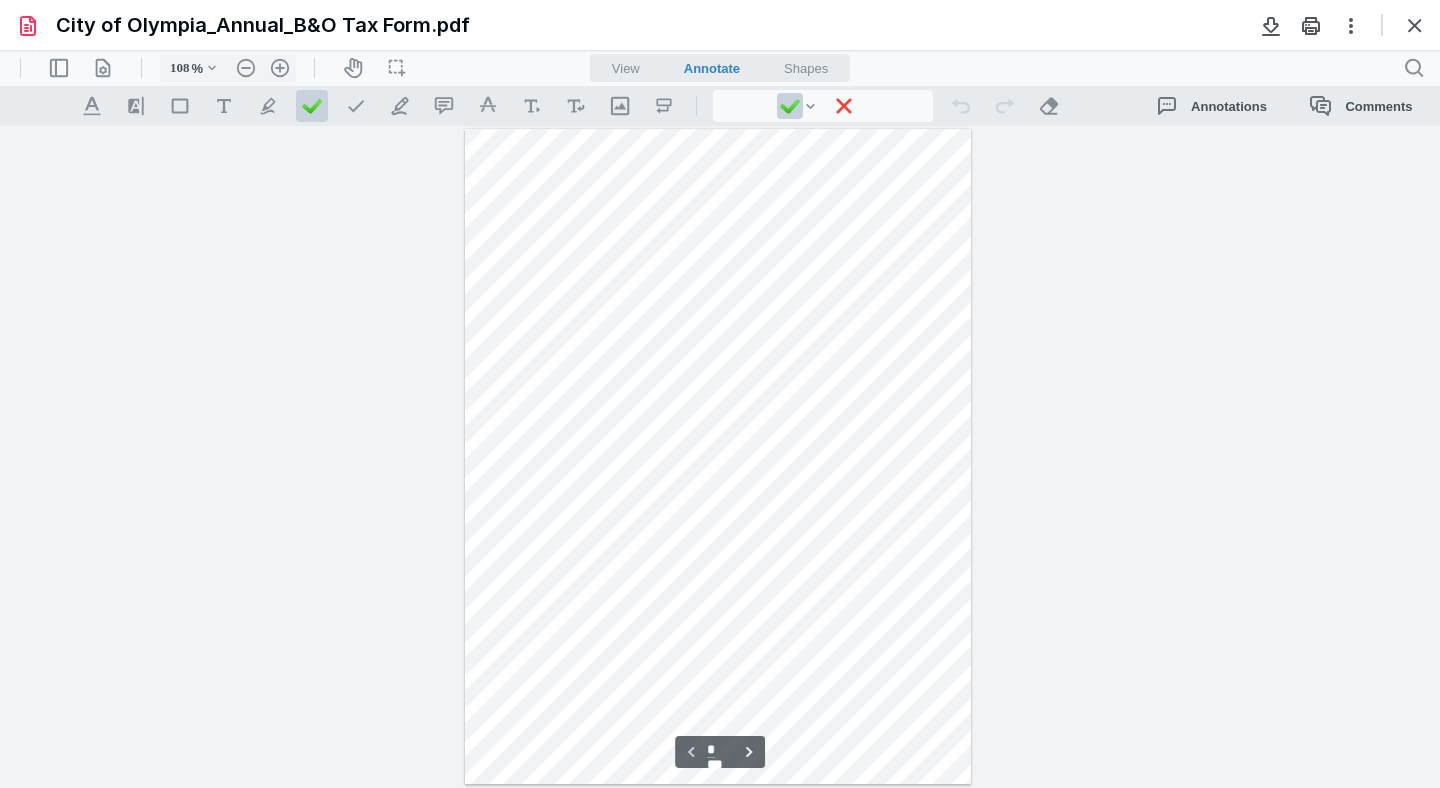 type on "133" 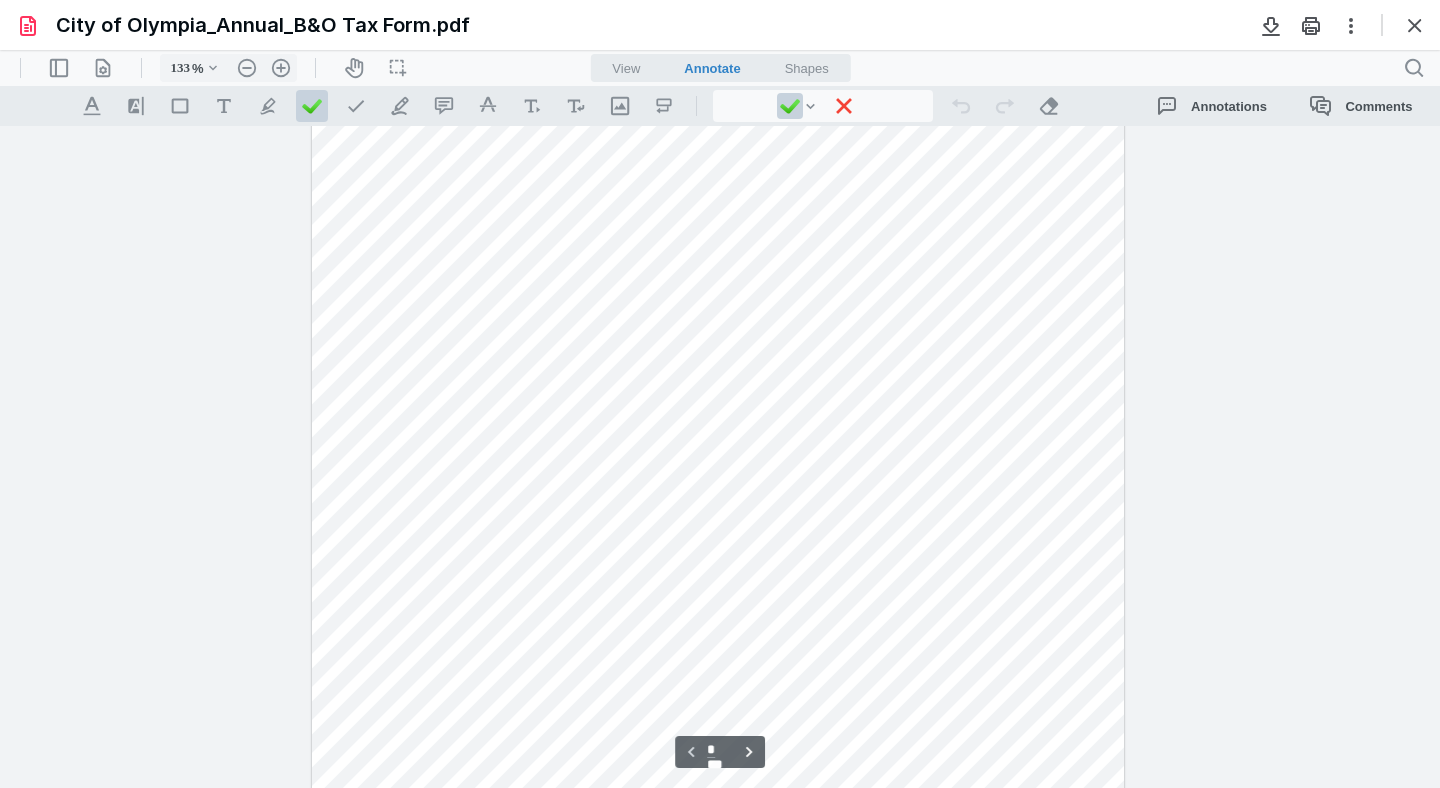 scroll, scrollTop: 0, scrollLeft: 0, axis: both 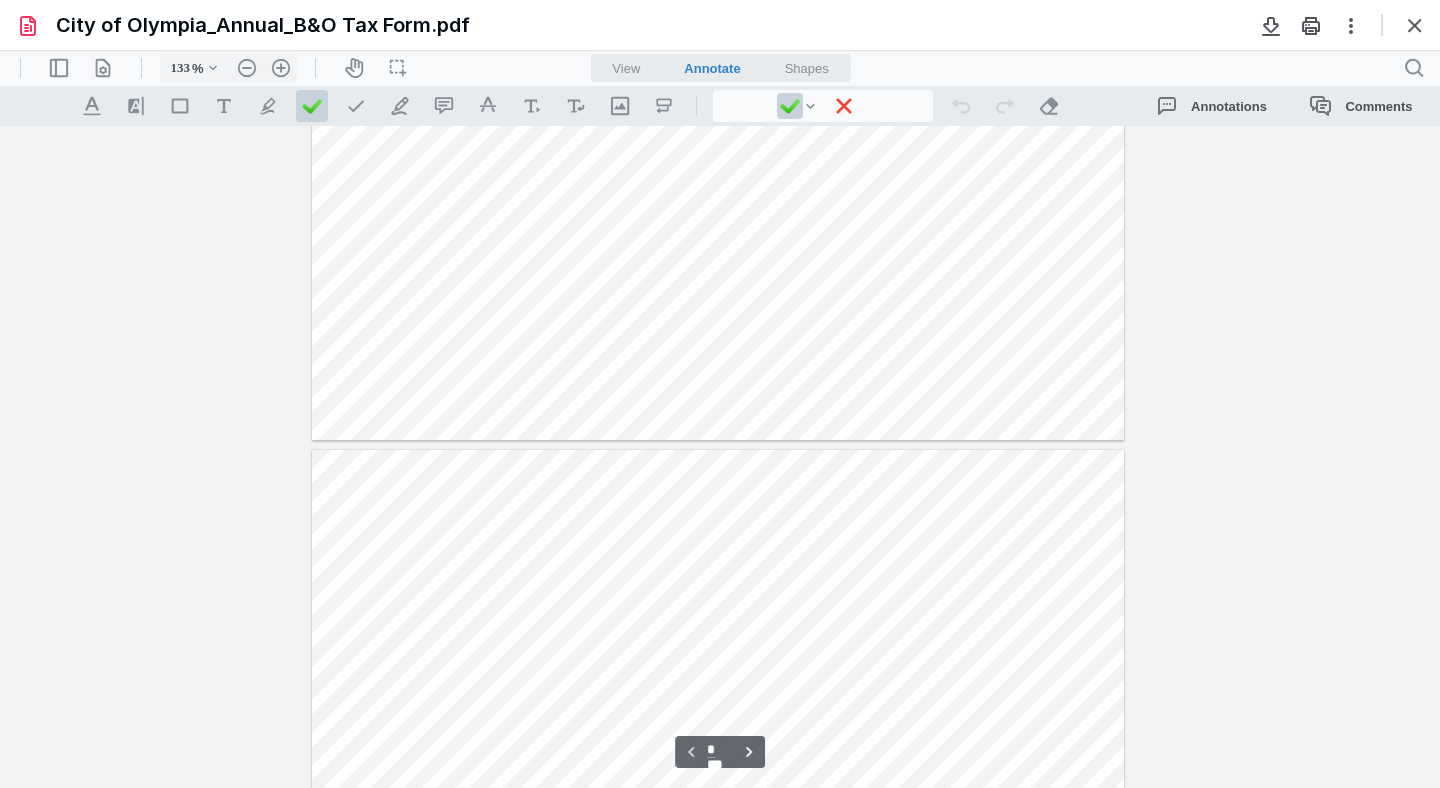 type on "*" 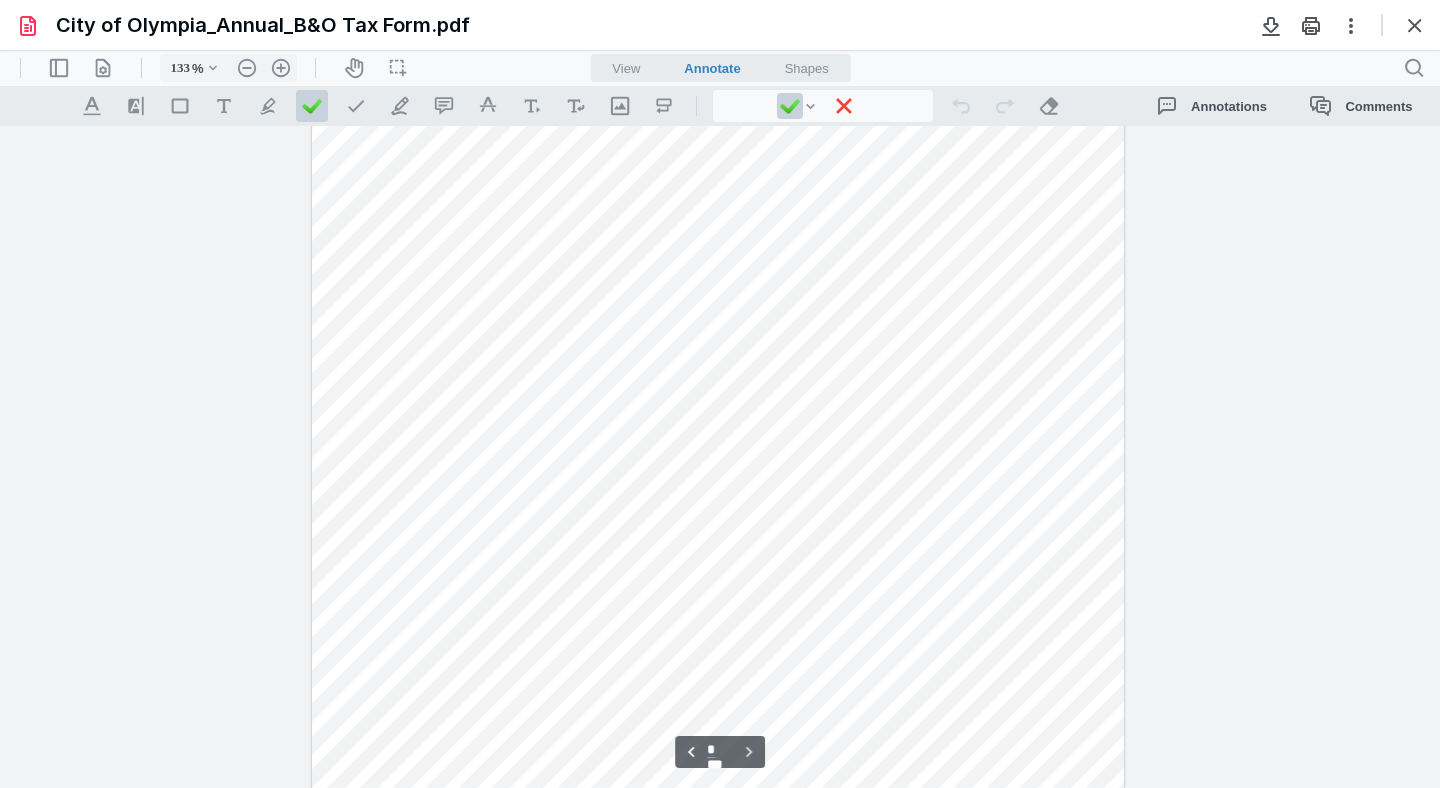 scroll, scrollTop: 1460, scrollLeft: 0, axis: vertical 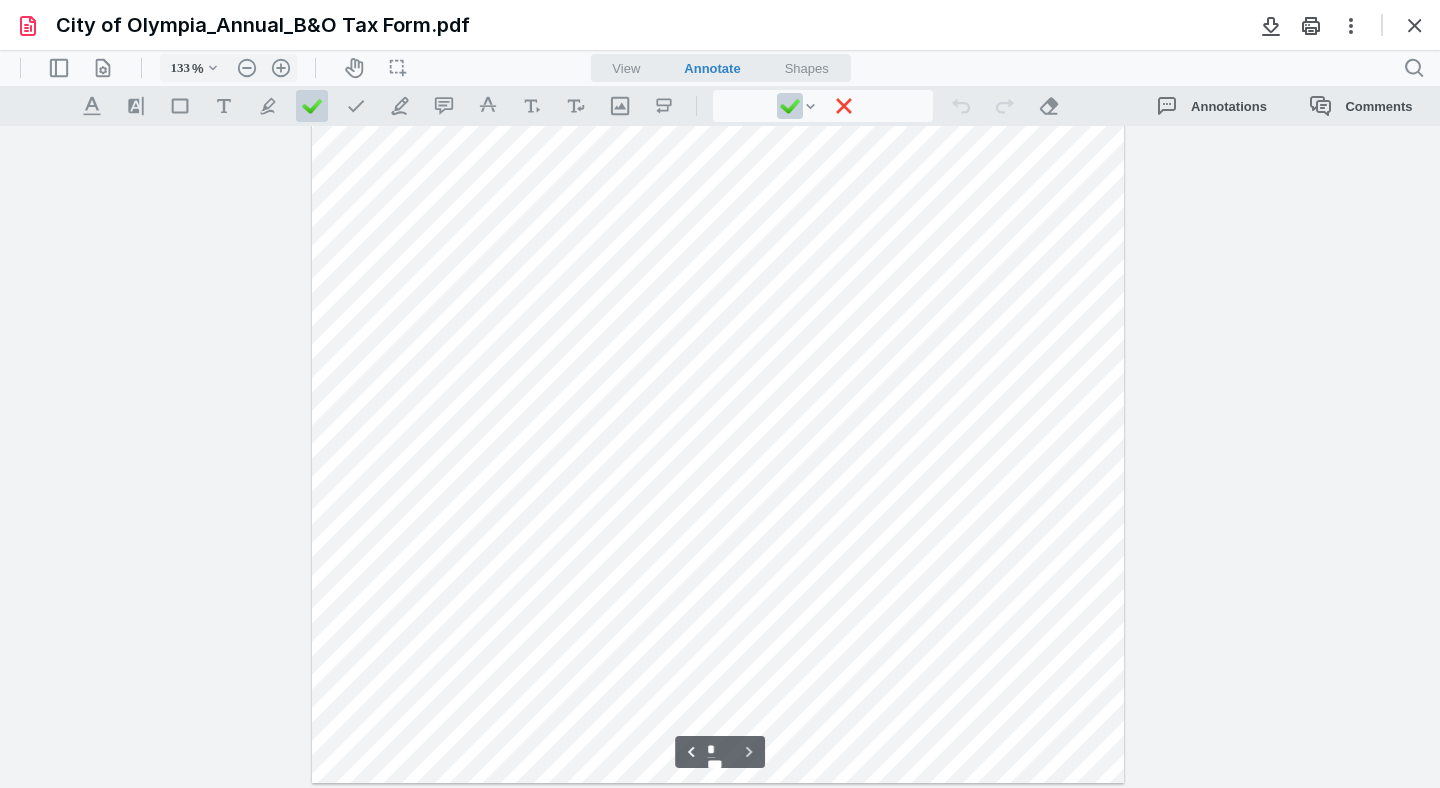 click on "City of Olympia_Annual_B&O Tax Form.pdf" at bounding box center (720, 25) 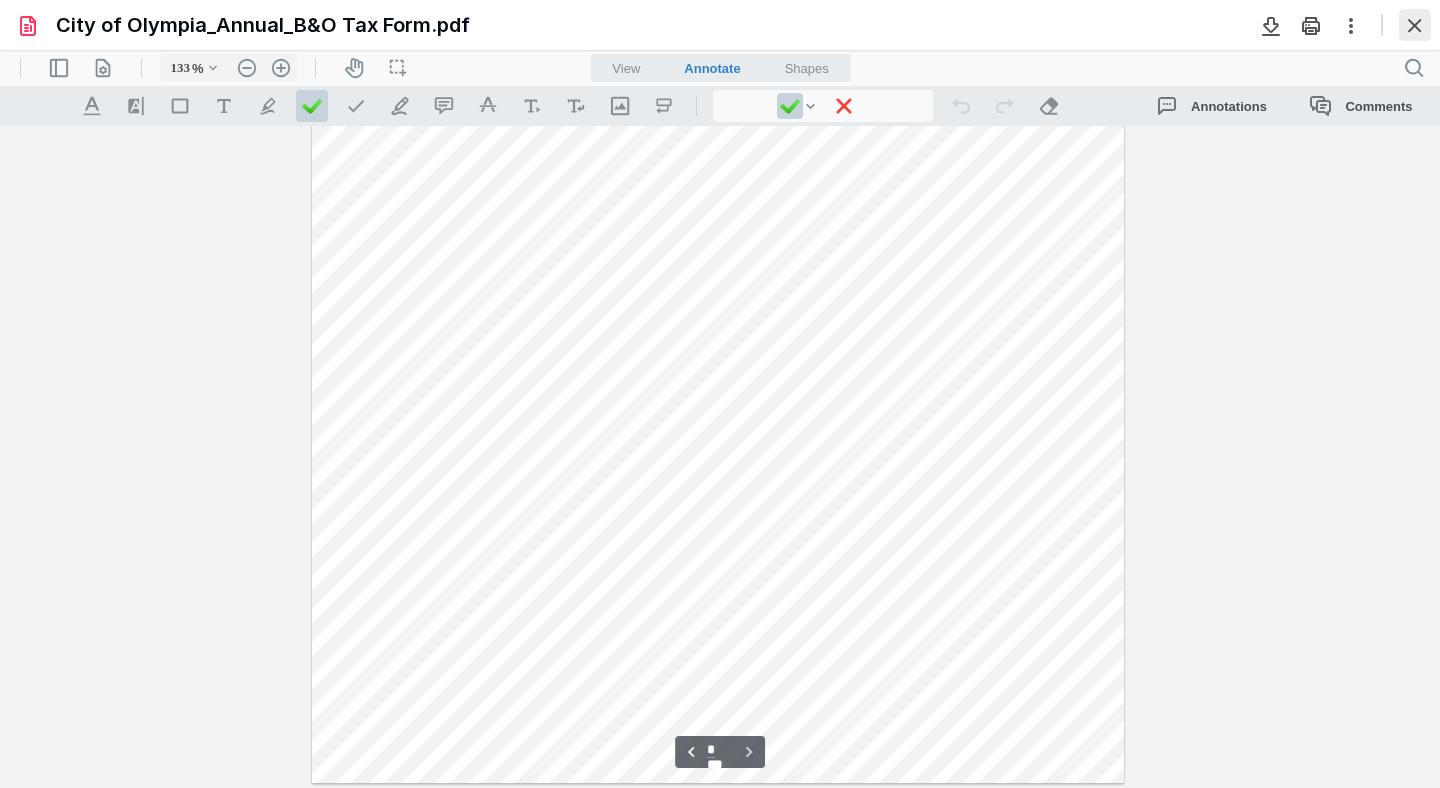 click at bounding box center (1415, 25) 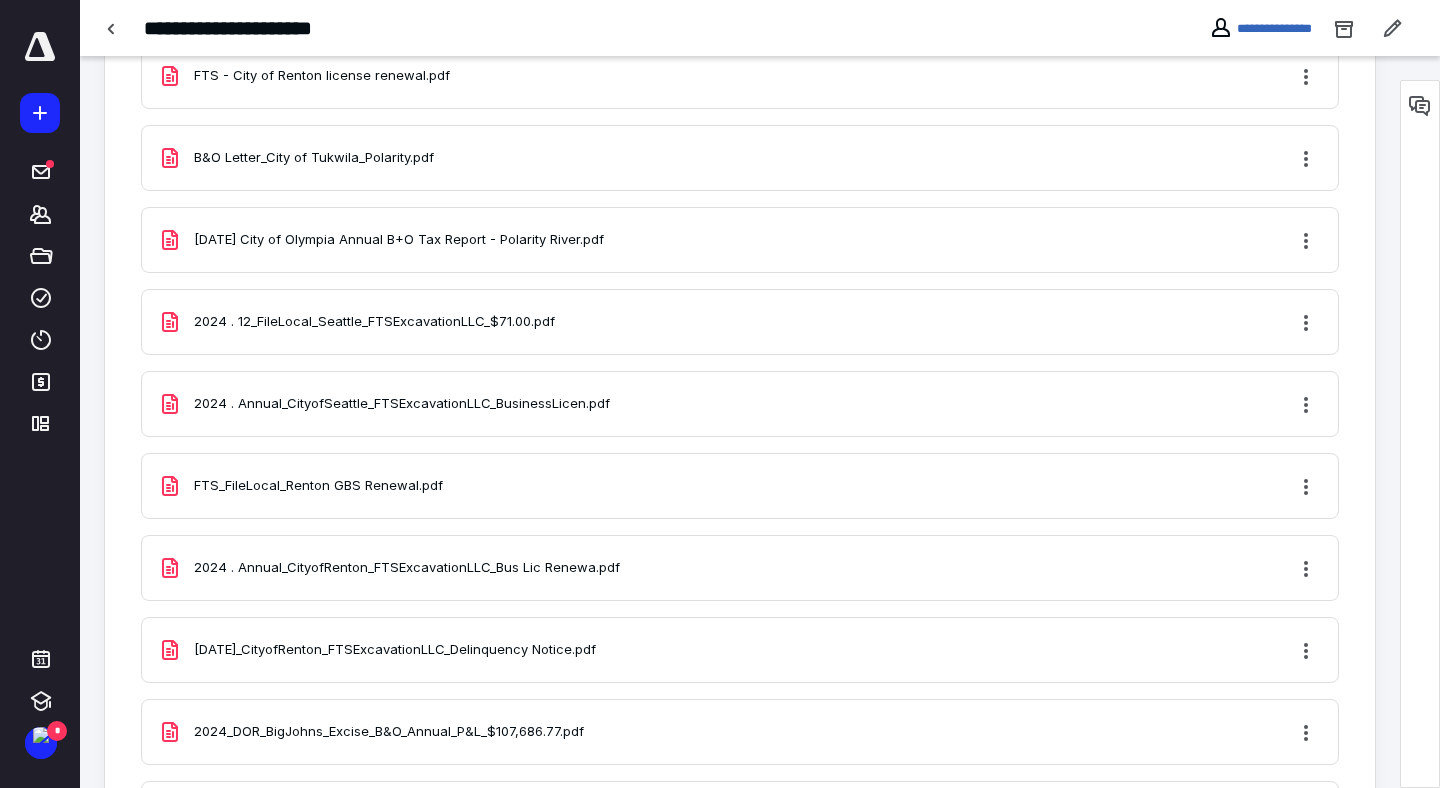 scroll, scrollTop: 0, scrollLeft: 0, axis: both 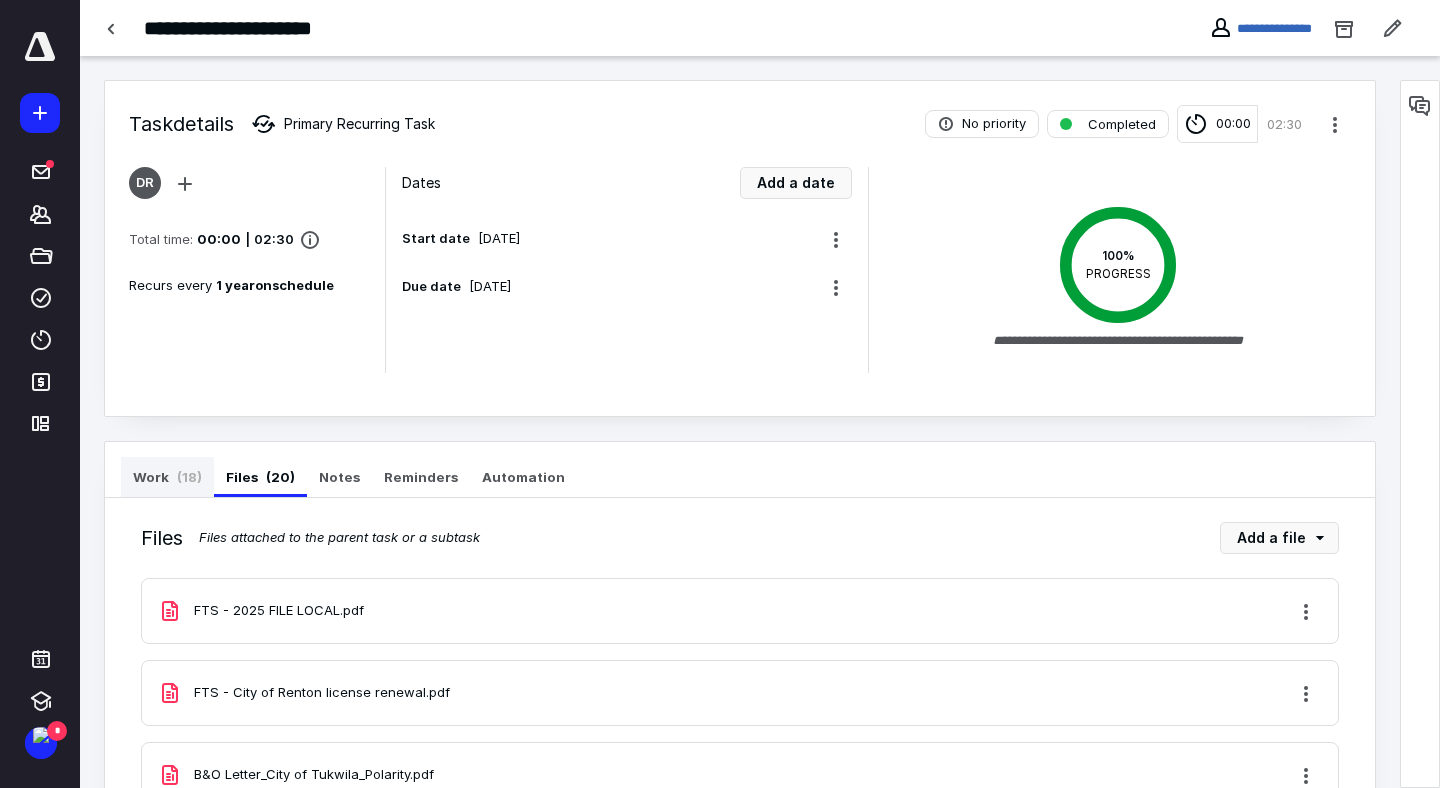 click on "Work ( 18 )" at bounding box center [167, 477] 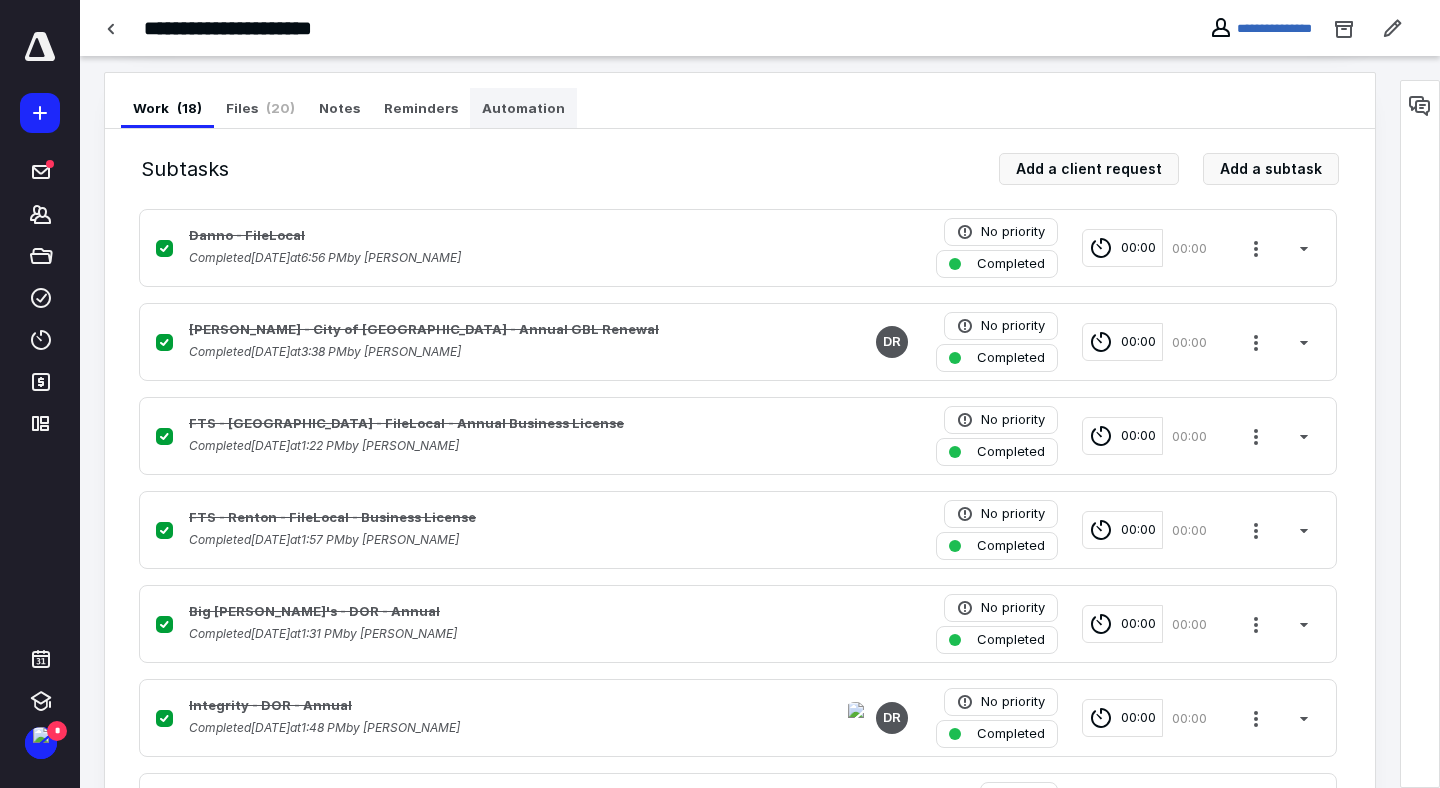 scroll, scrollTop: 601, scrollLeft: 0, axis: vertical 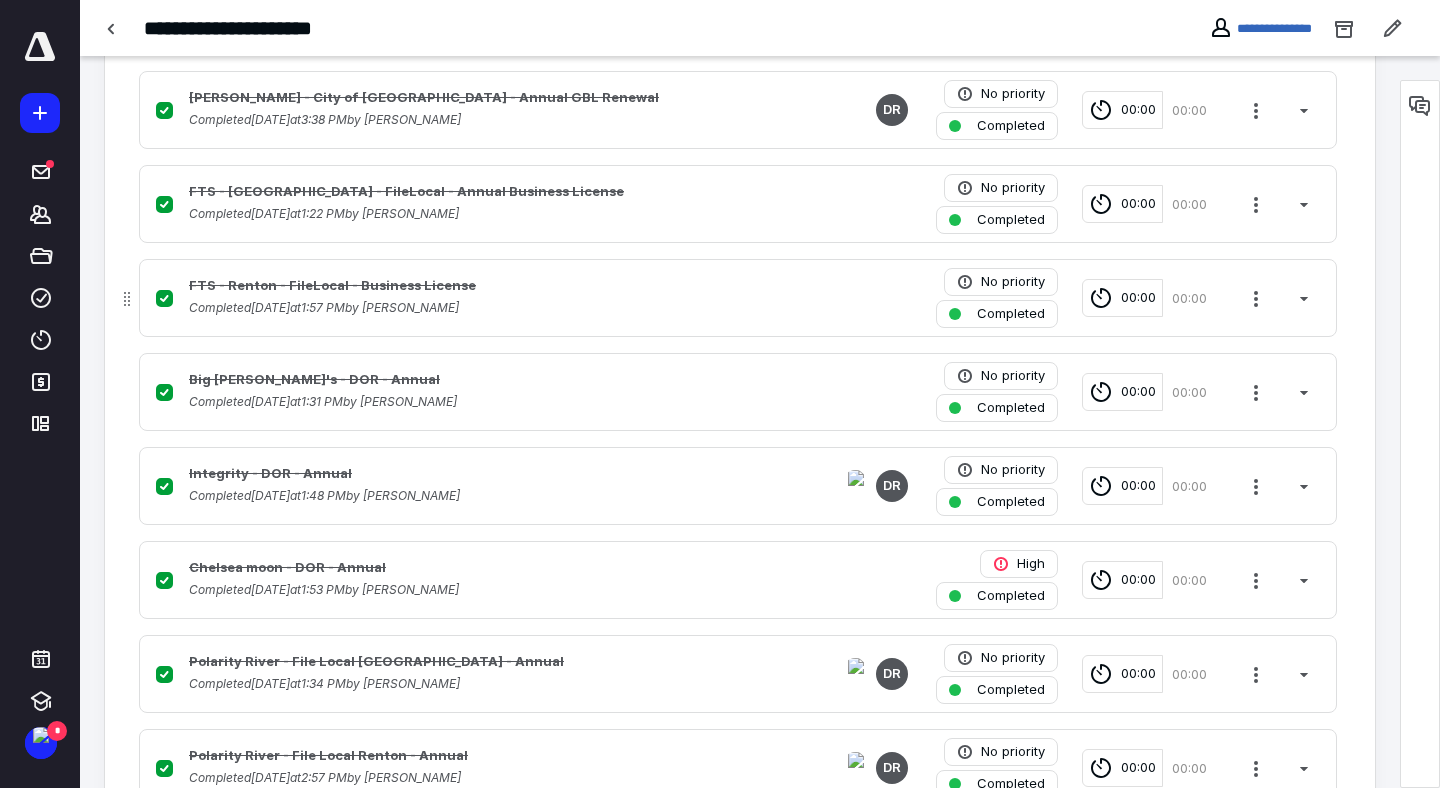 click on "FTS - Renton - FileLocal - Business License Completed  April 11, 2025  at  1:57 PM  by Diana Renshaw No priority Completed 00:00 00:00" at bounding box center [738, 298] 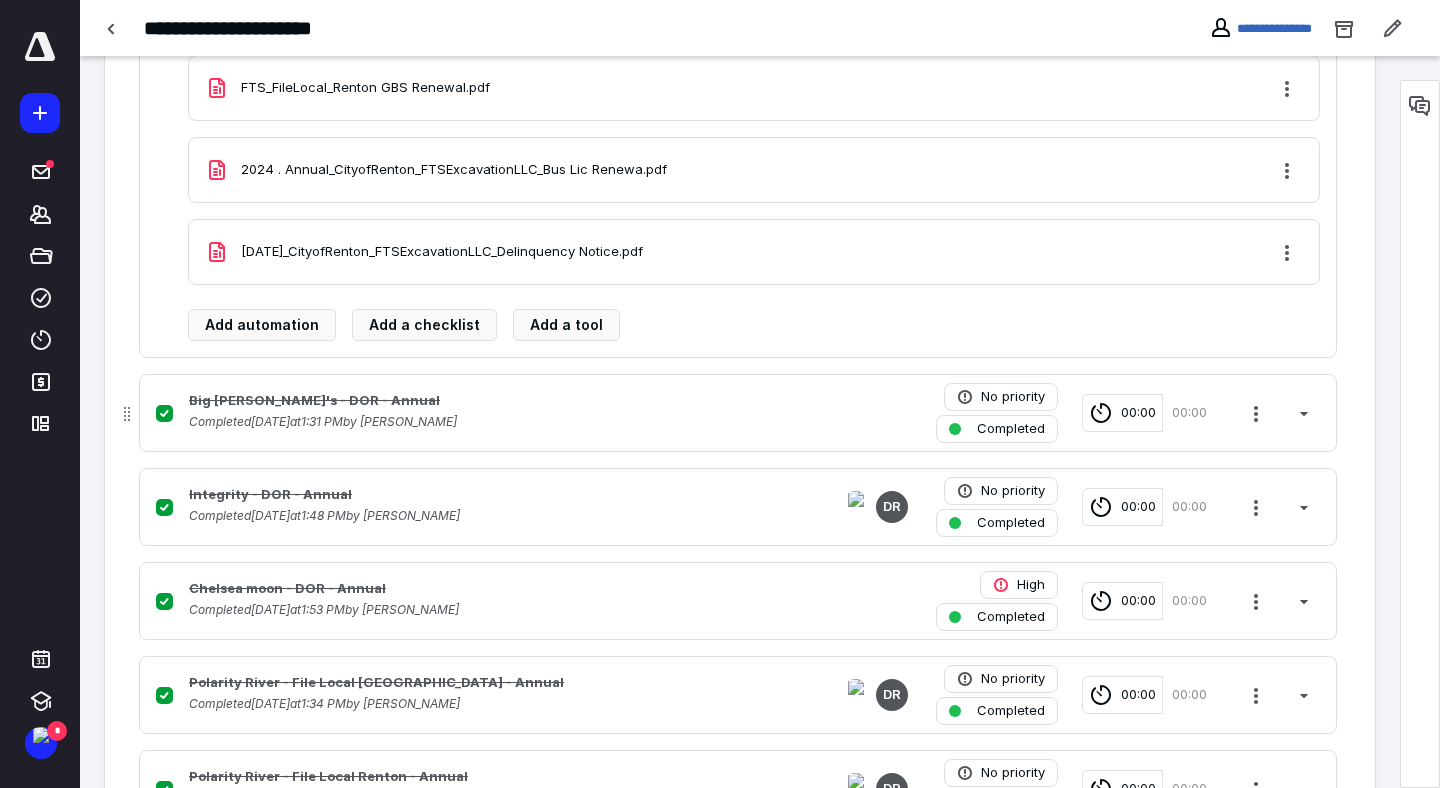 click on "Big John's - DOR - Annual" at bounding box center (475, 401) 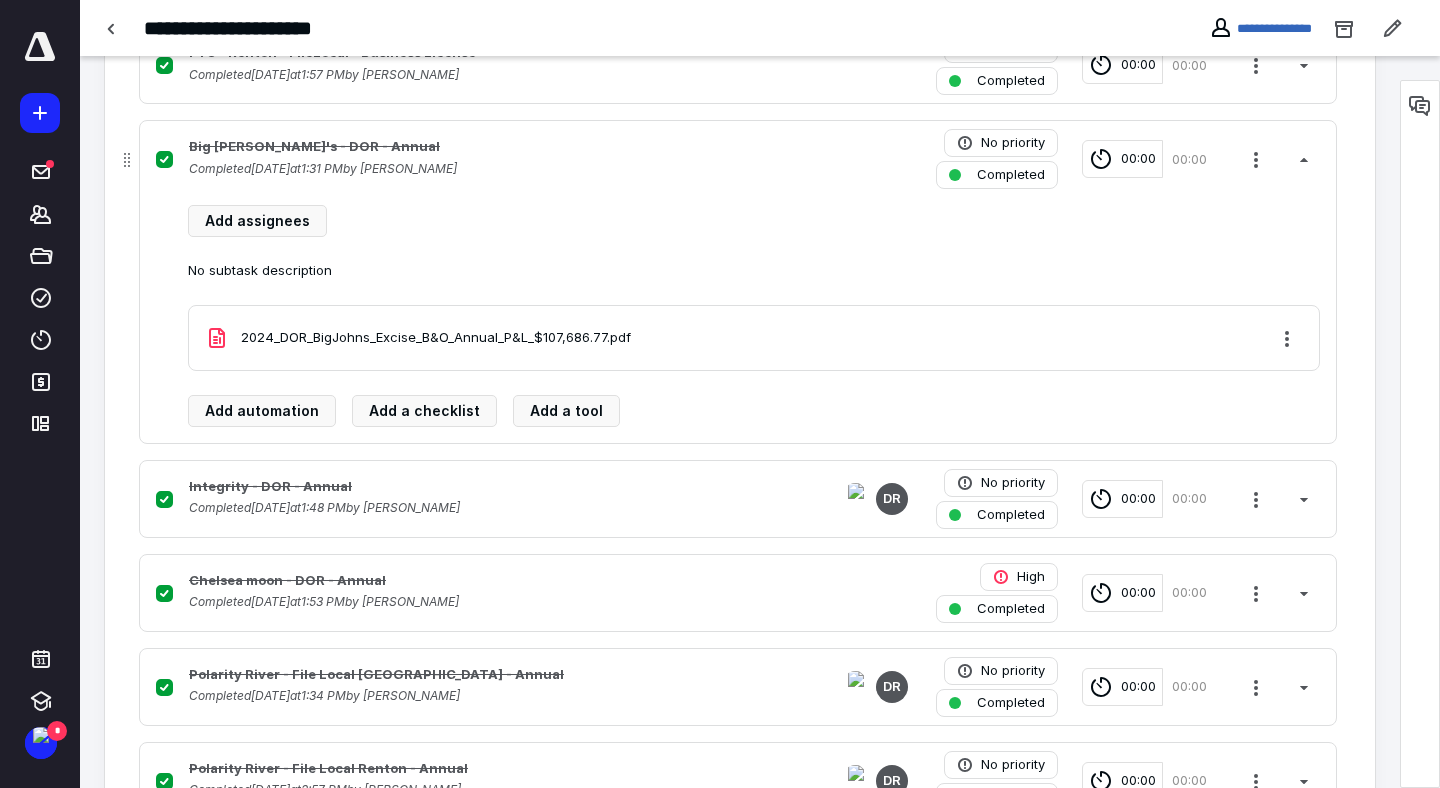 scroll, scrollTop: 813, scrollLeft: 0, axis: vertical 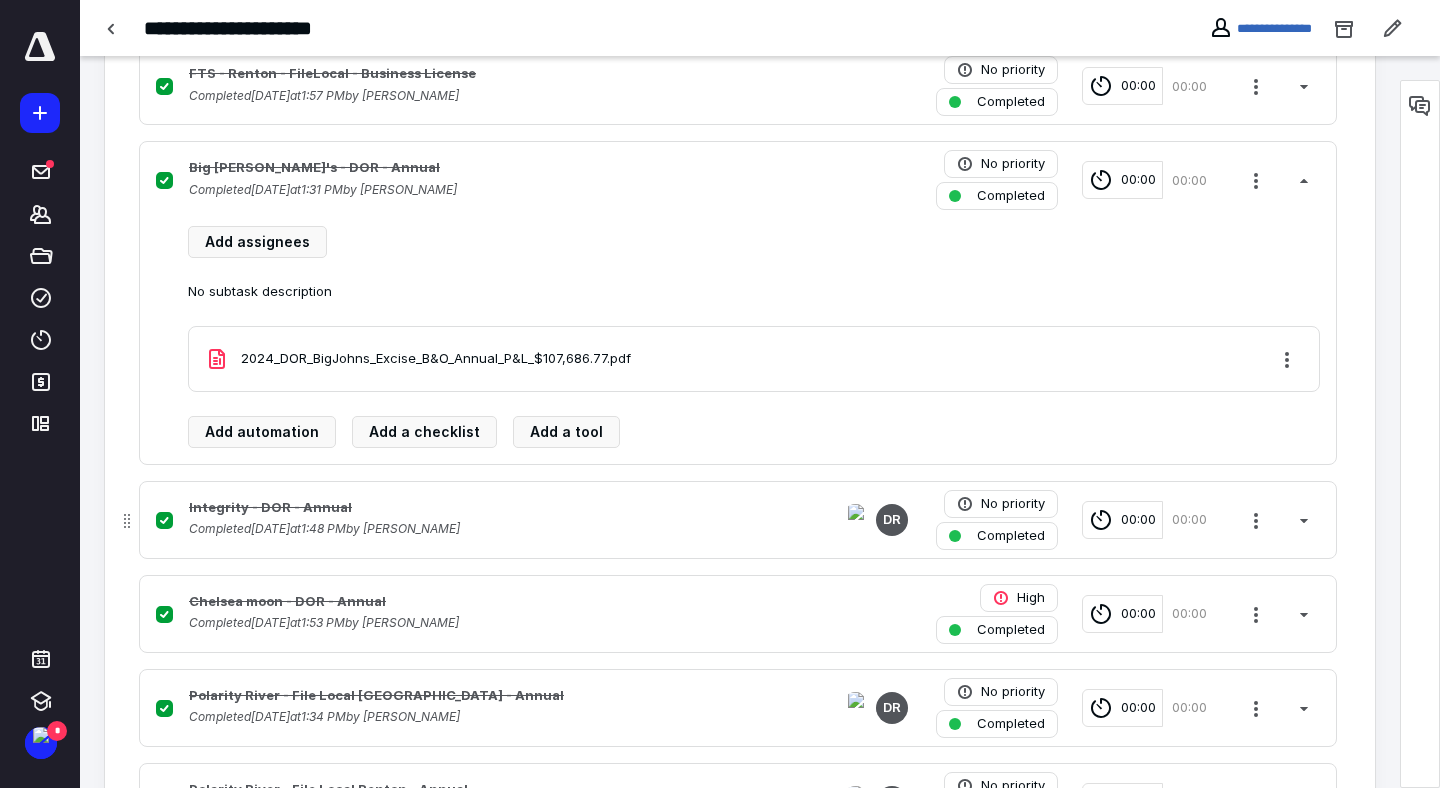click on "Completed  April 11, 2025  at  1:48 PM  by Diana Renshaw" at bounding box center (324, 529) 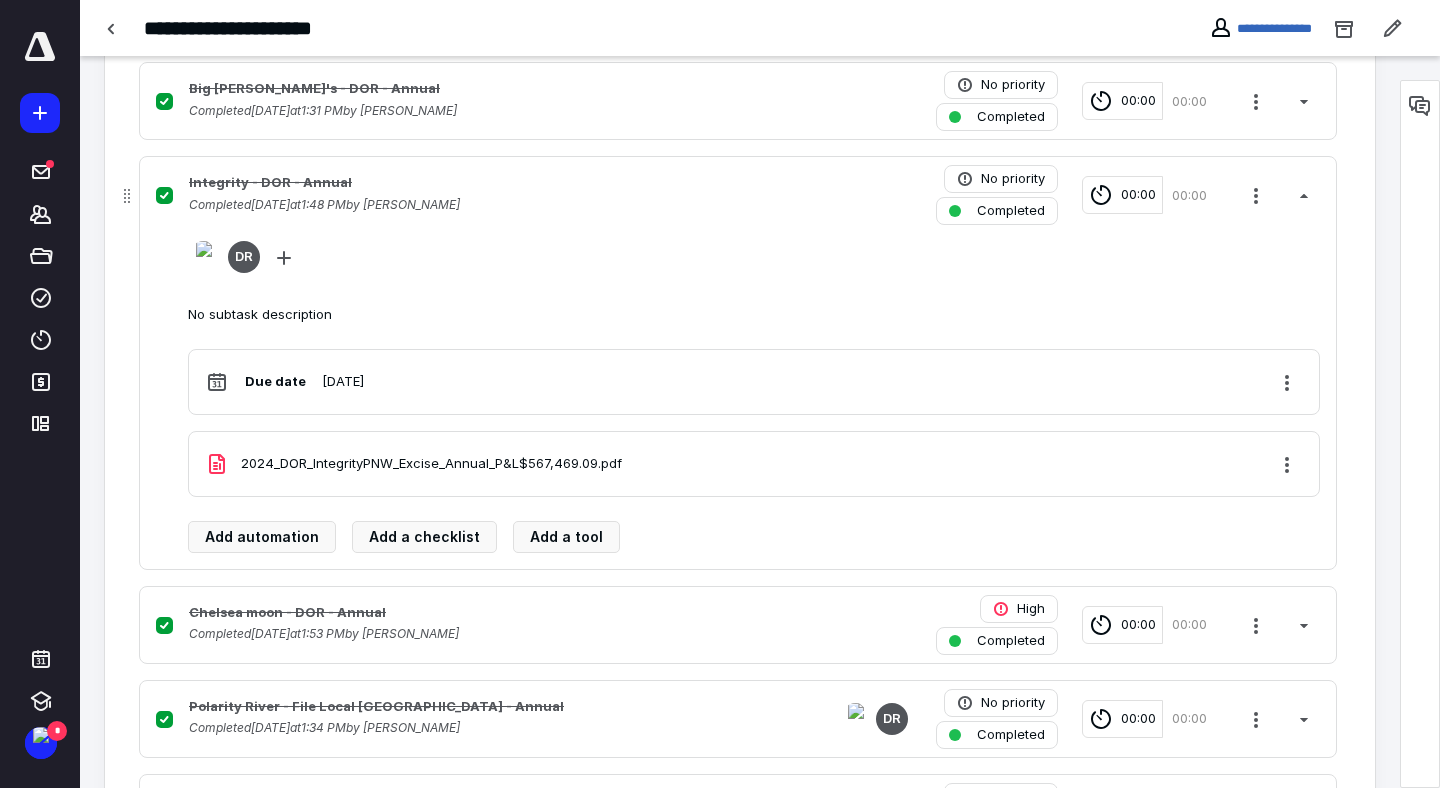 scroll, scrollTop: 943, scrollLeft: 0, axis: vertical 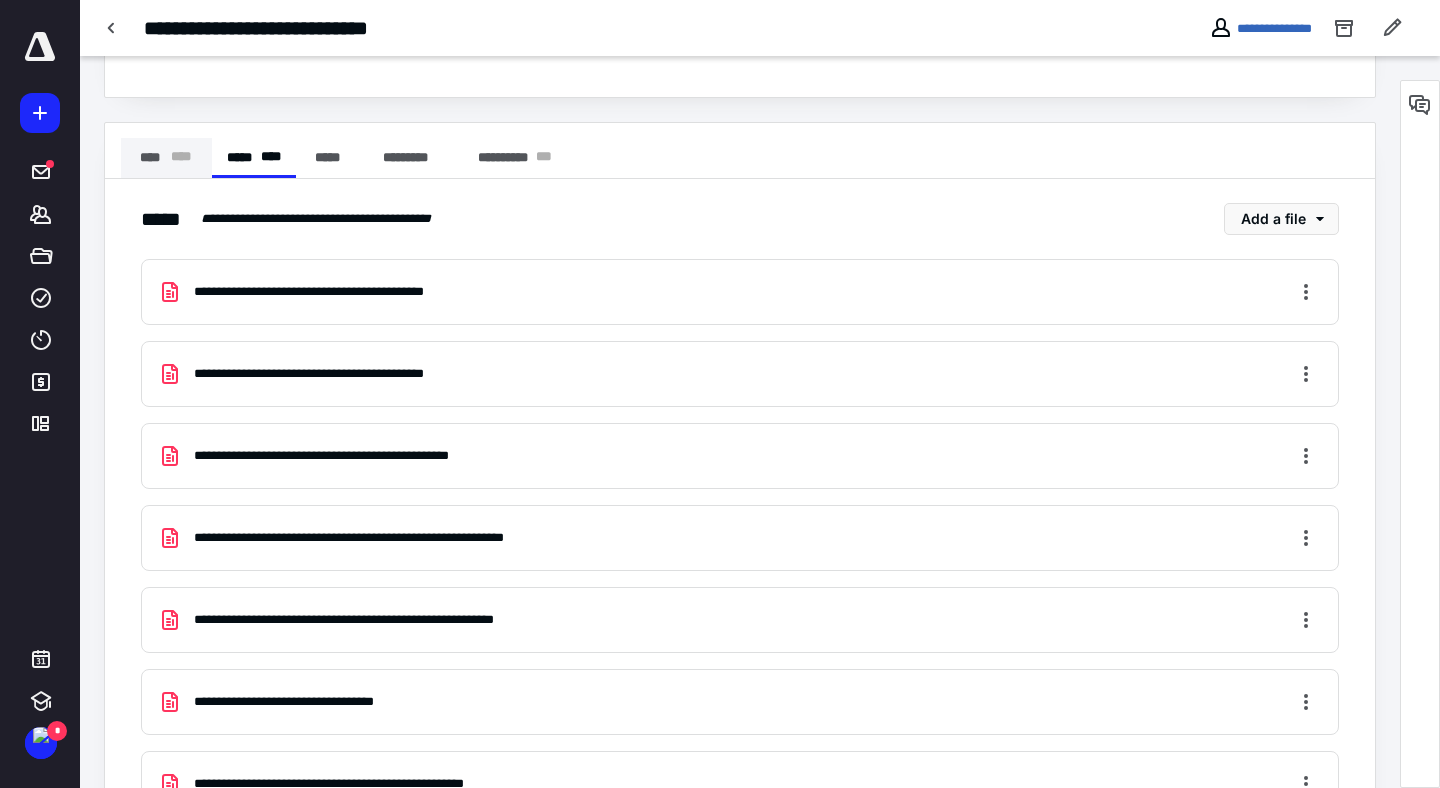 click on "**** * ** *" at bounding box center (166, 158) 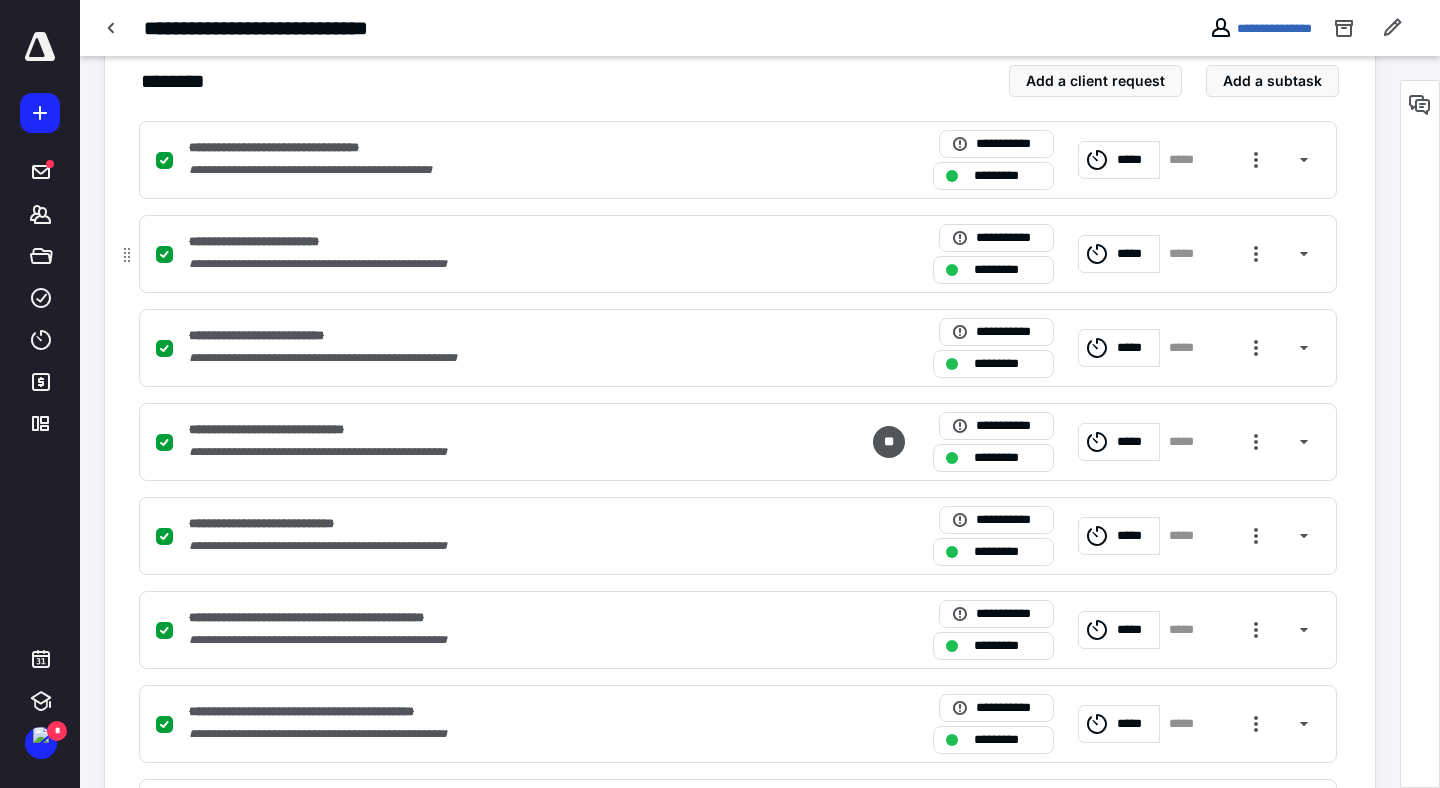 scroll, scrollTop: 464, scrollLeft: 0, axis: vertical 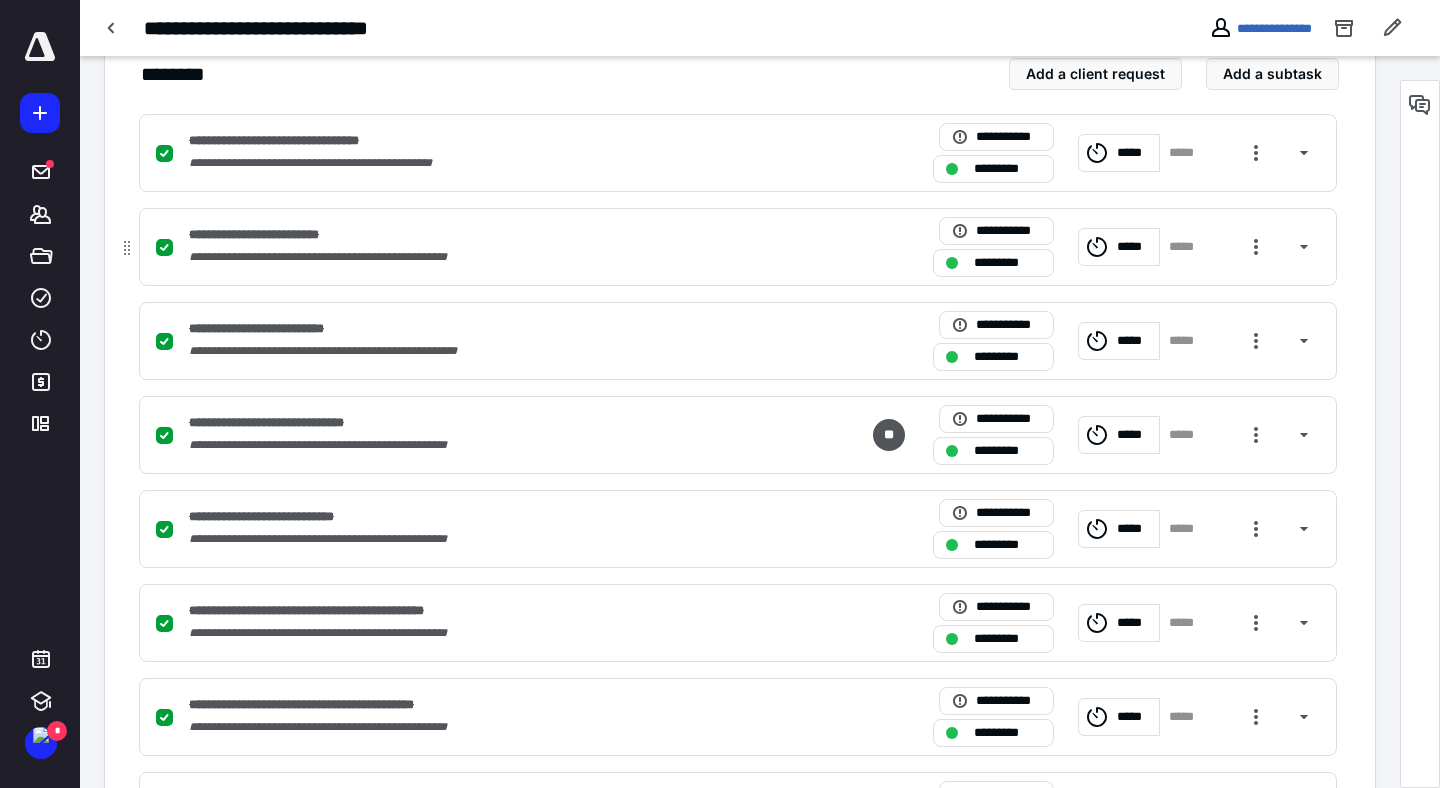 click on "**********" at bounding box center [475, 235] 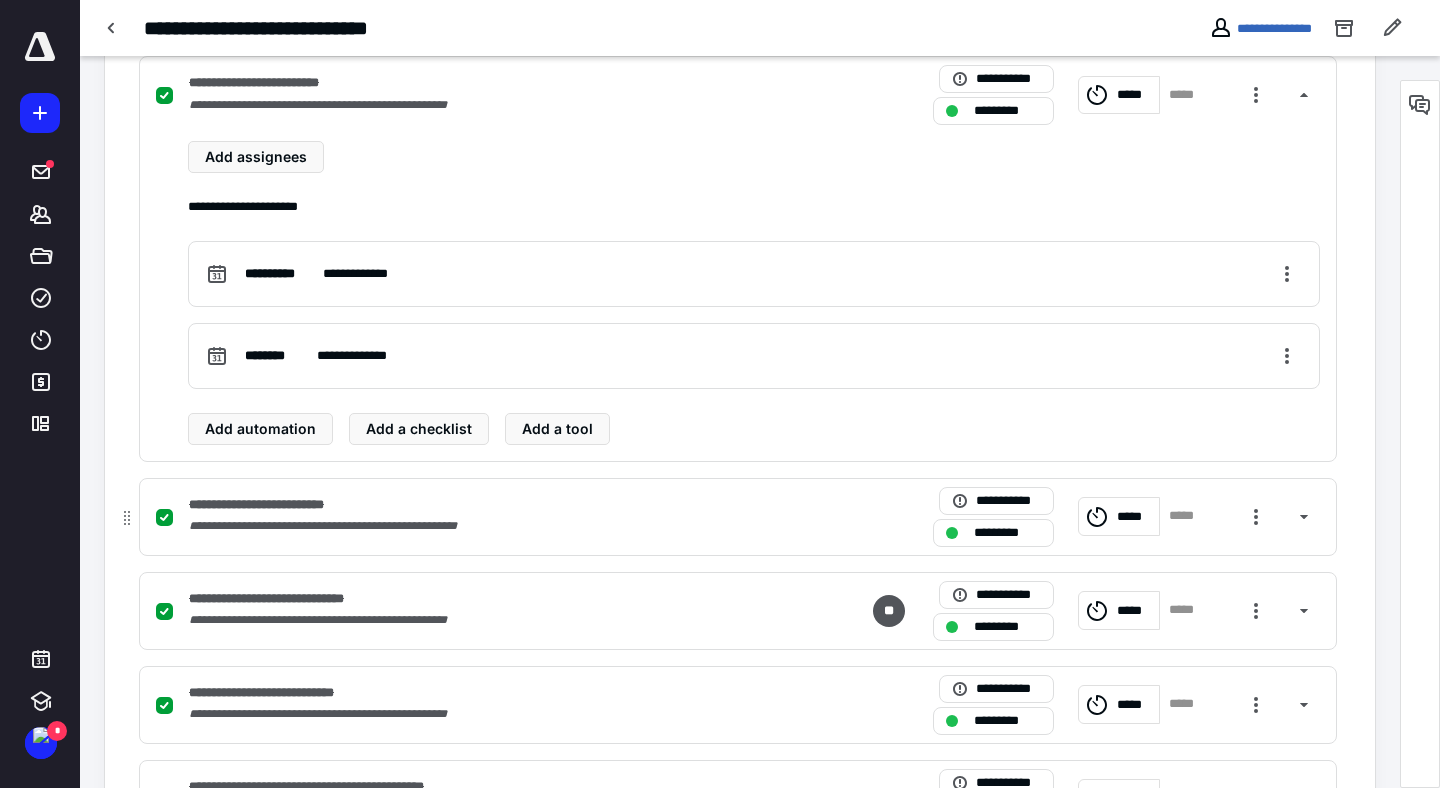 click on "**********" at bounding box center [349, 526] 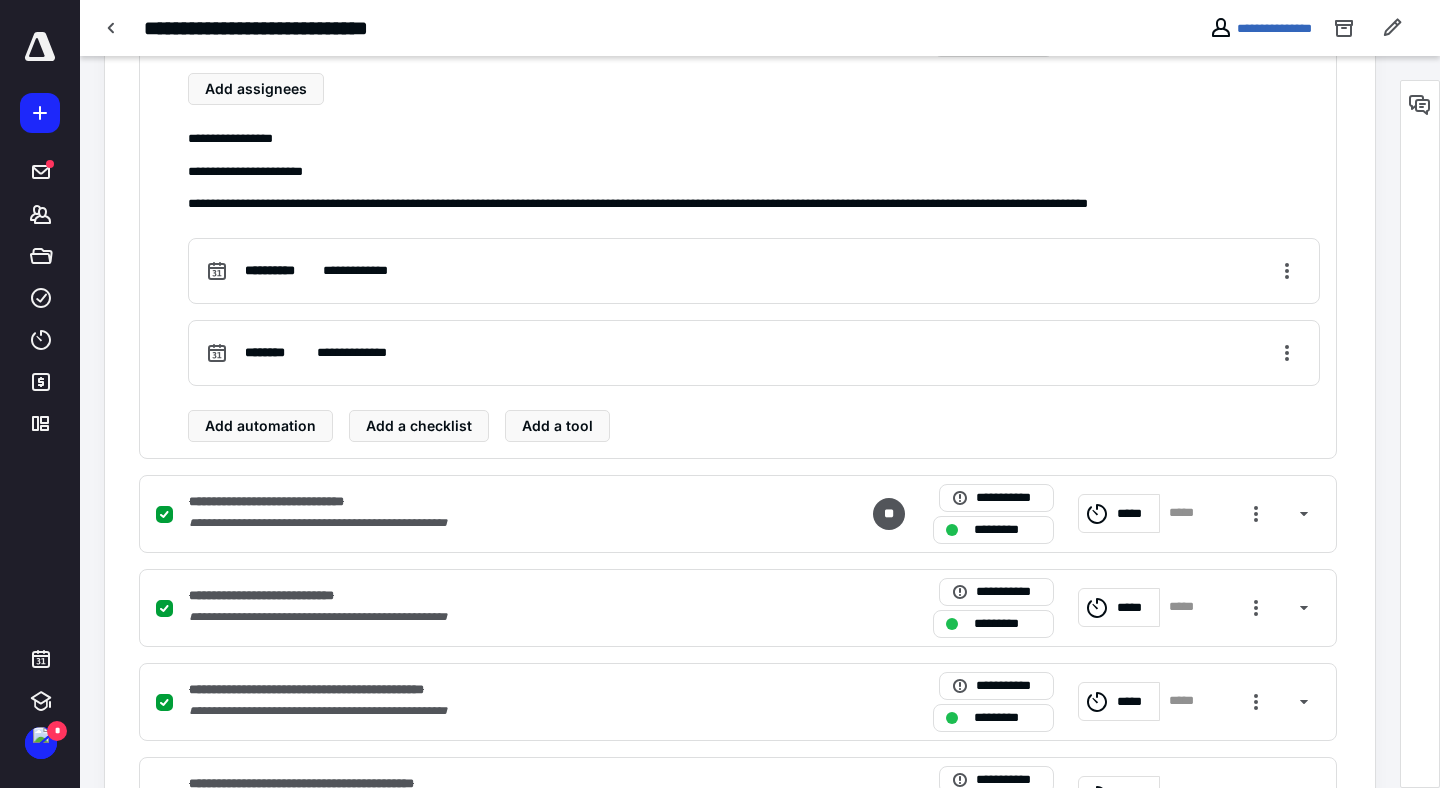 scroll, scrollTop: 785, scrollLeft: 0, axis: vertical 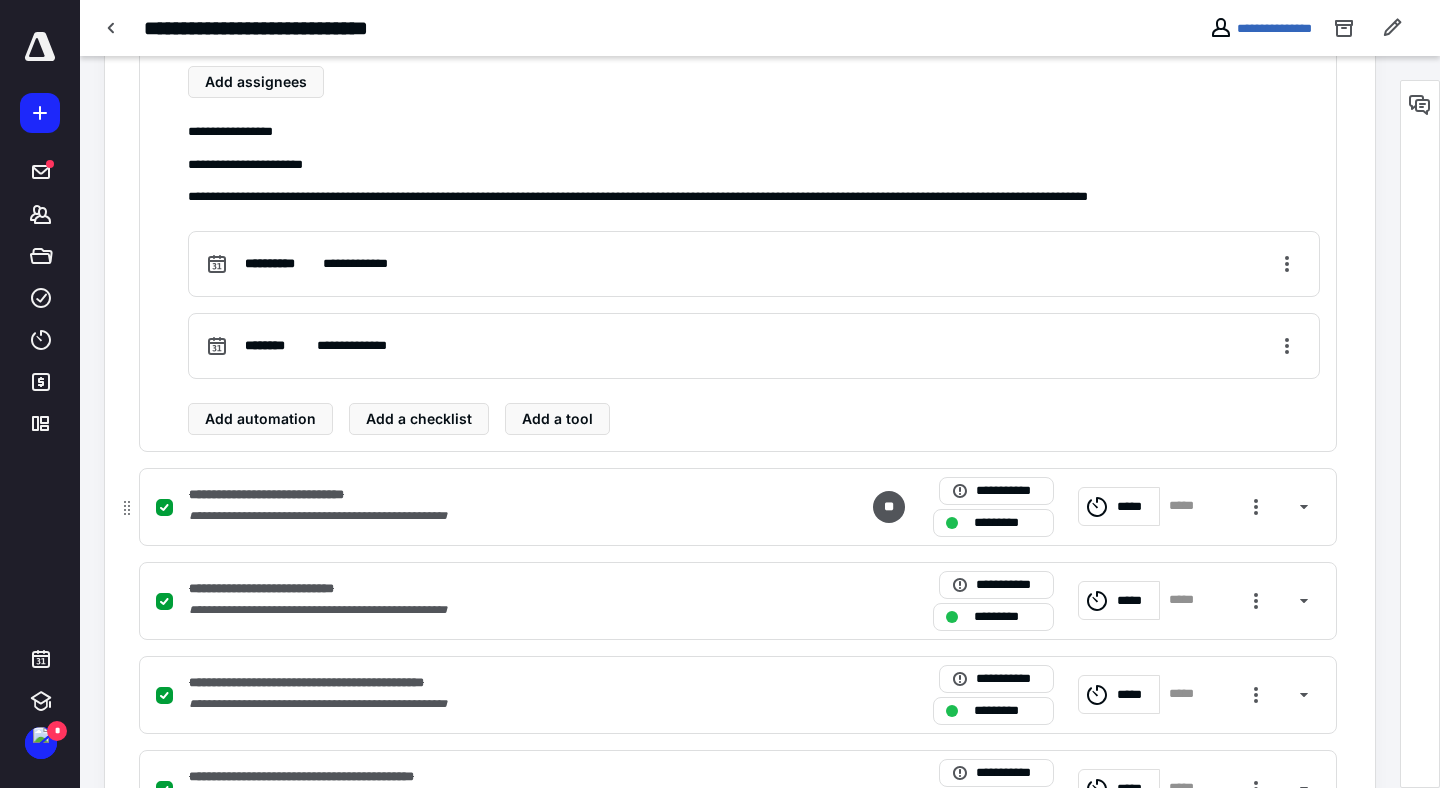click on "**********" at bounding box center [475, 495] 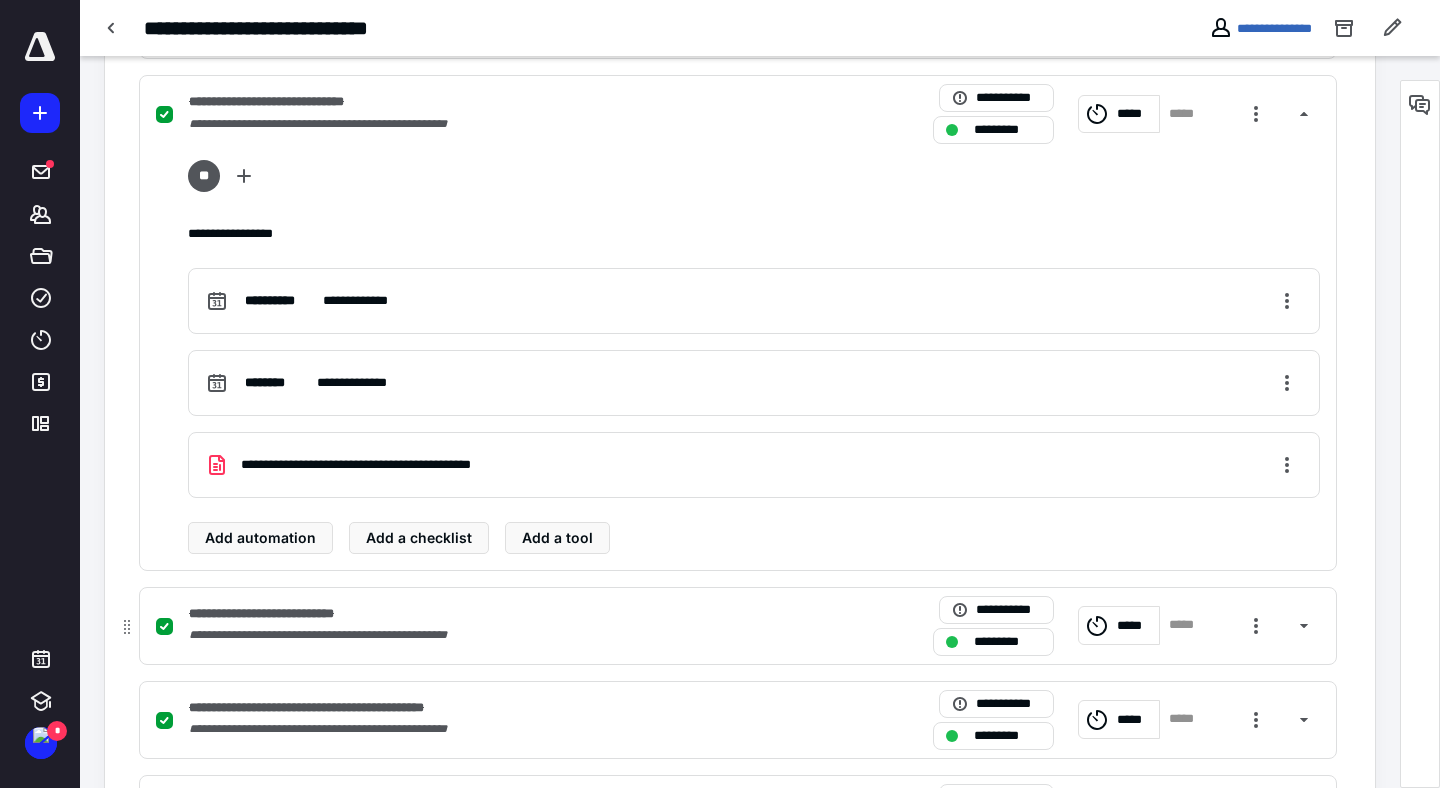 click on "**********" at bounding box center [475, 635] 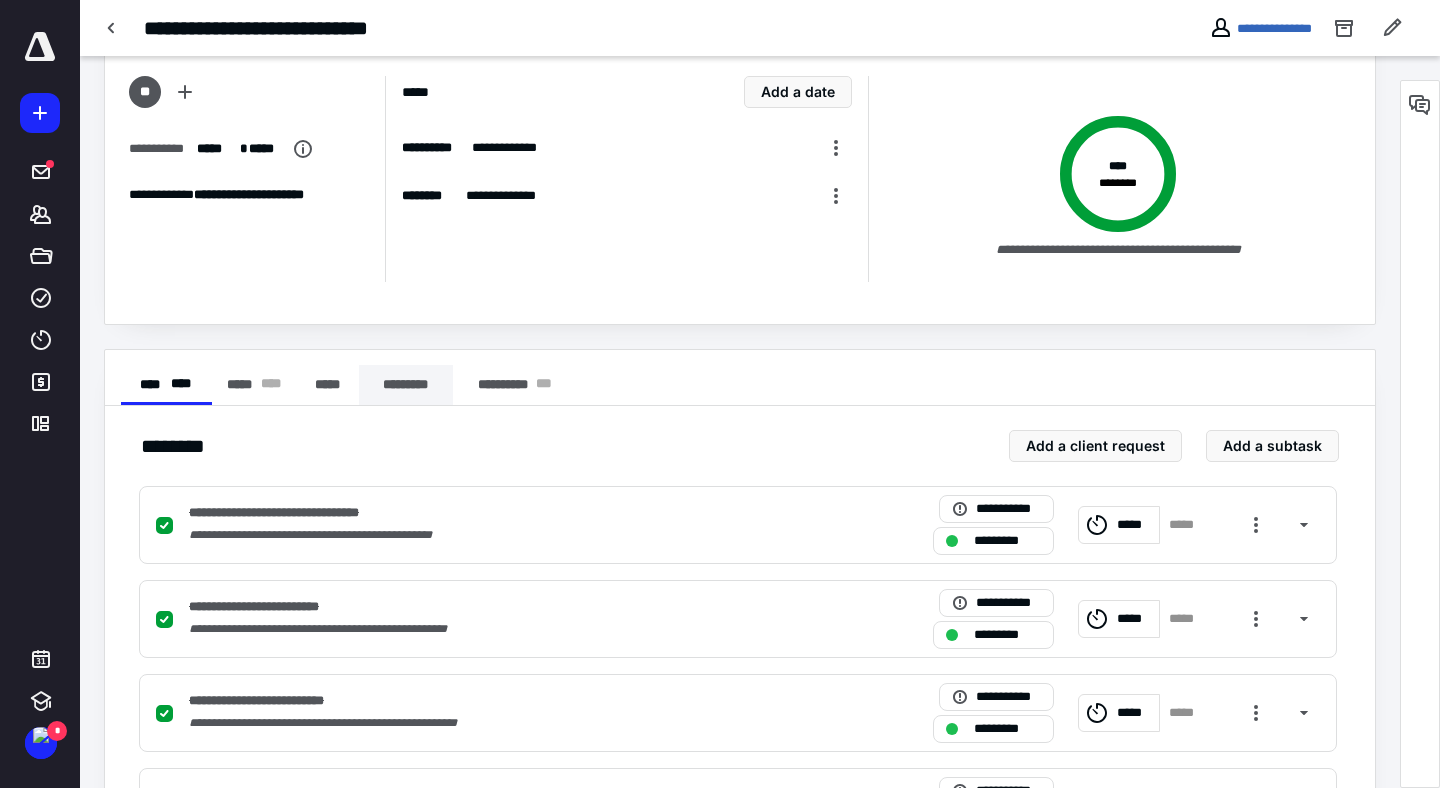scroll, scrollTop: 0, scrollLeft: 0, axis: both 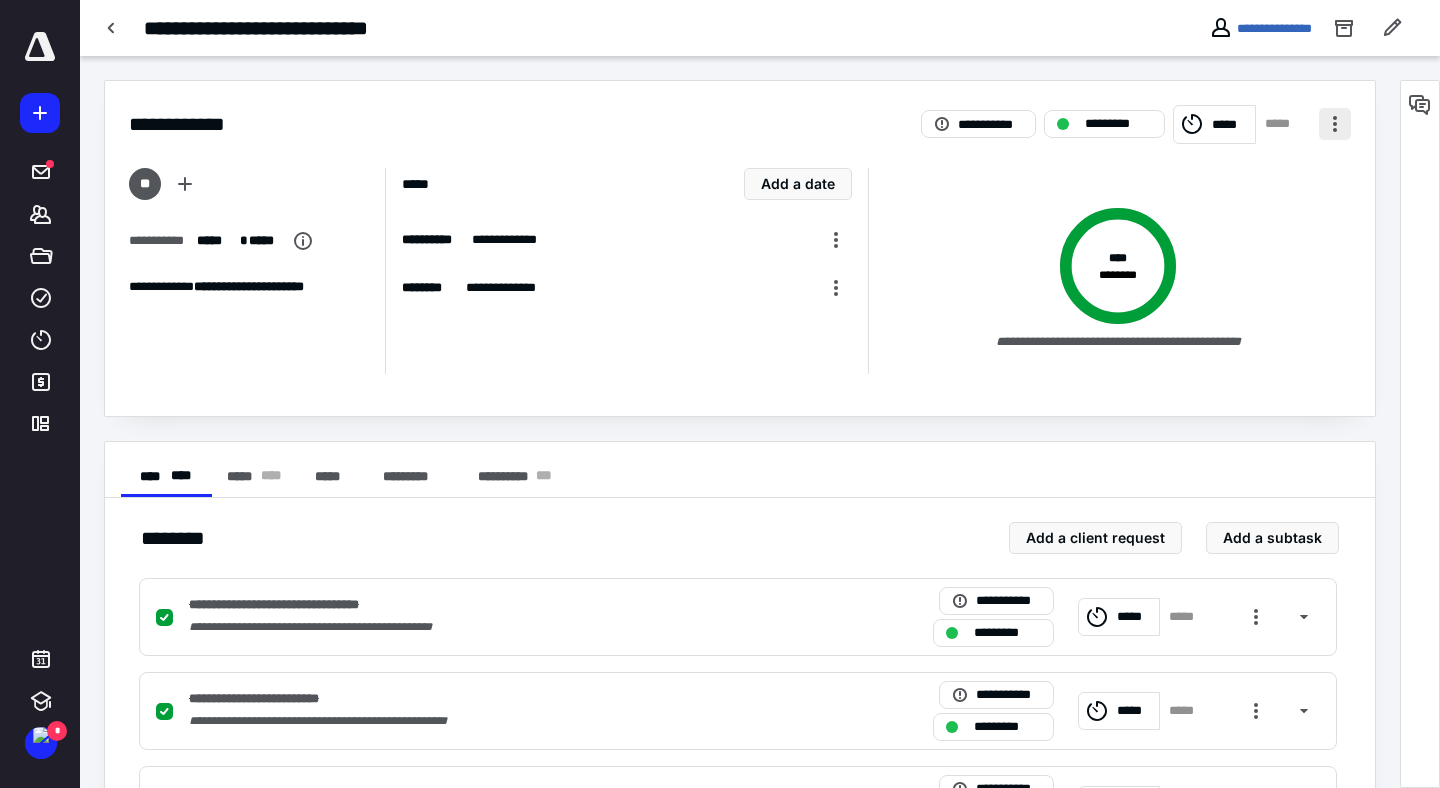 click at bounding box center [1335, 124] 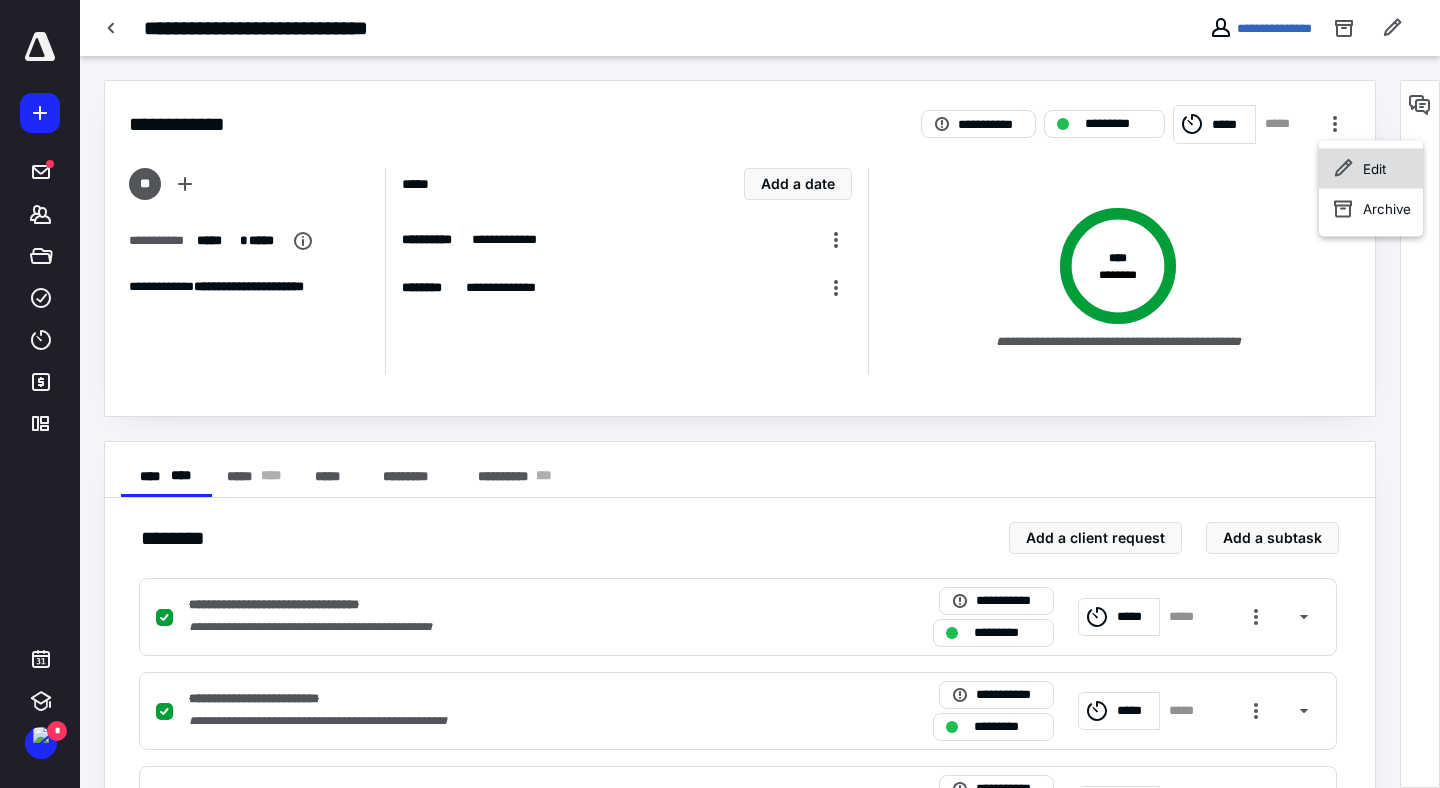 click on "Edit" at bounding box center [1371, 169] 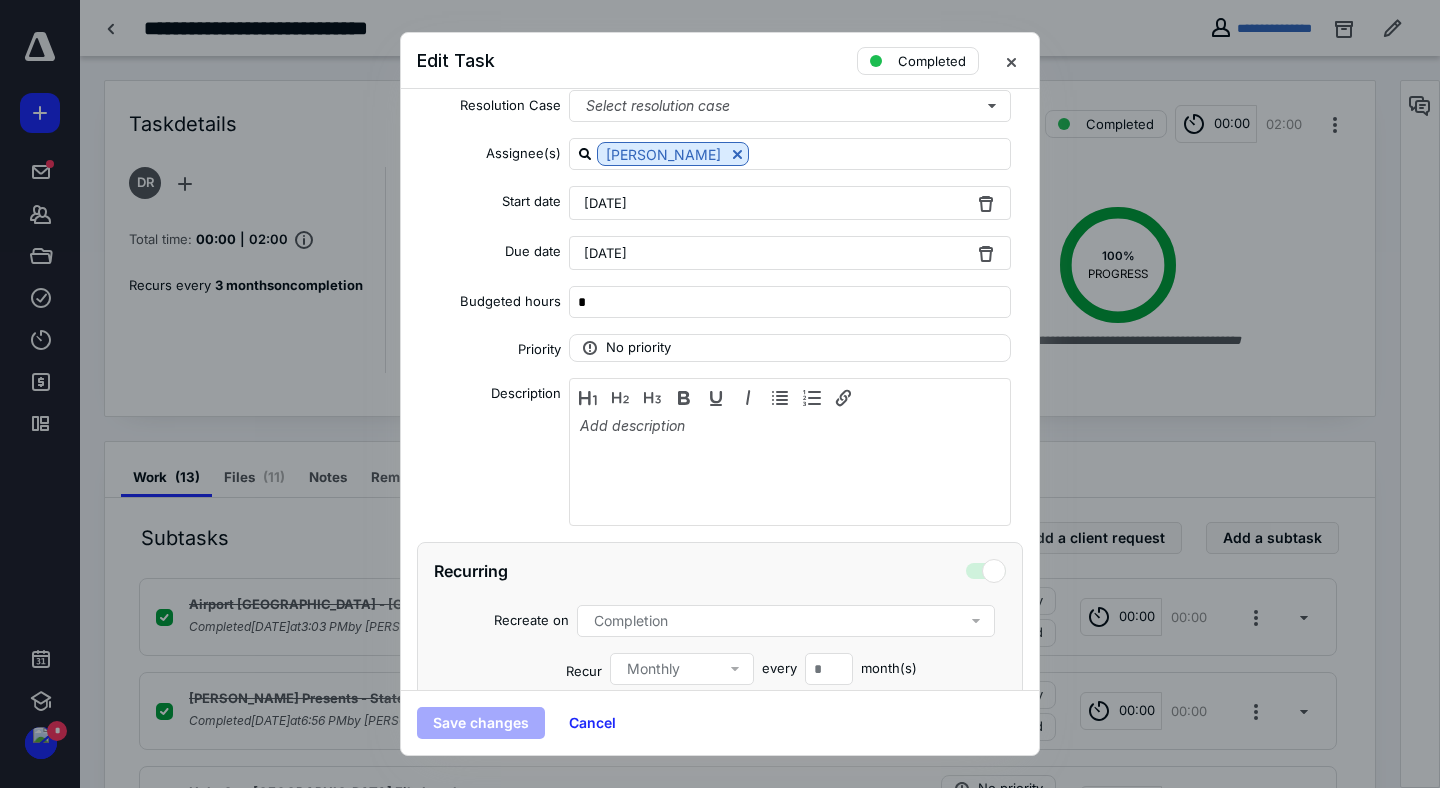scroll, scrollTop: 166, scrollLeft: 0, axis: vertical 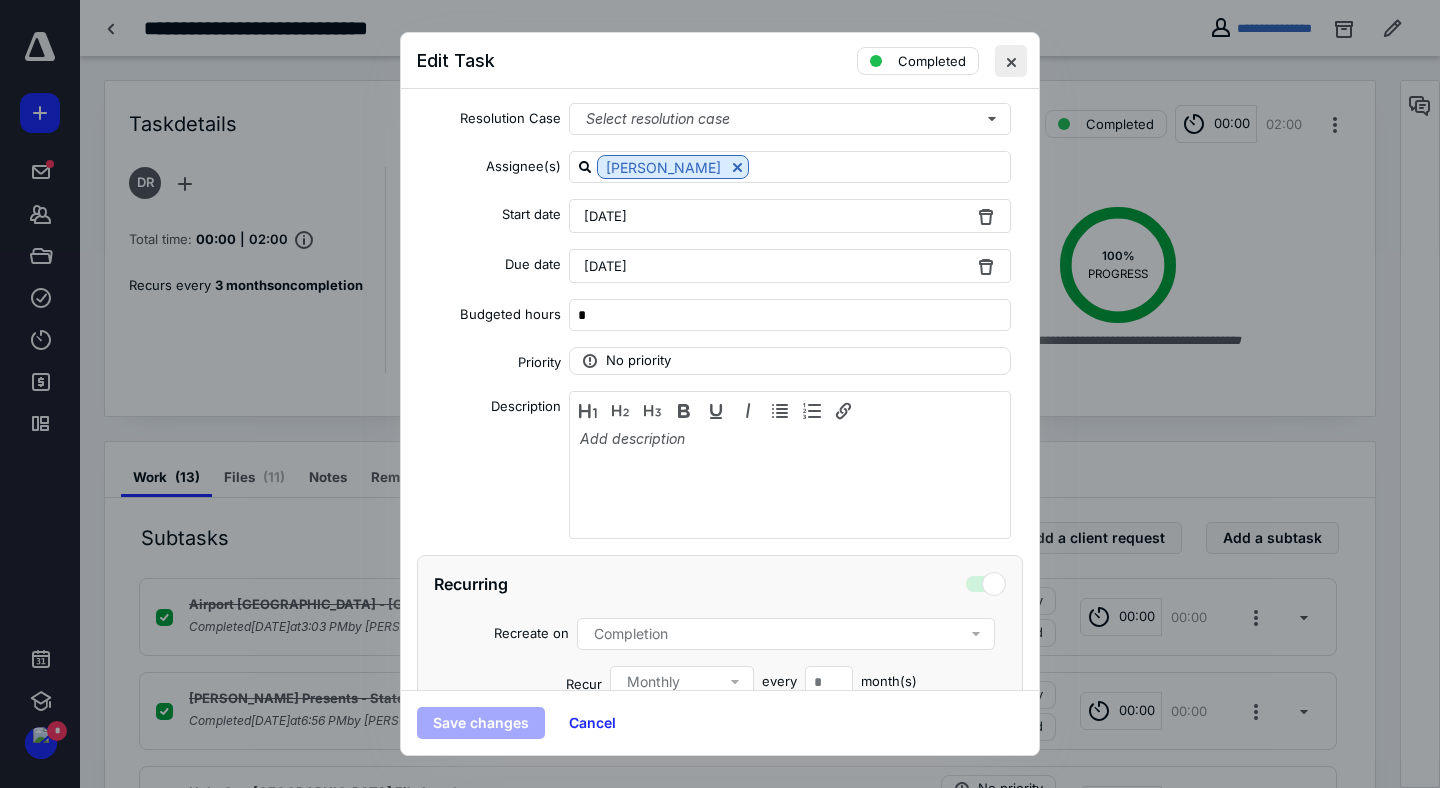 click at bounding box center (1011, 61) 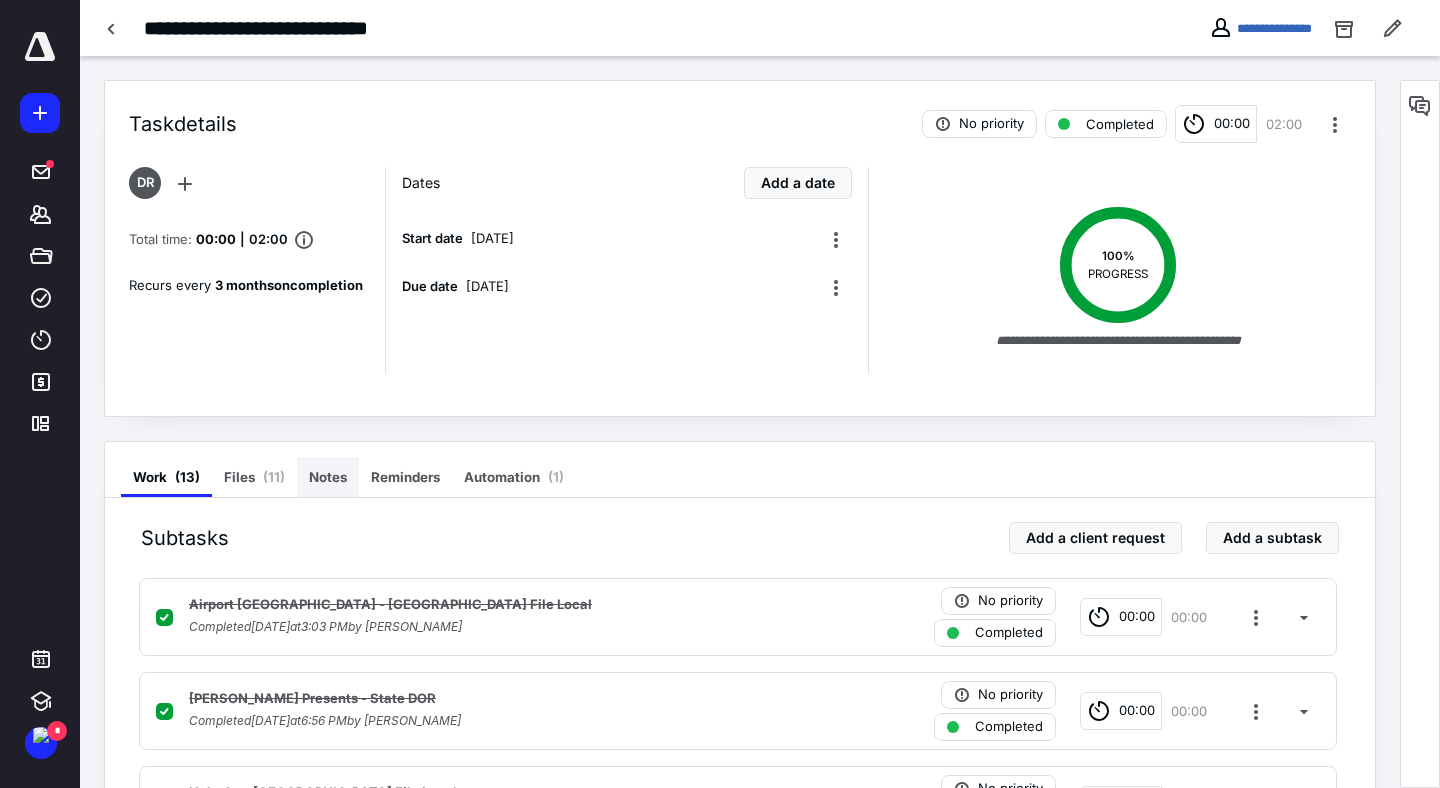 click on "Notes" at bounding box center [328, 477] 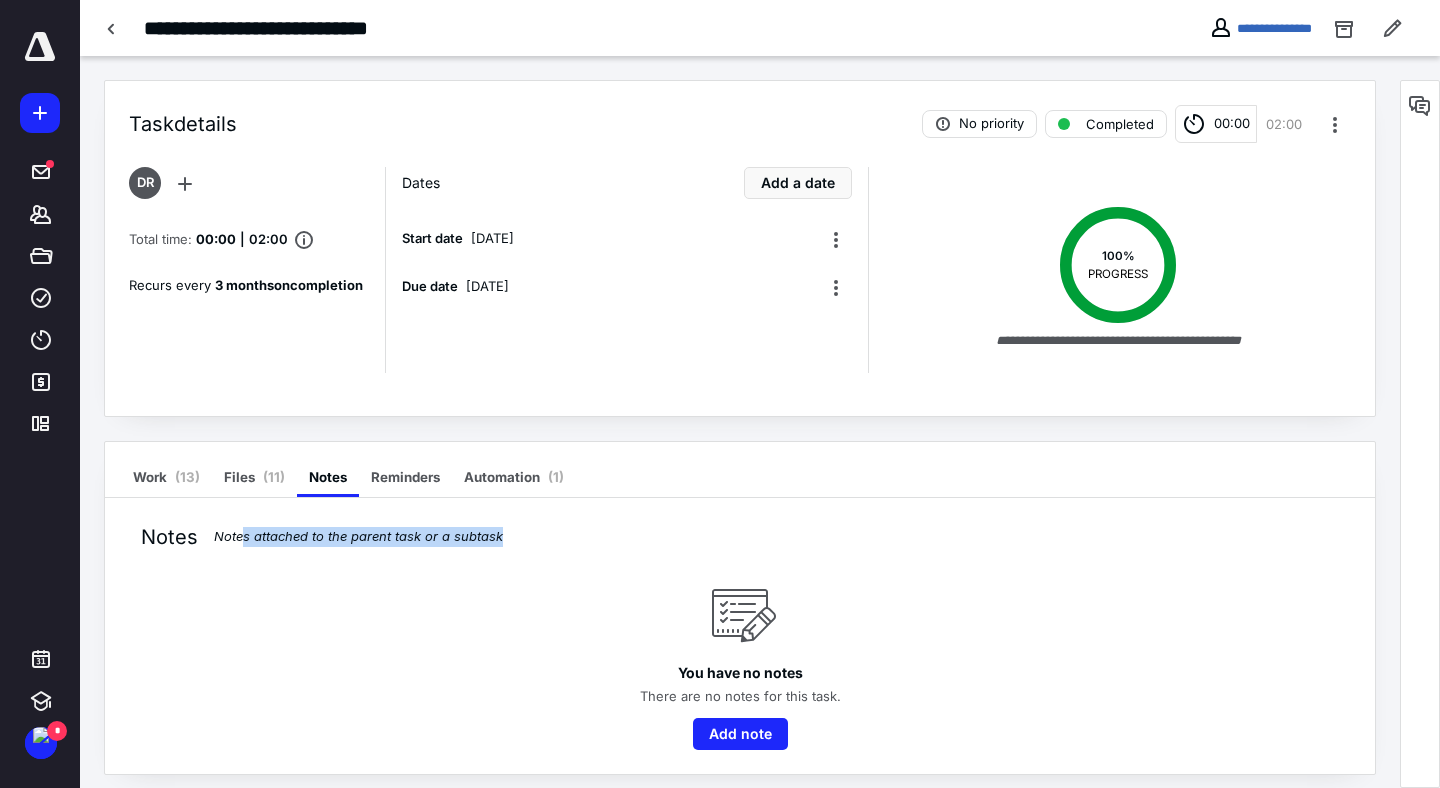 drag, startPoint x: 242, startPoint y: 533, endPoint x: 517, endPoint y: 546, distance: 275.3071 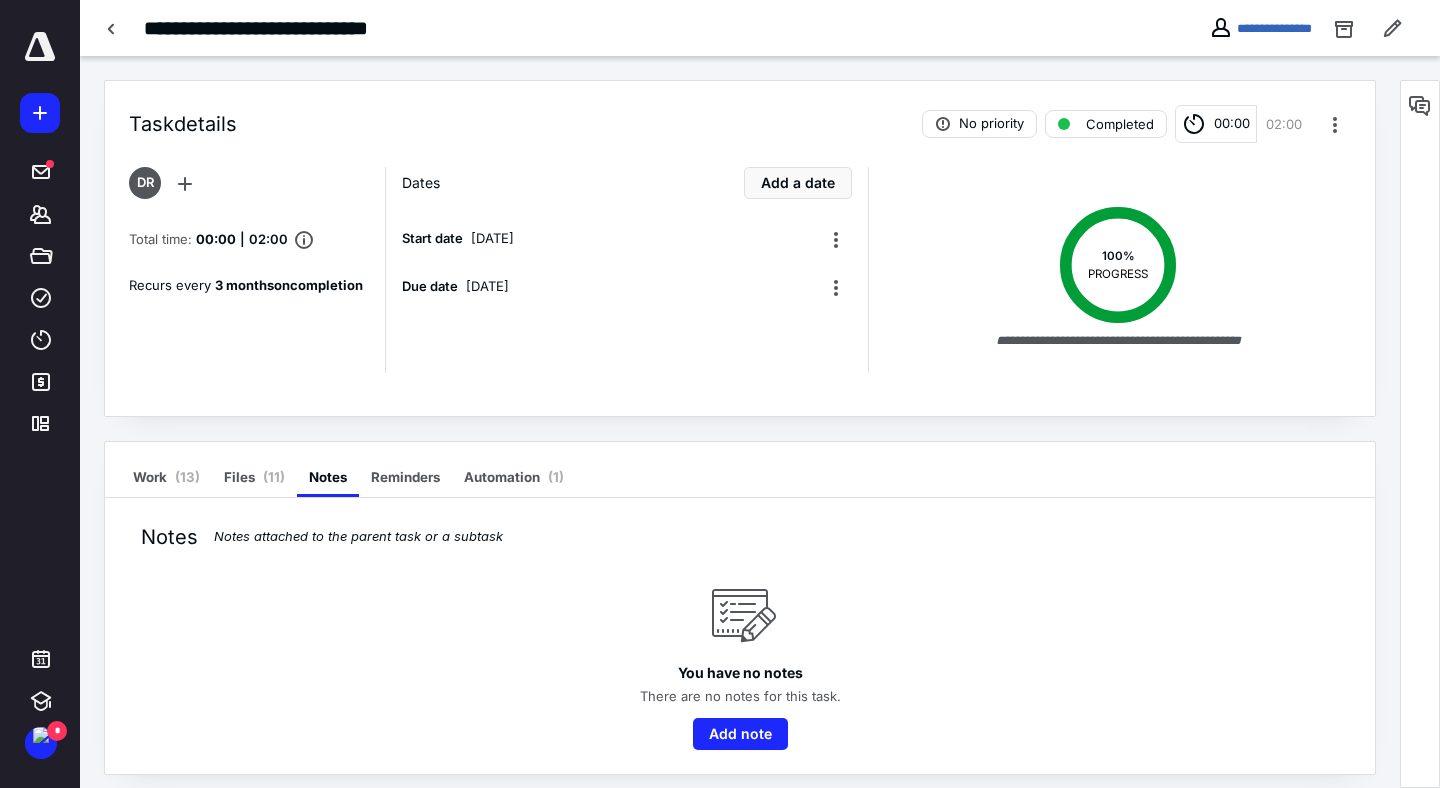 click on "Notes Notes attached to the parent task or a subtask" at bounding box center (322, 537) 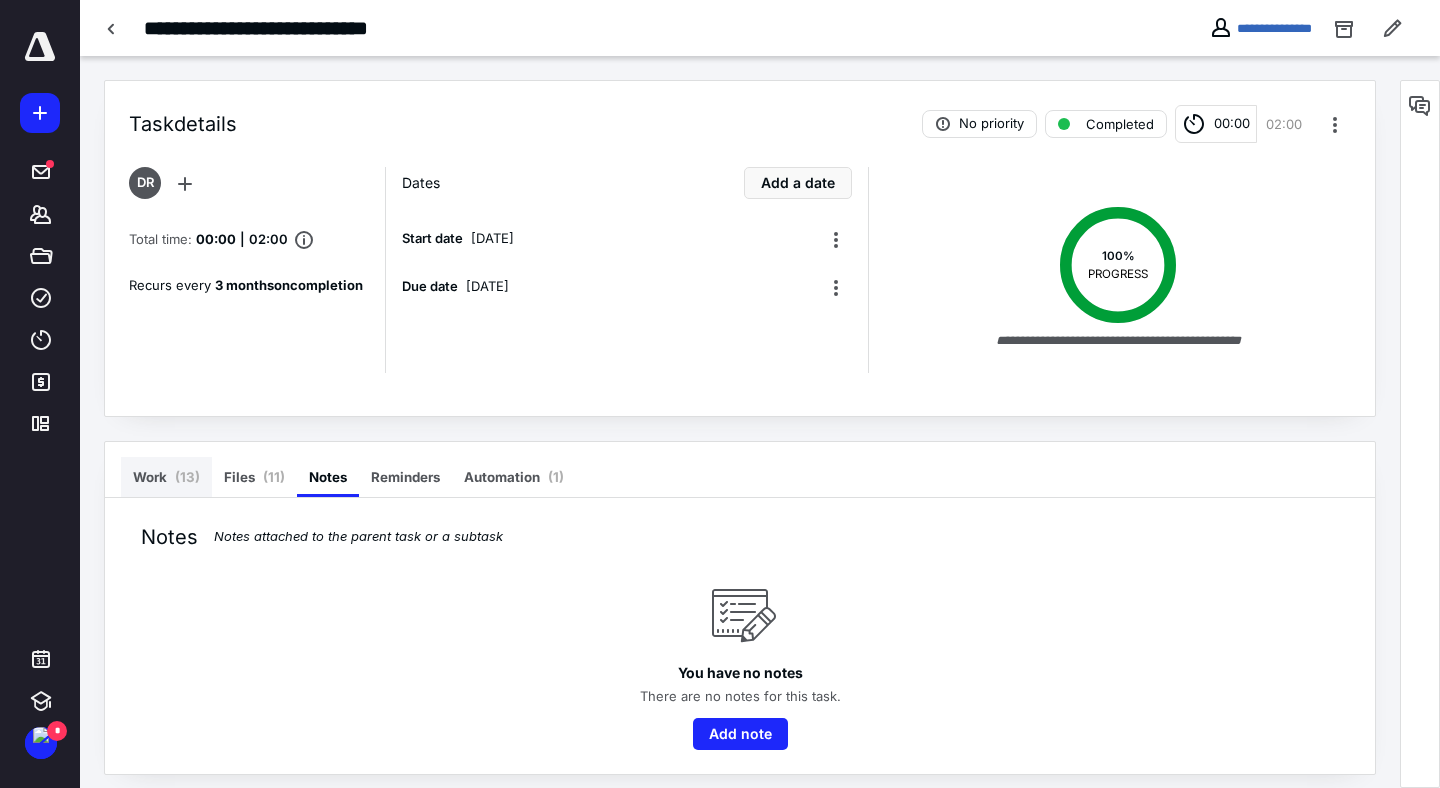 click on "( 13 )" at bounding box center (187, 477) 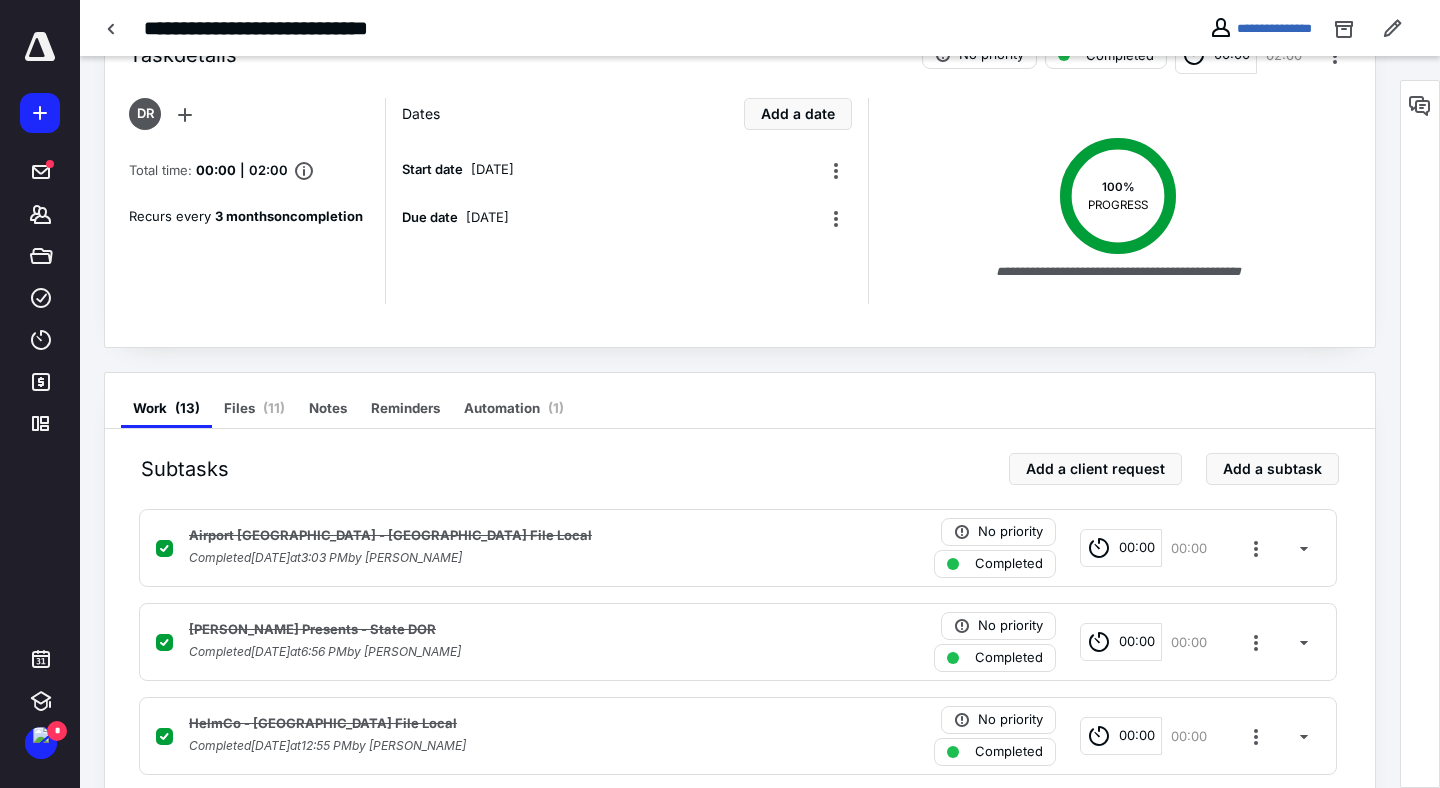 scroll, scrollTop: 203, scrollLeft: 0, axis: vertical 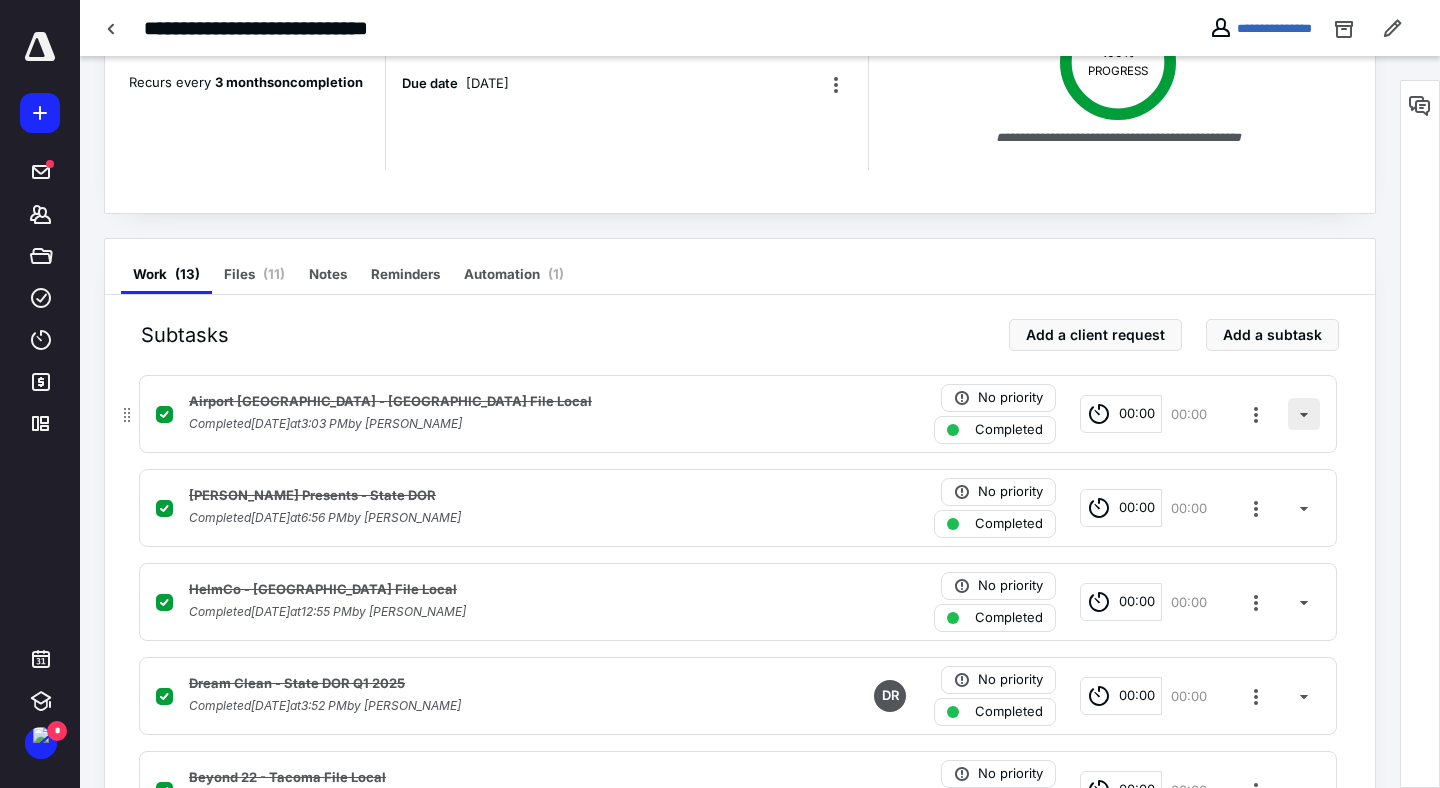 click at bounding box center (1304, 414) 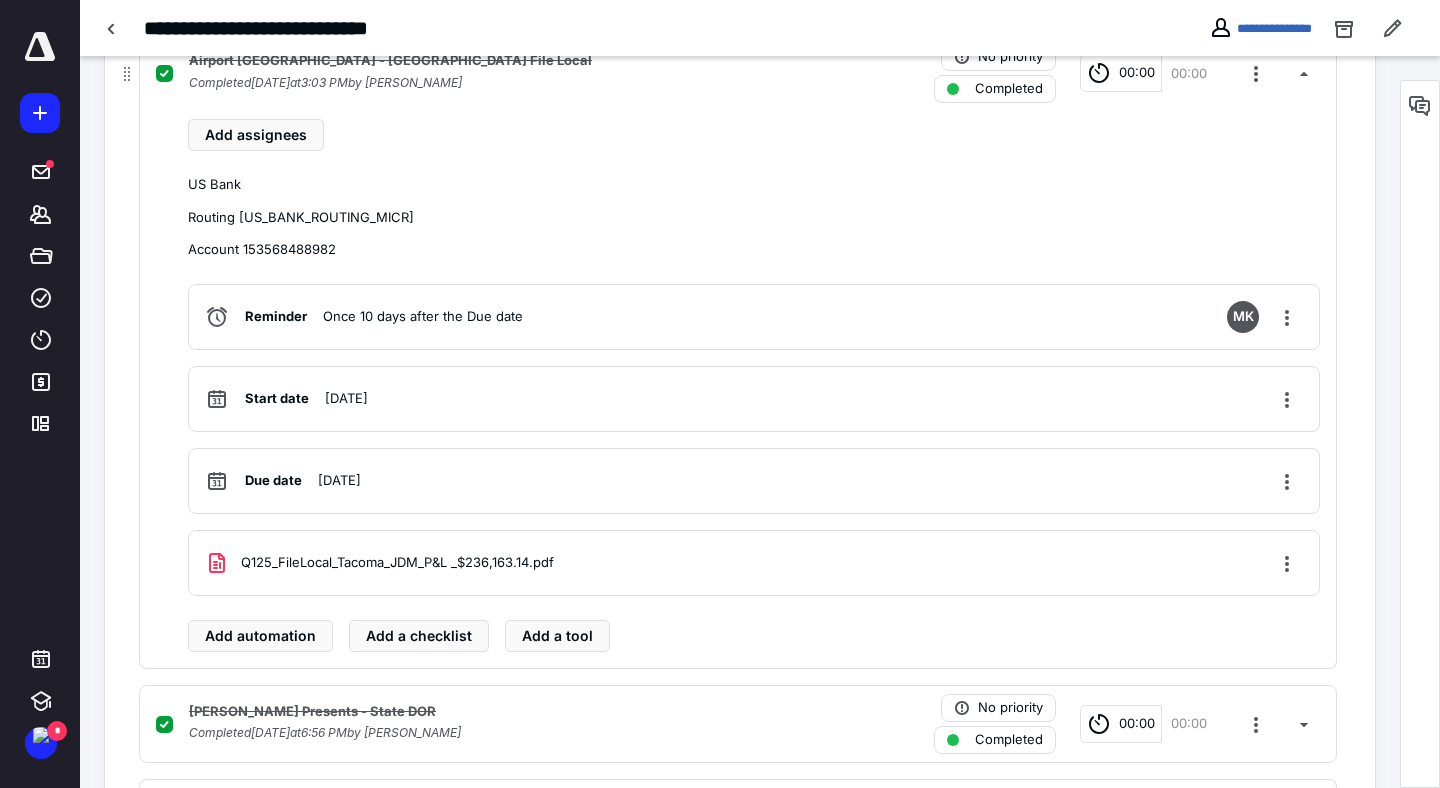 scroll, scrollTop: 555, scrollLeft: 0, axis: vertical 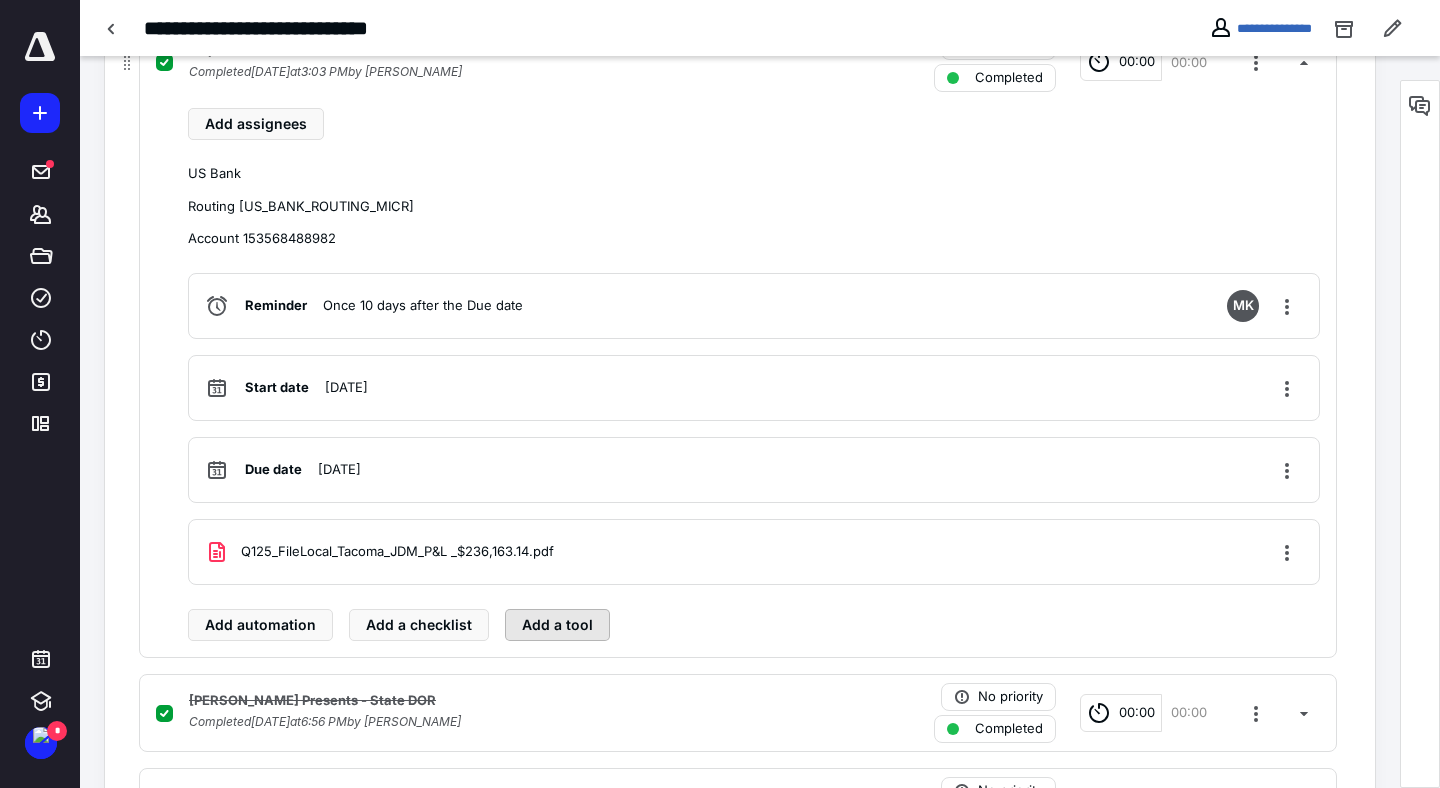 click on "Add a tool" at bounding box center (557, 625) 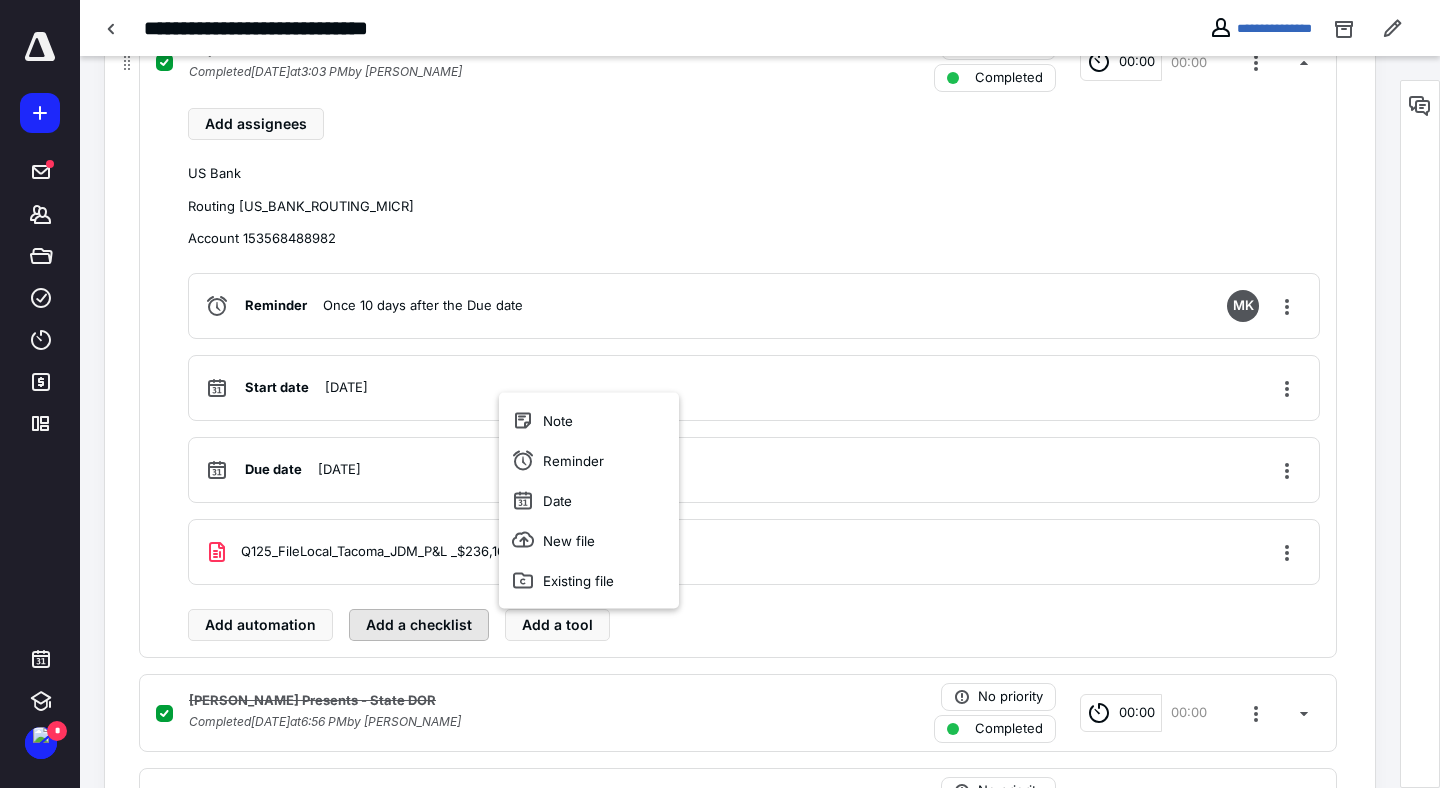 click on "Add a checklist" at bounding box center (419, 625) 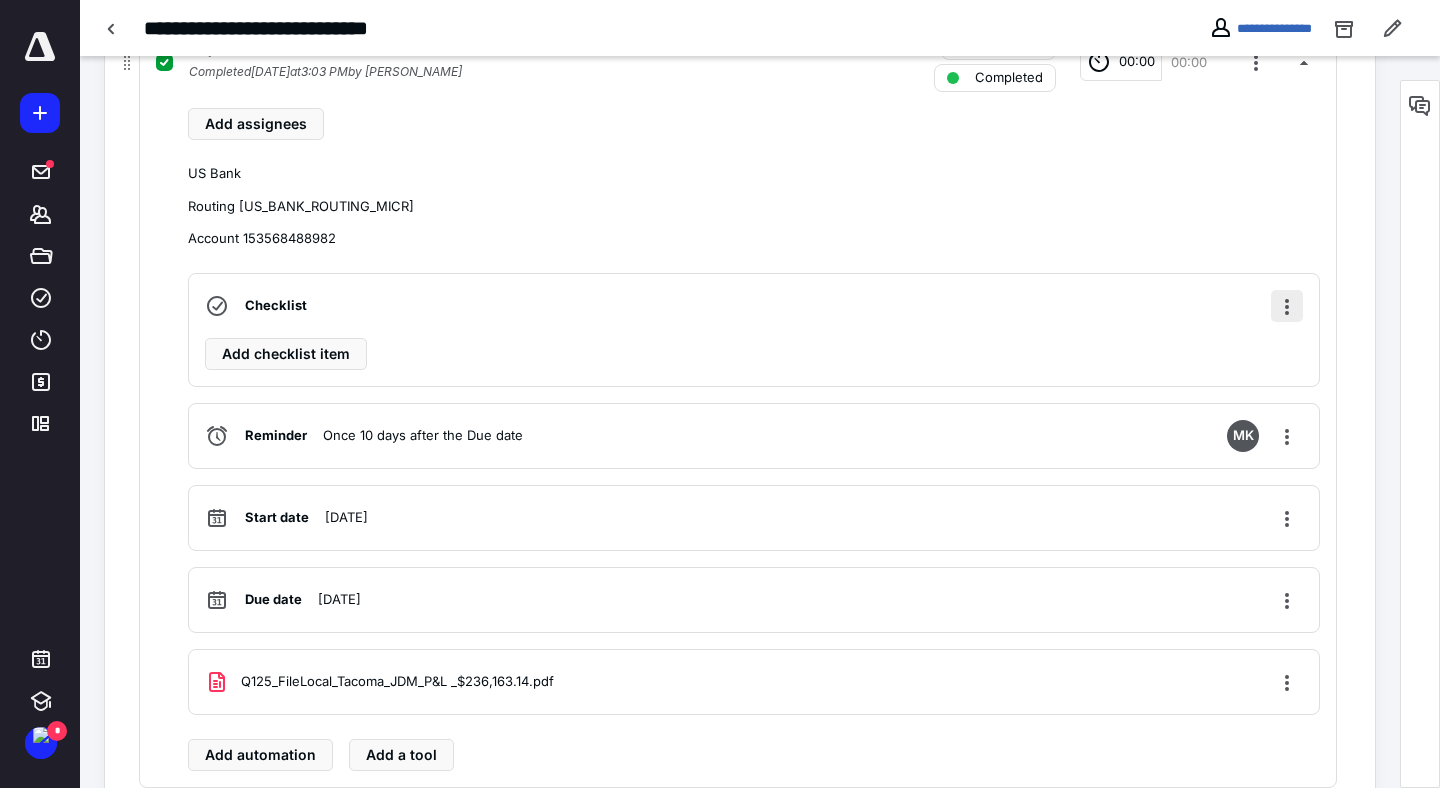 click at bounding box center [1287, 306] 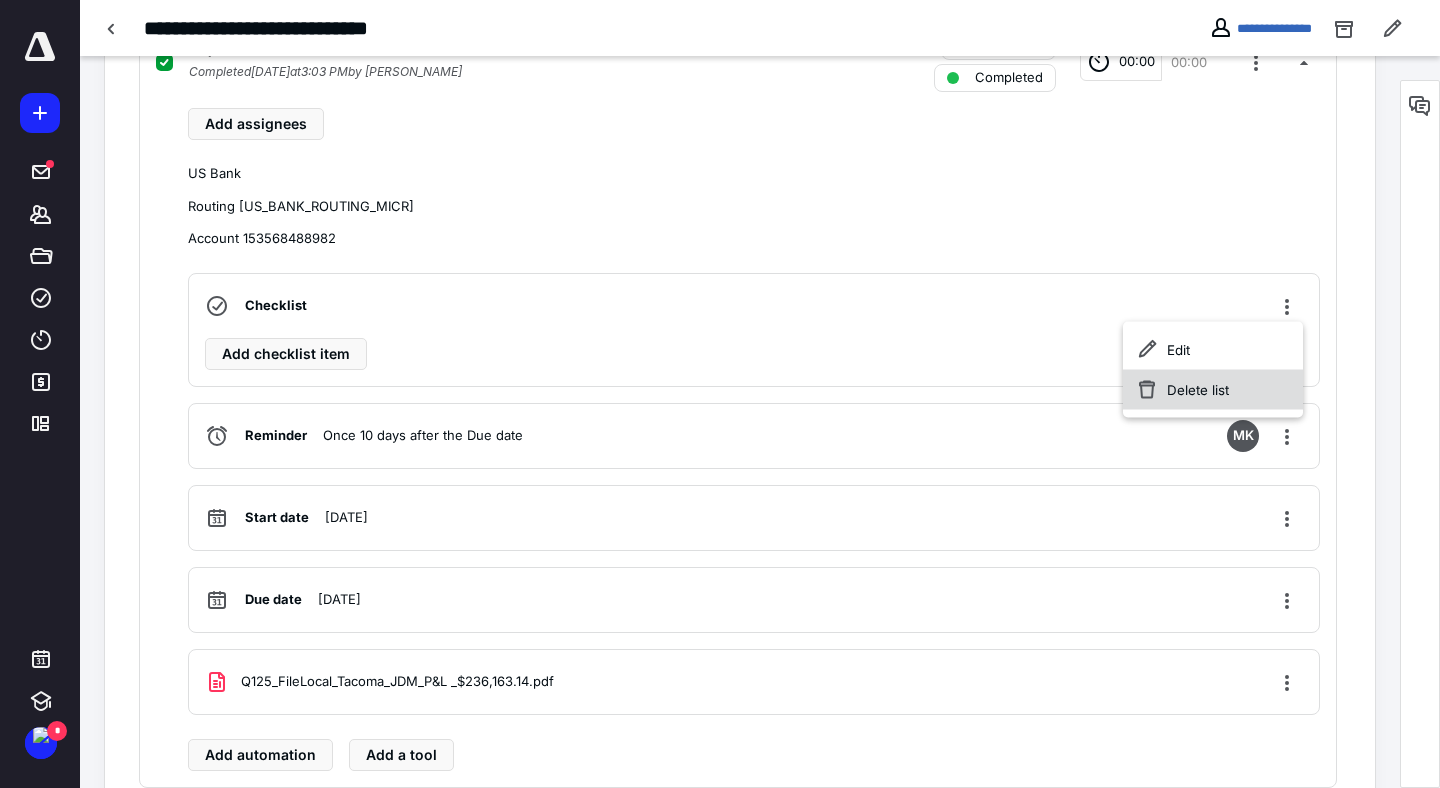 click on "Delete list" at bounding box center (1213, 390) 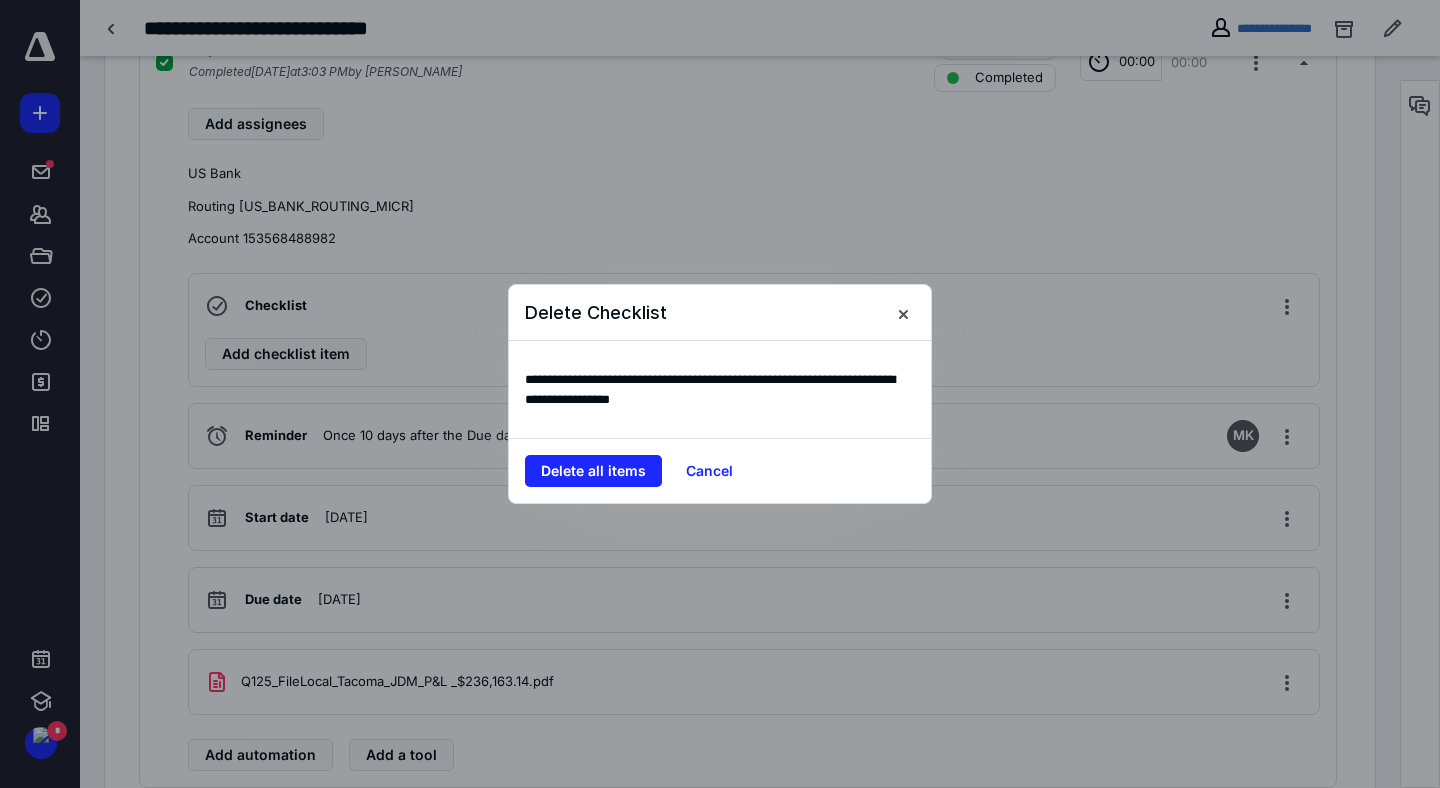 click on "Delete all items Cancel" at bounding box center [720, 470] 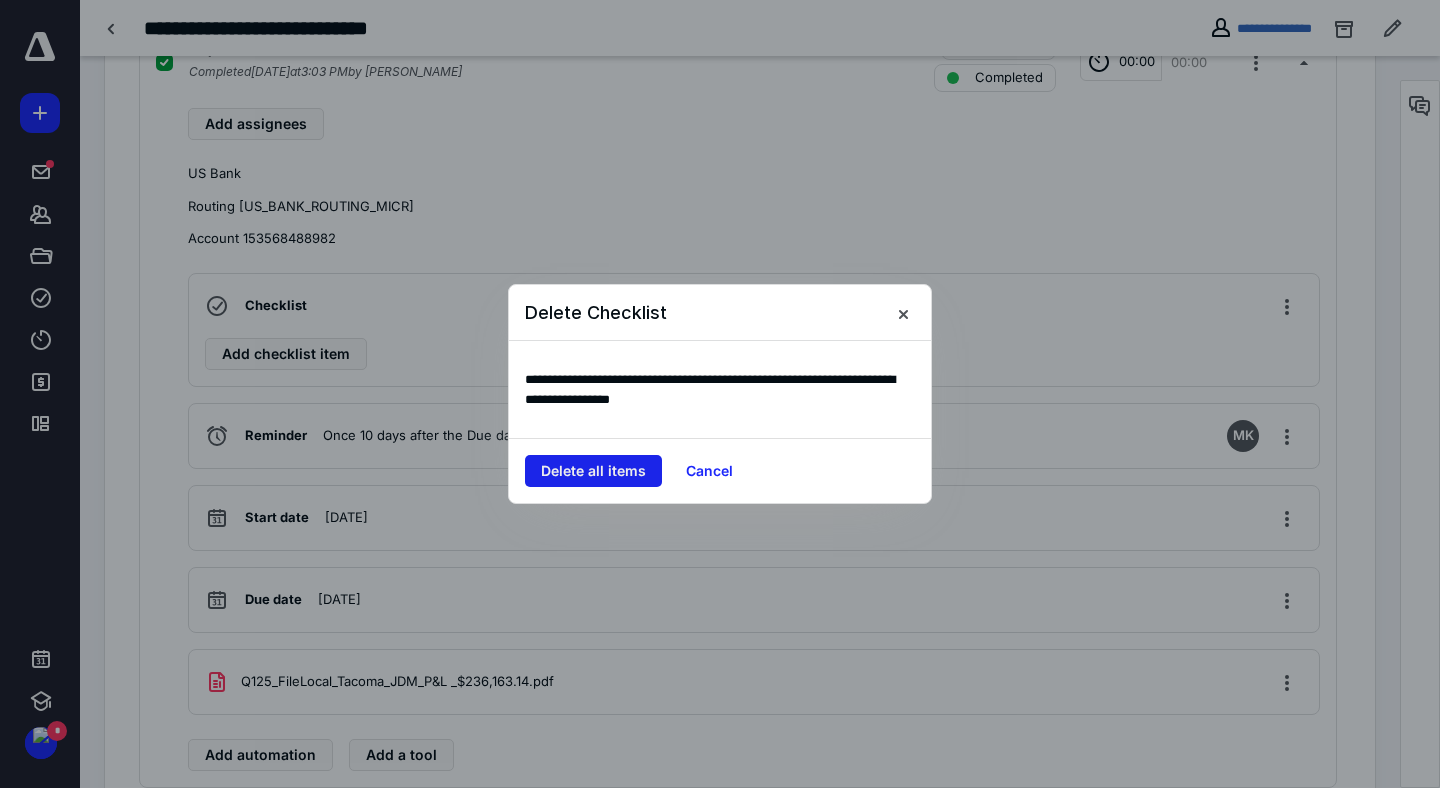 click on "Delete all items" at bounding box center [593, 471] 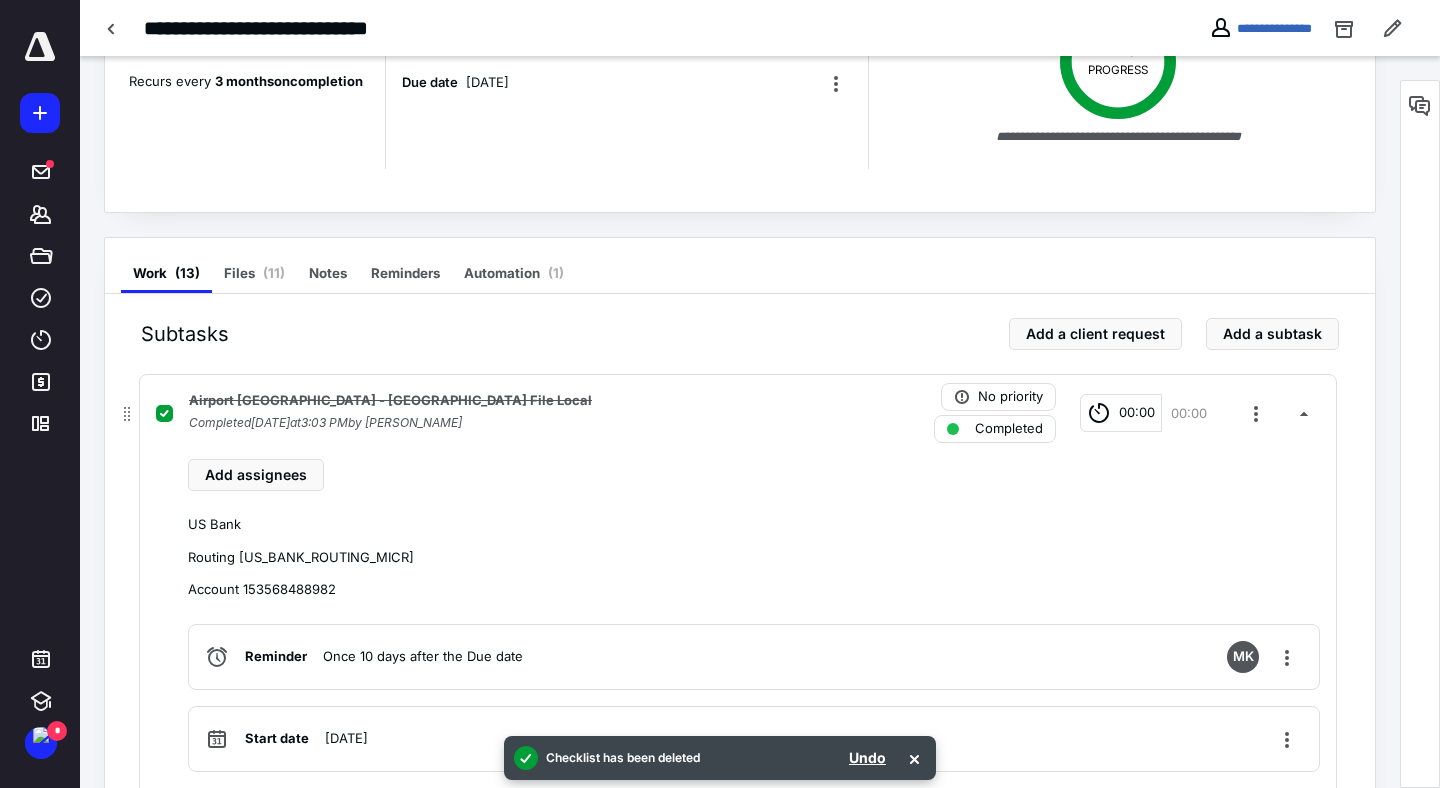 scroll, scrollTop: 0, scrollLeft: 0, axis: both 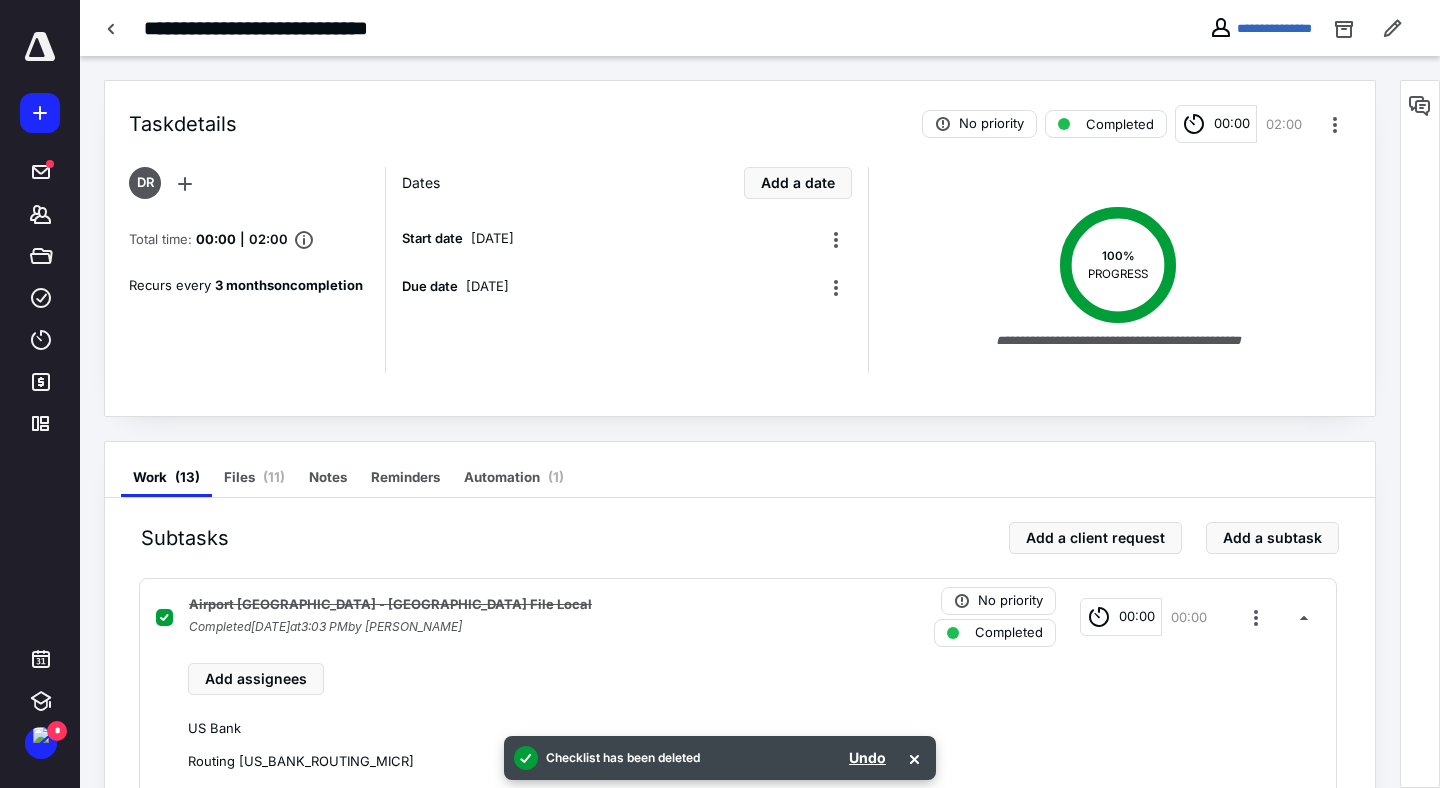 click 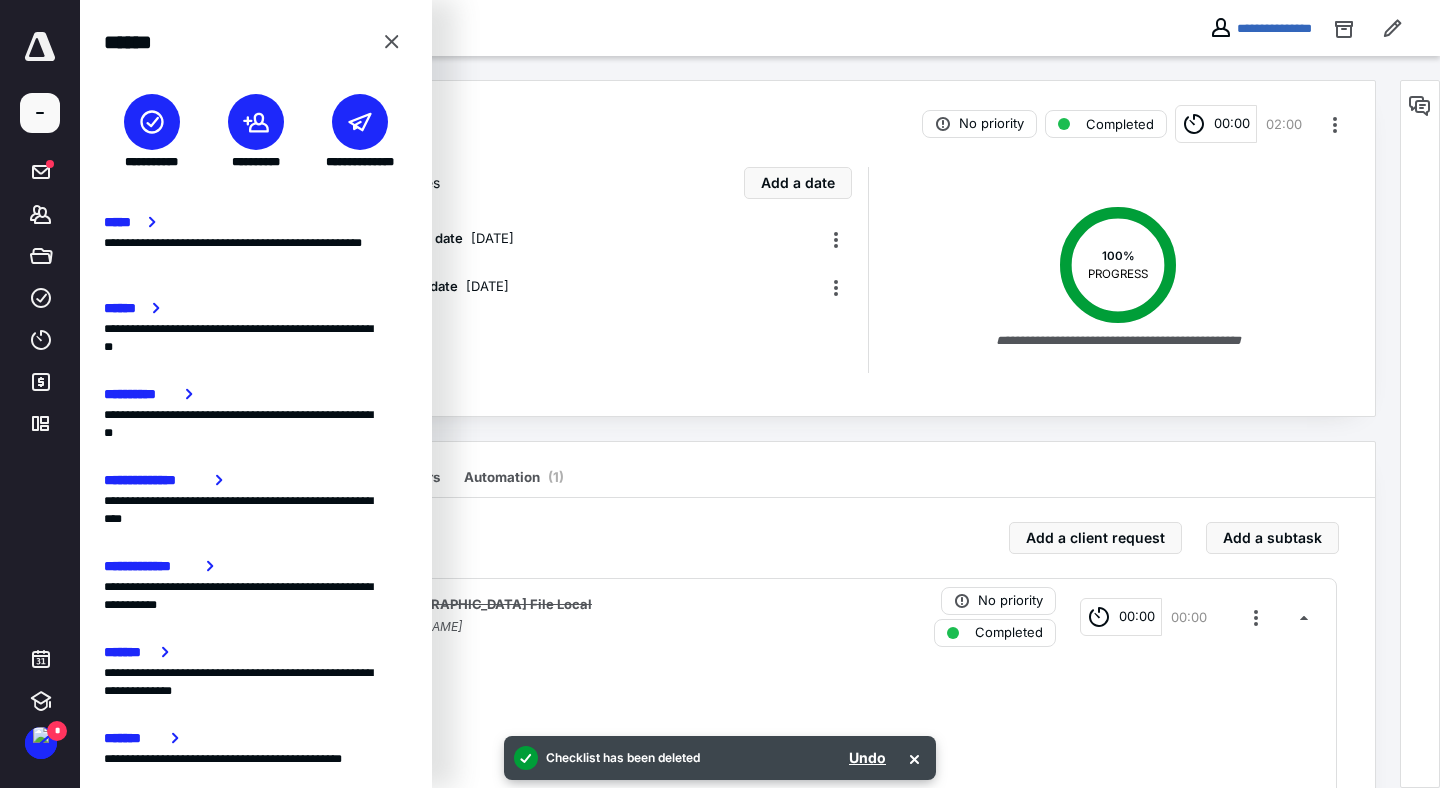 click 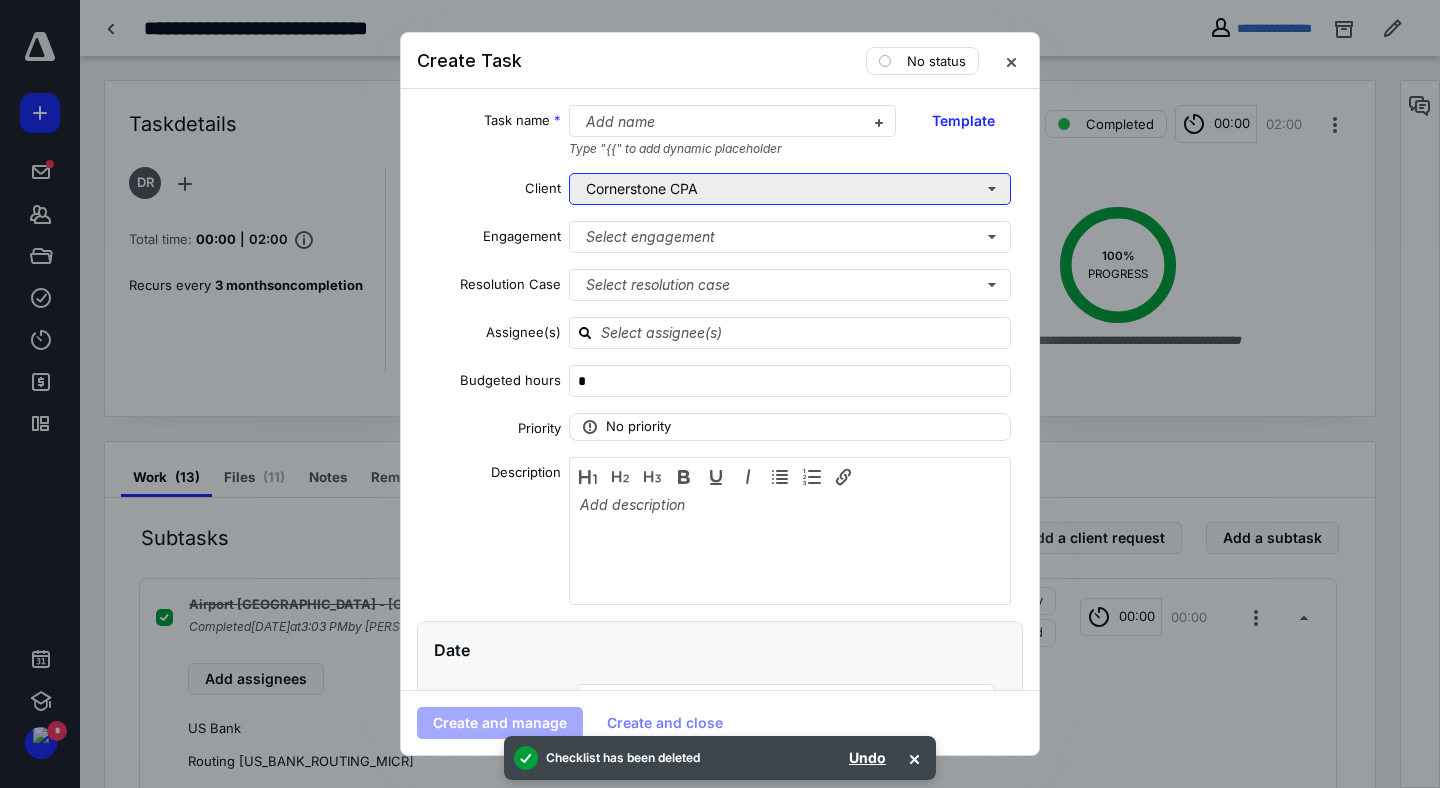 click on "Cornerstone CPA" at bounding box center (790, 189) 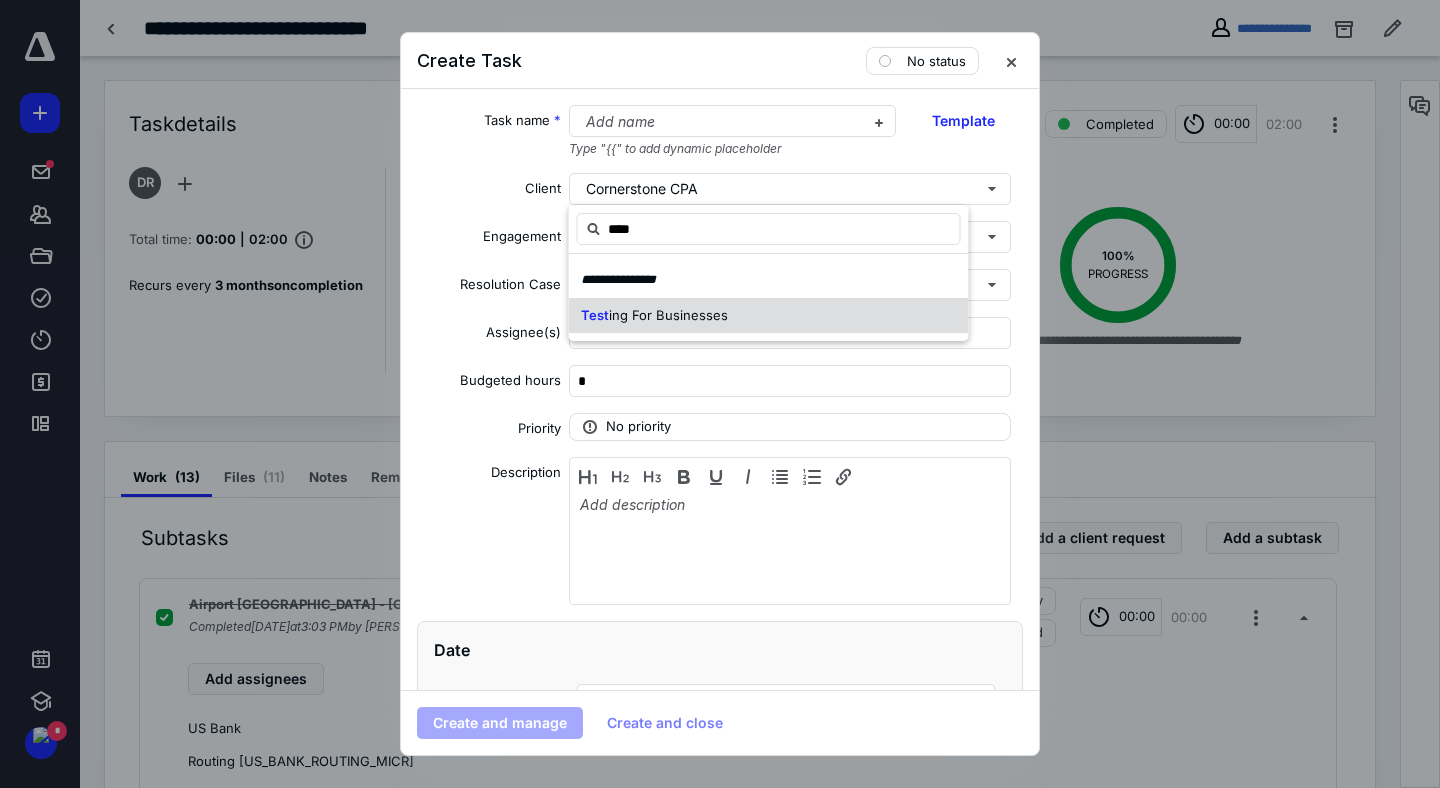 click on "ing For Businesses" at bounding box center [668, 315] 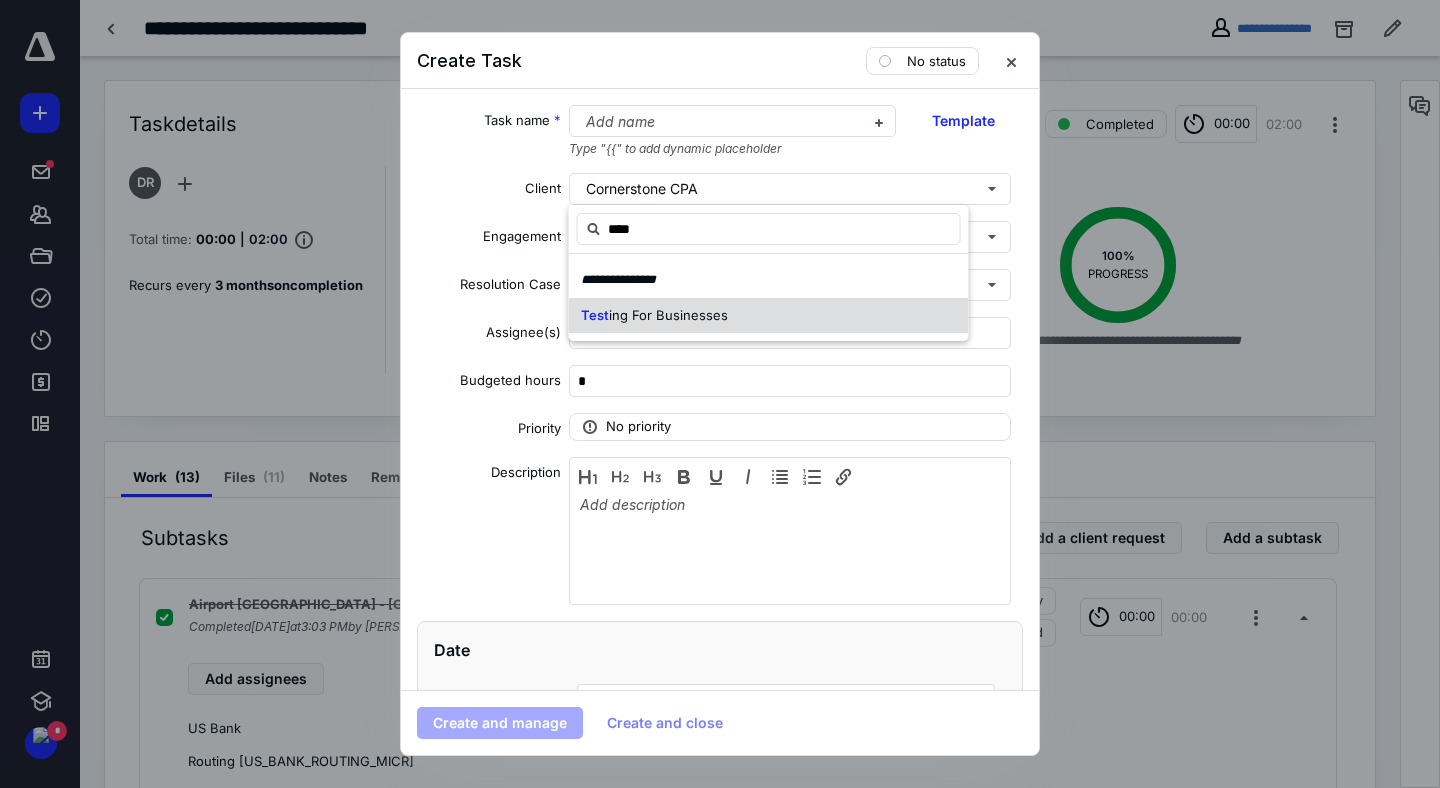 type on "****" 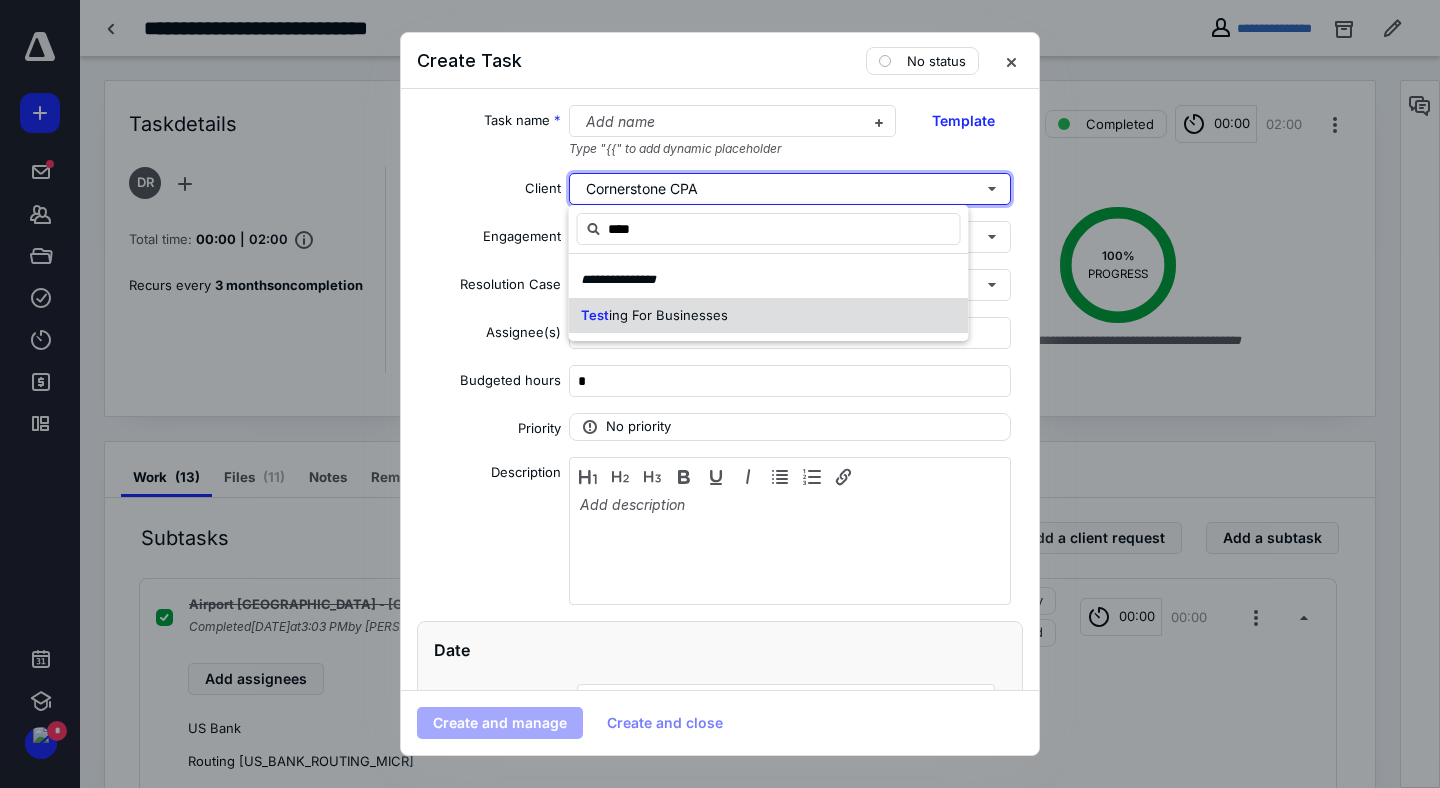 type 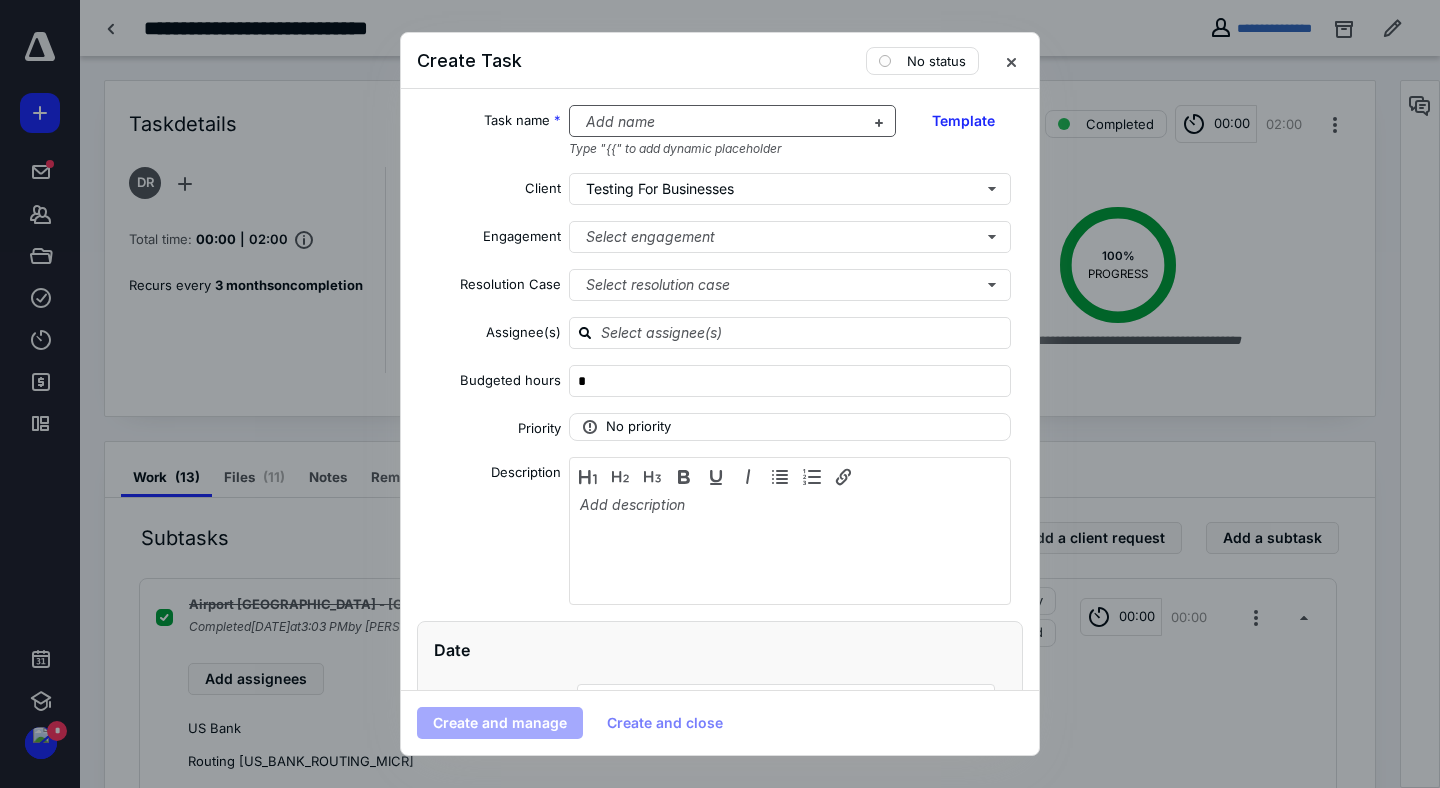 click at bounding box center (721, 122) 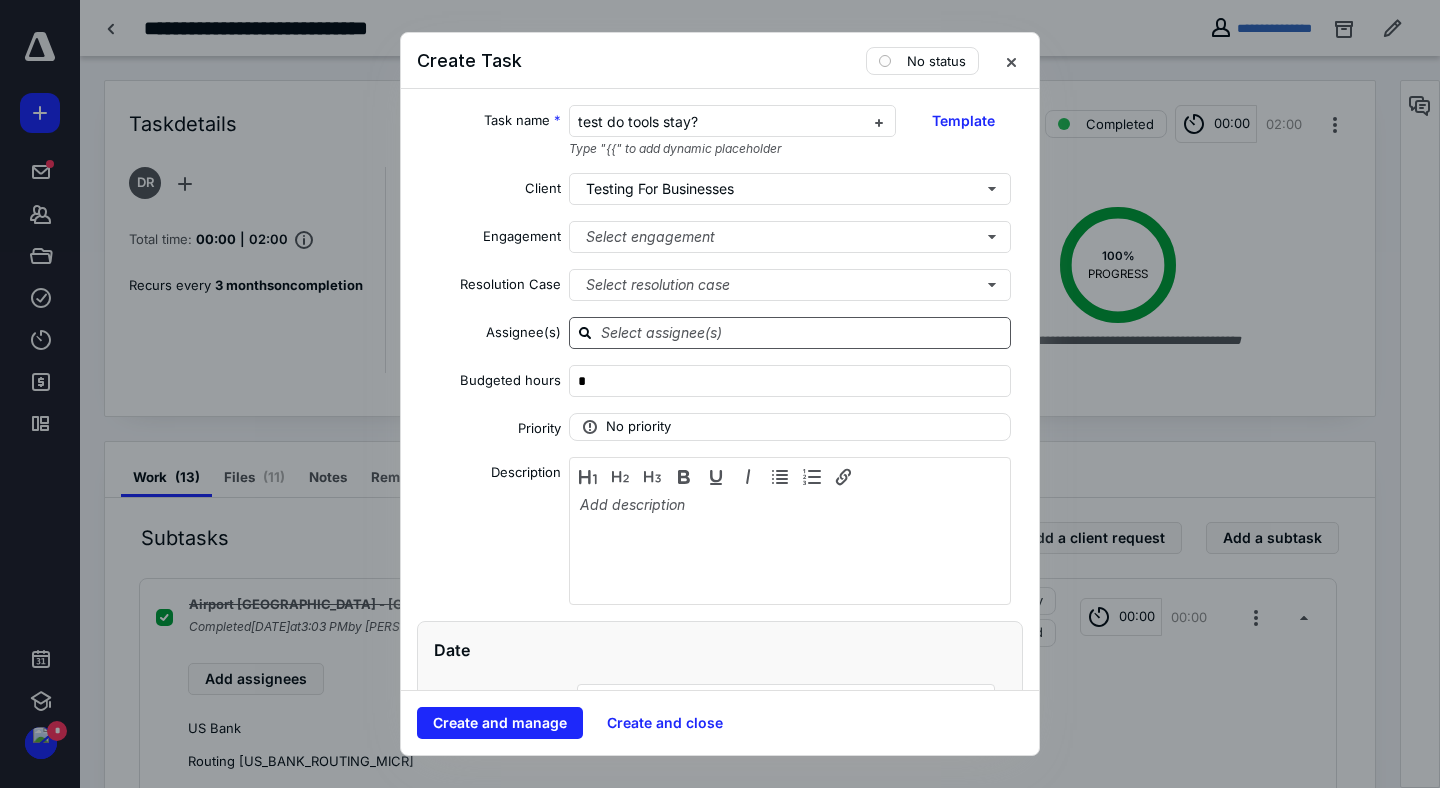 click at bounding box center [802, 332] 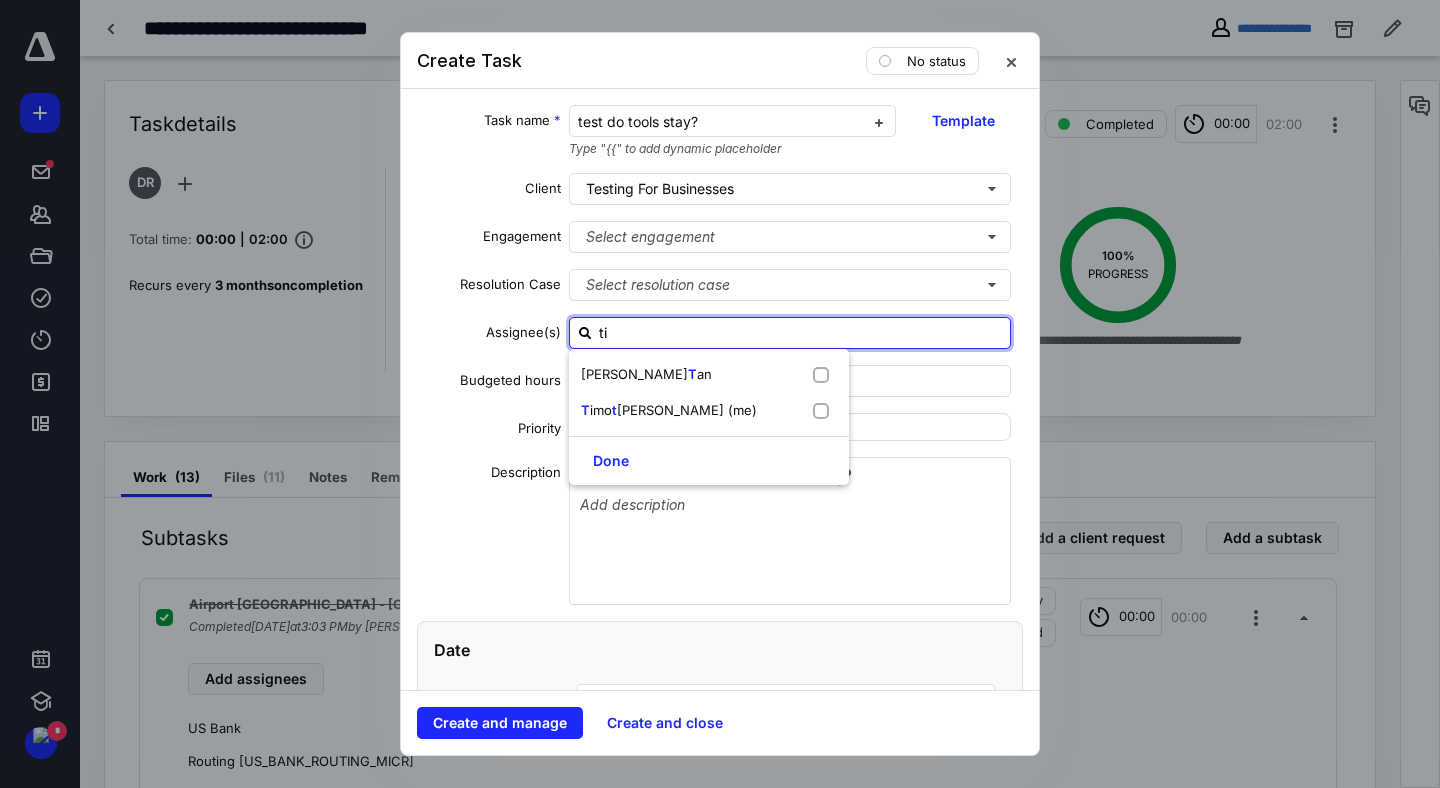 type on "tim" 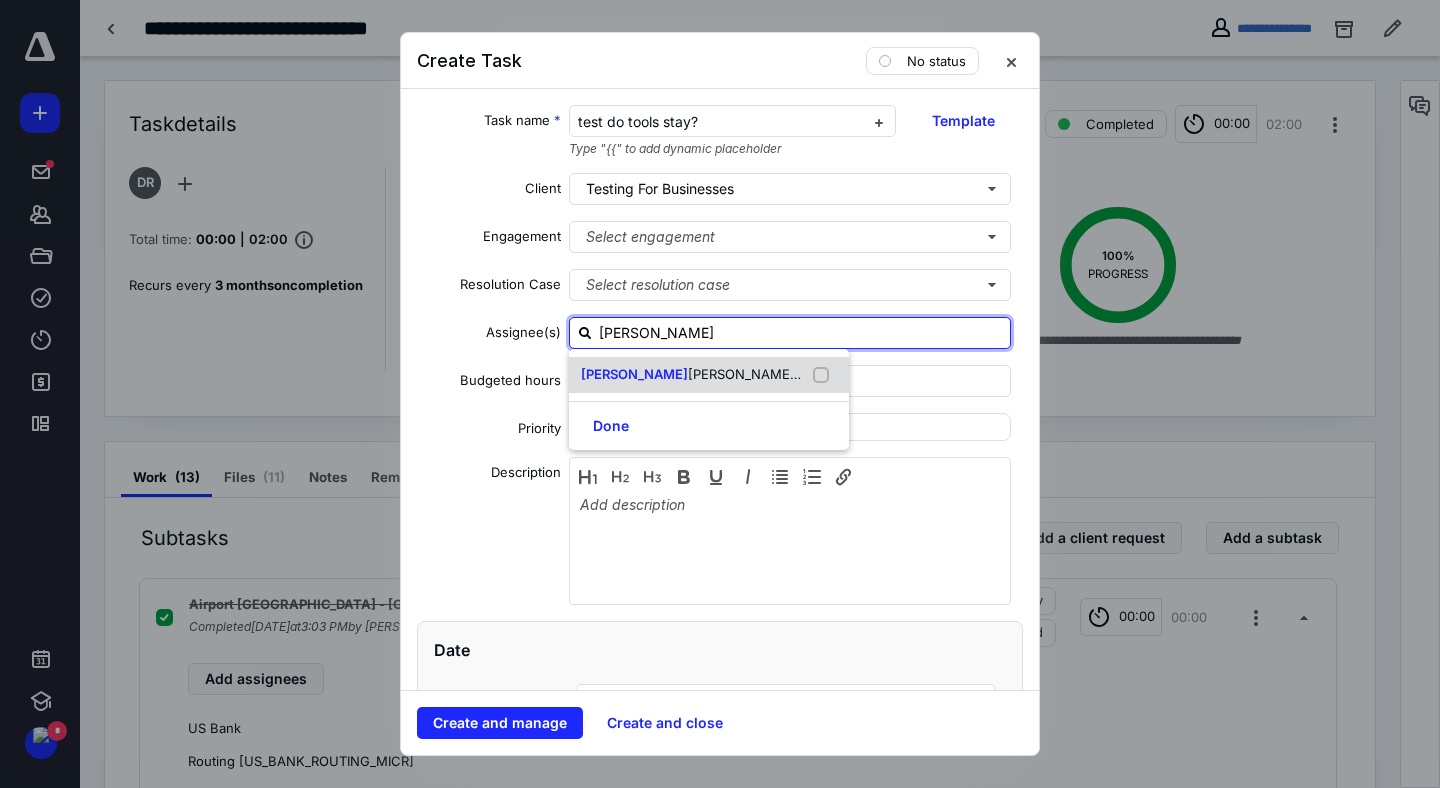 click on "othy Krause (me)" at bounding box center [758, 374] 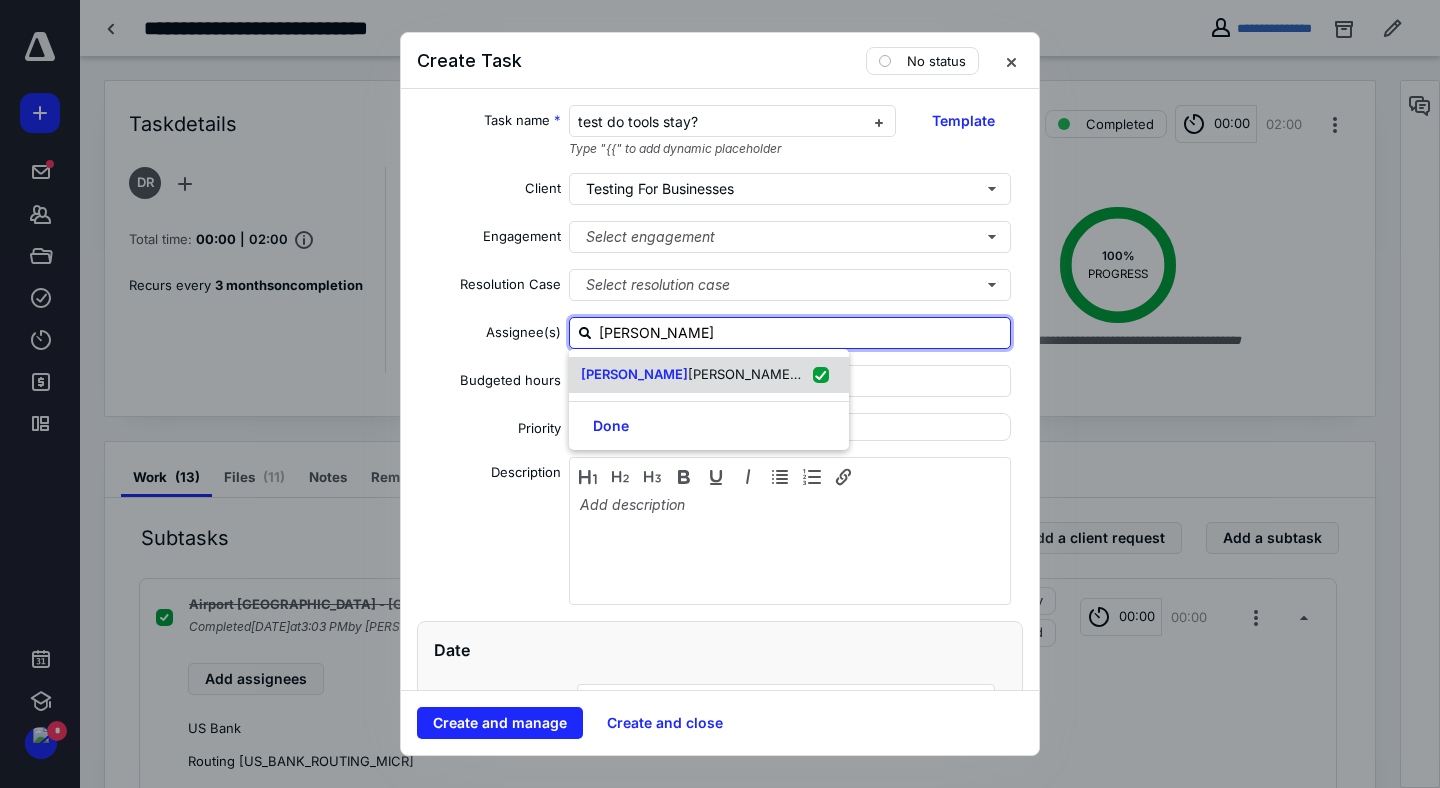 checkbox on "true" 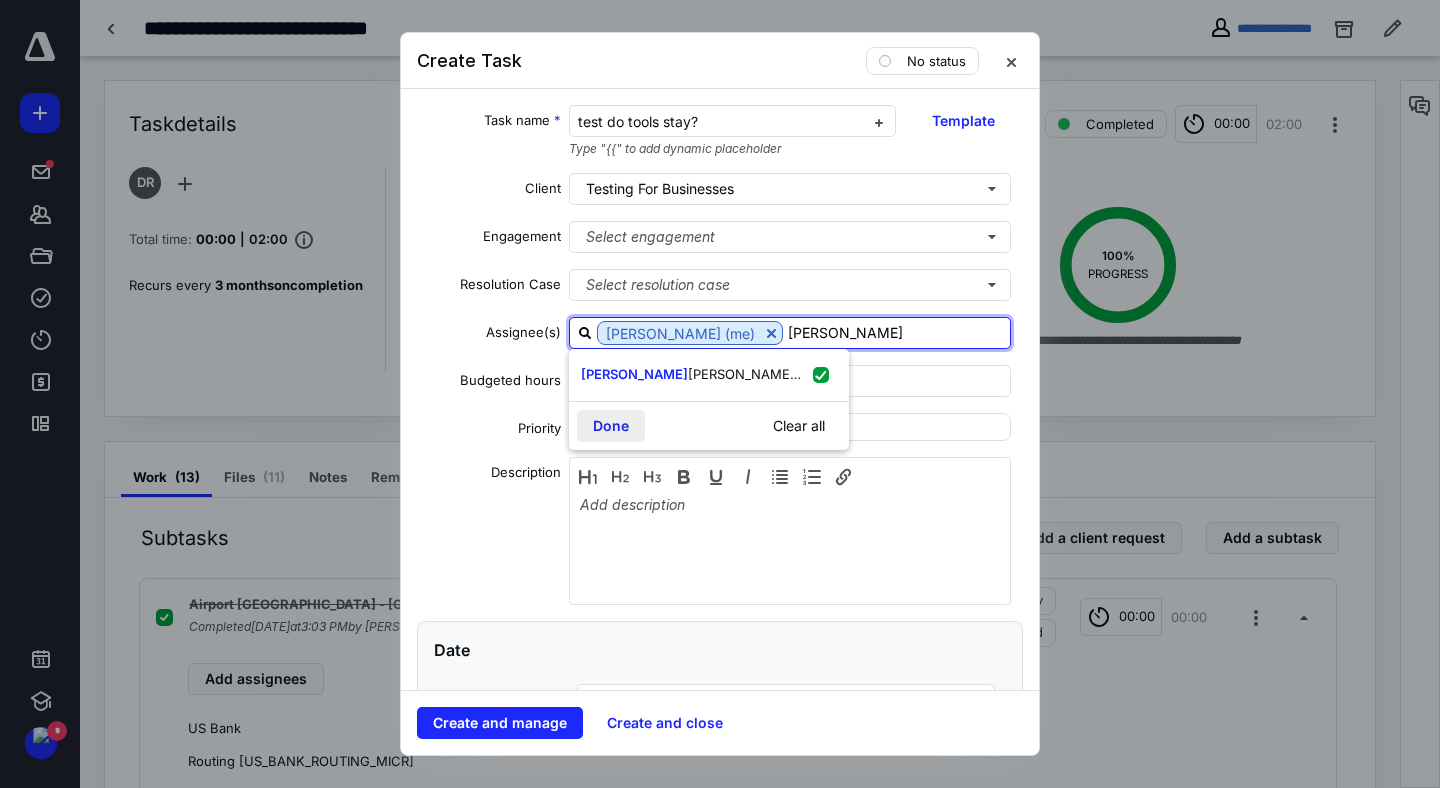 type on "tim" 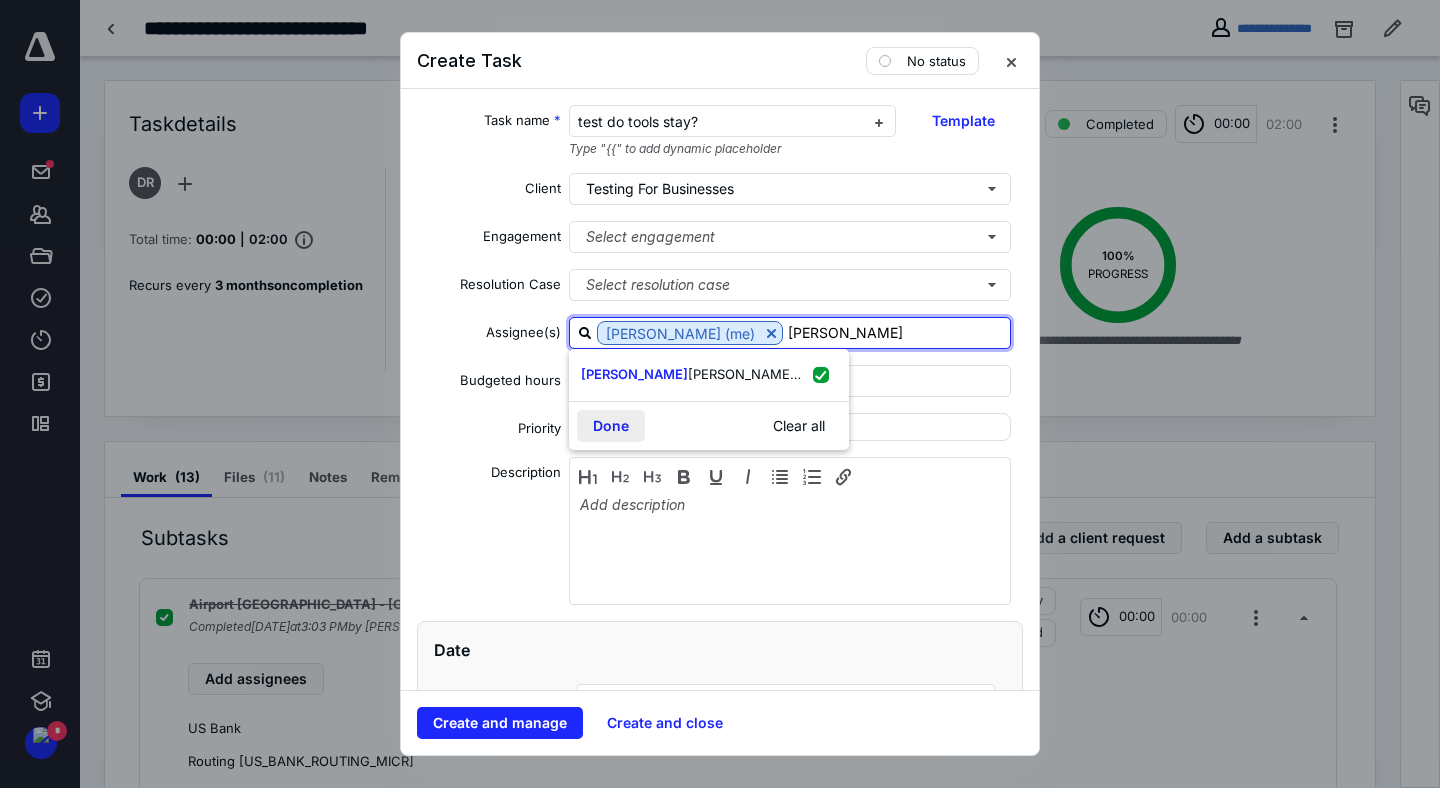 click on "Done" at bounding box center (611, 426) 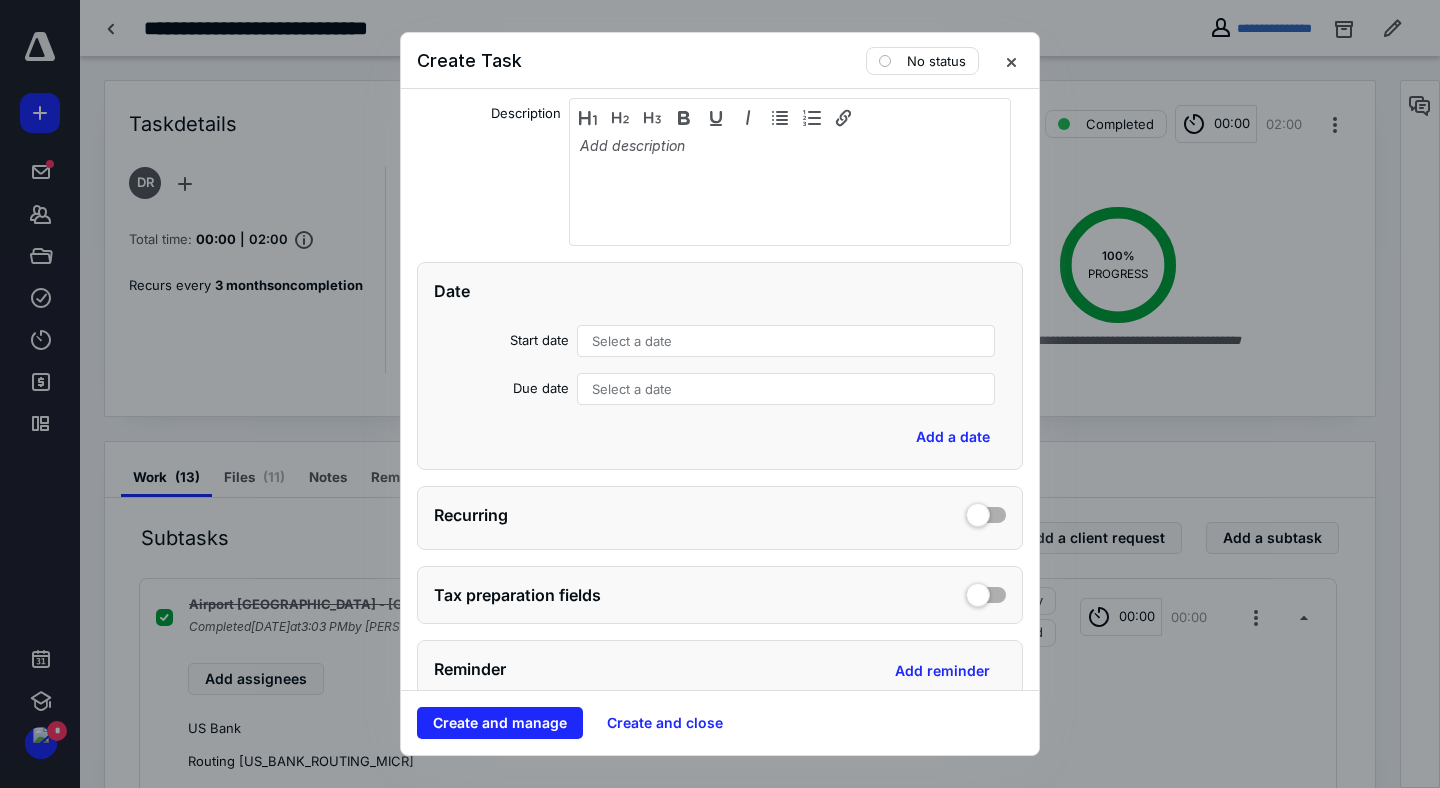 scroll, scrollTop: 645, scrollLeft: 0, axis: vertical 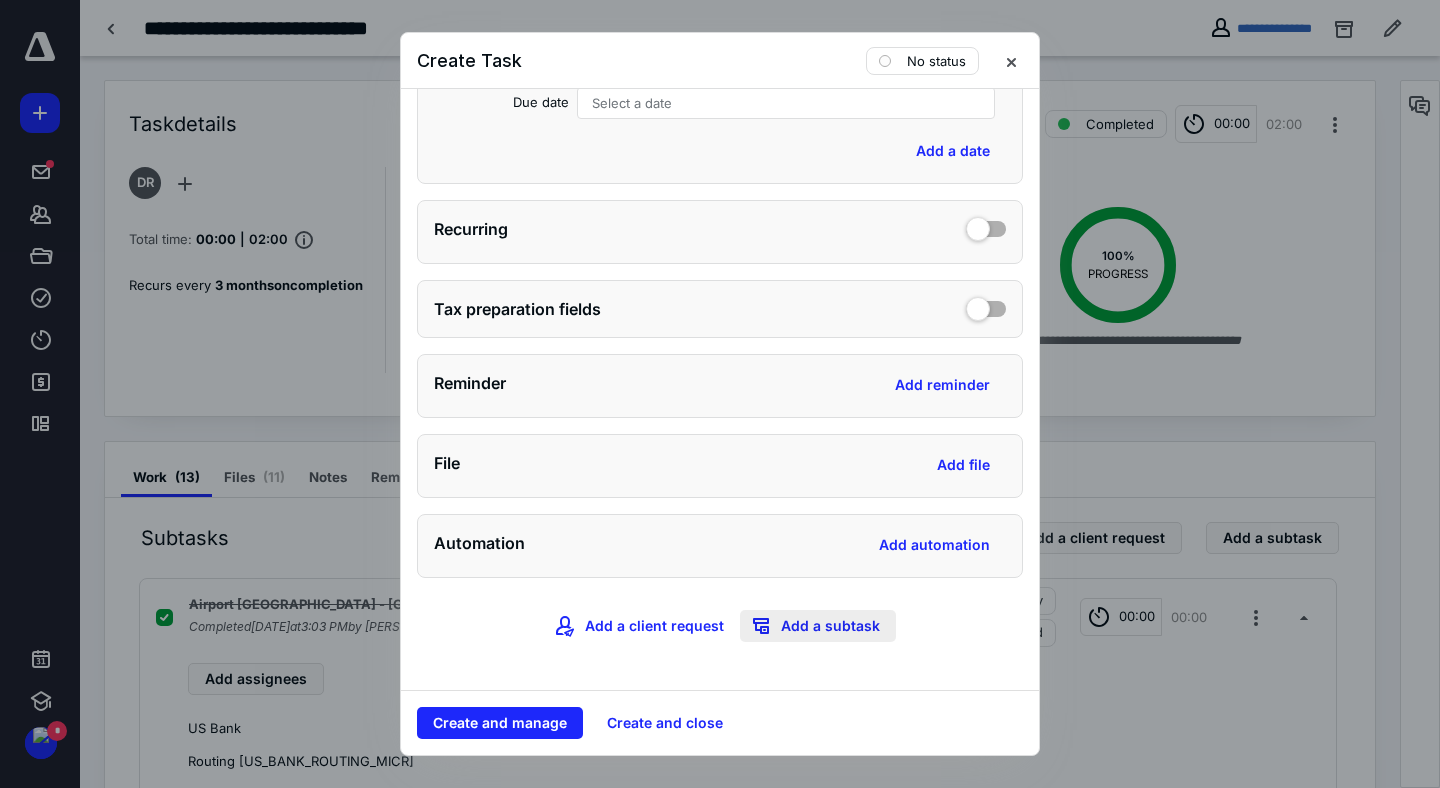 click on "Add a subtask" at bounding box center [818, 626] 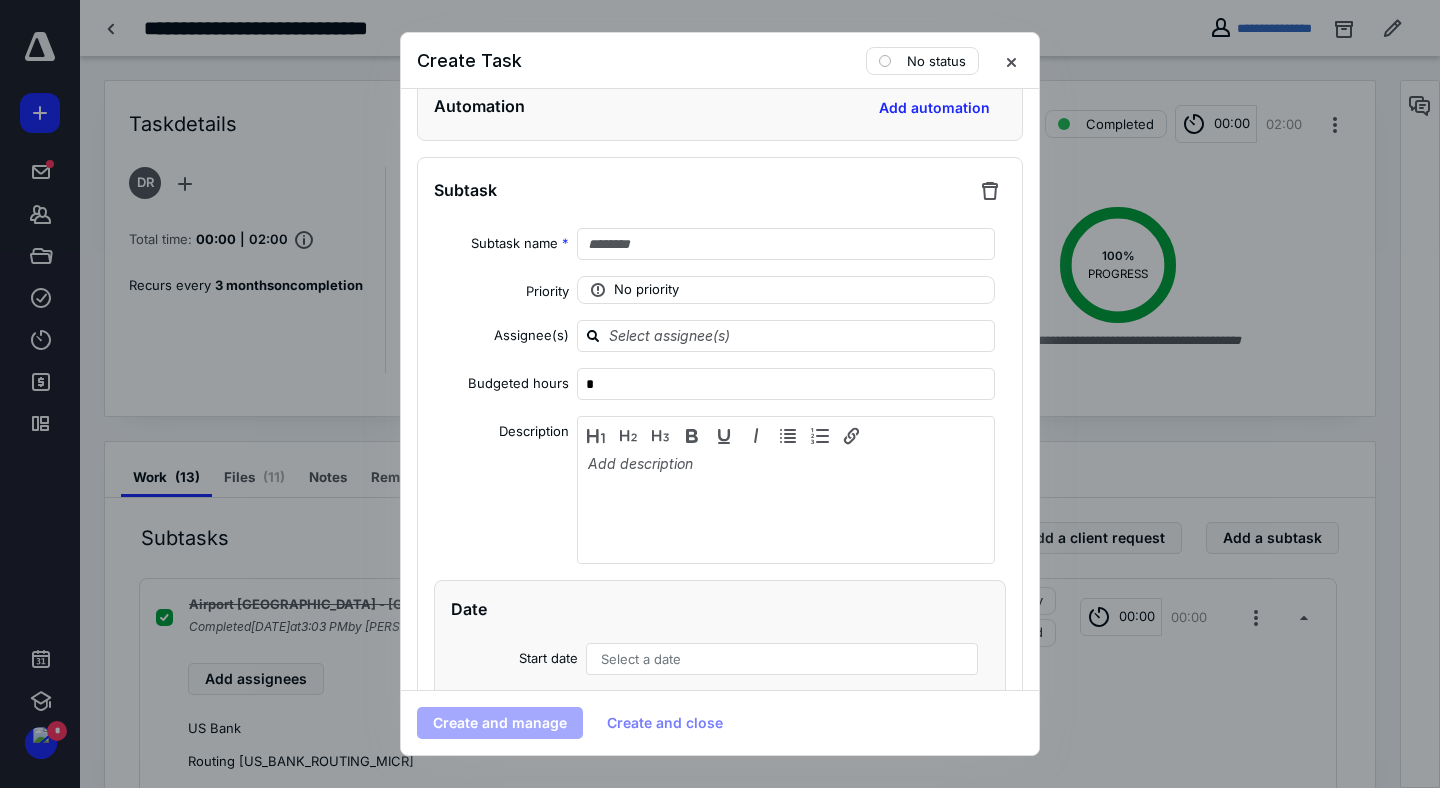 scroll, scrollTop: 1136, scrollLeft: 0, axis: vertical 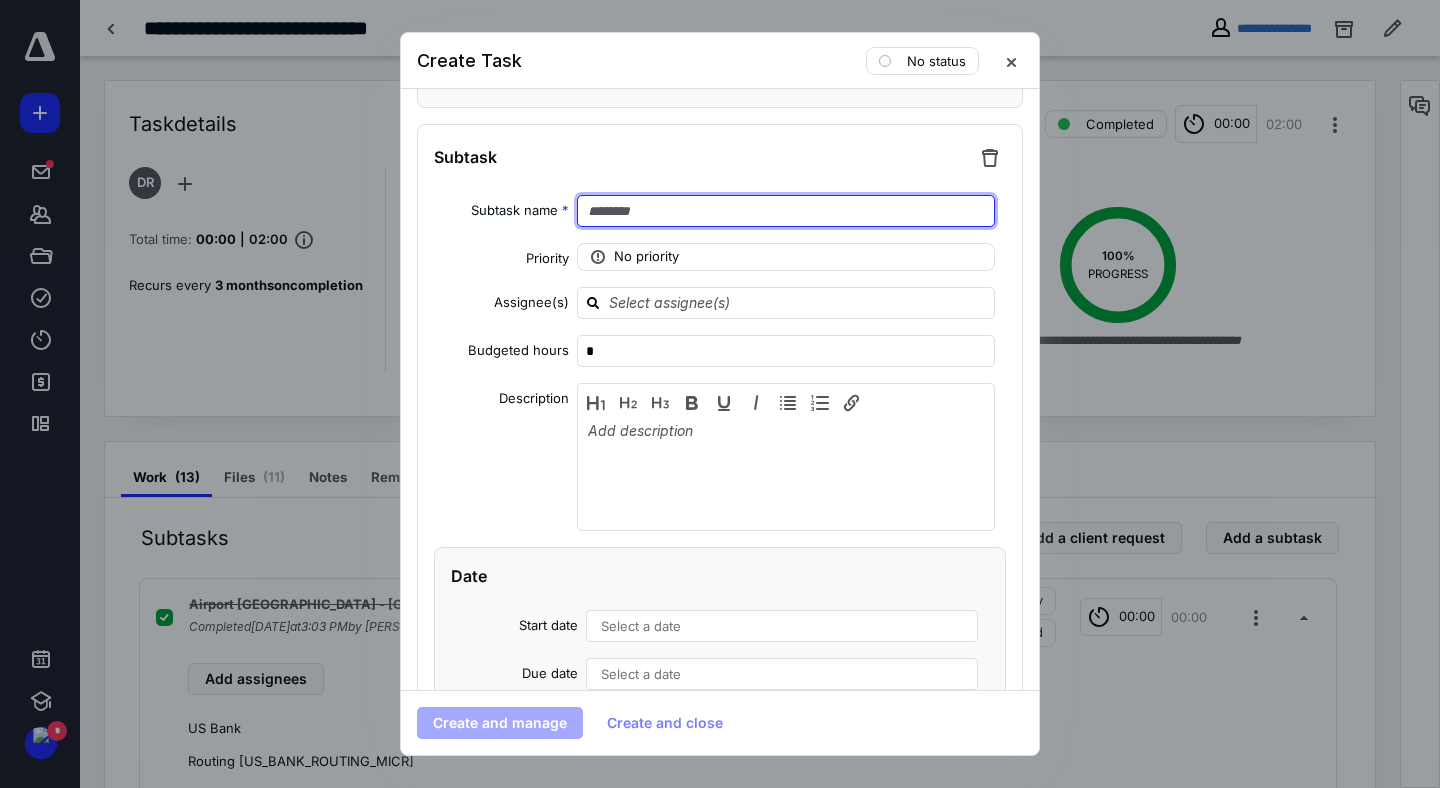 click at bounding box center (786, 211) 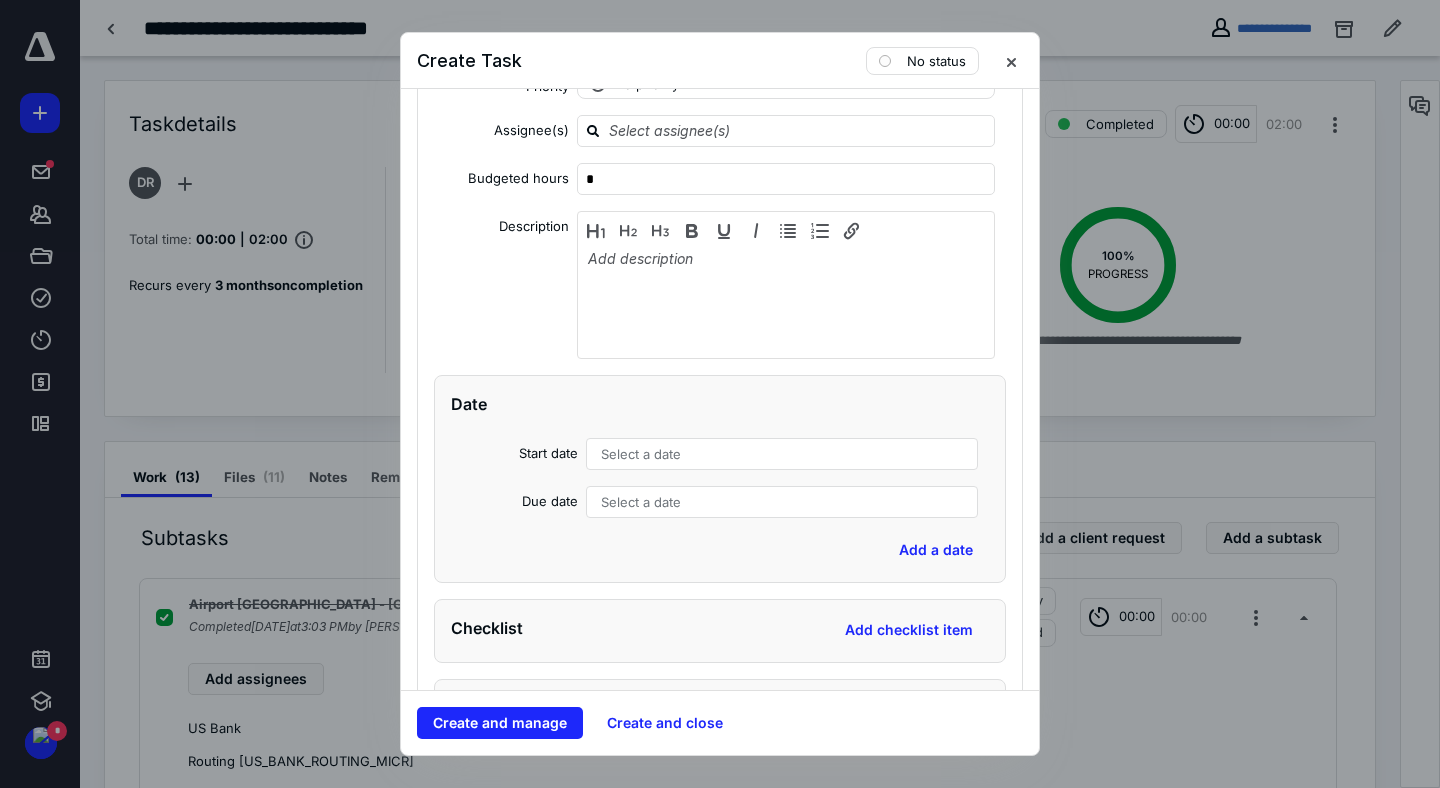 scroll, scrollTop: 1158, scrollLeft: 0, axis: vertical 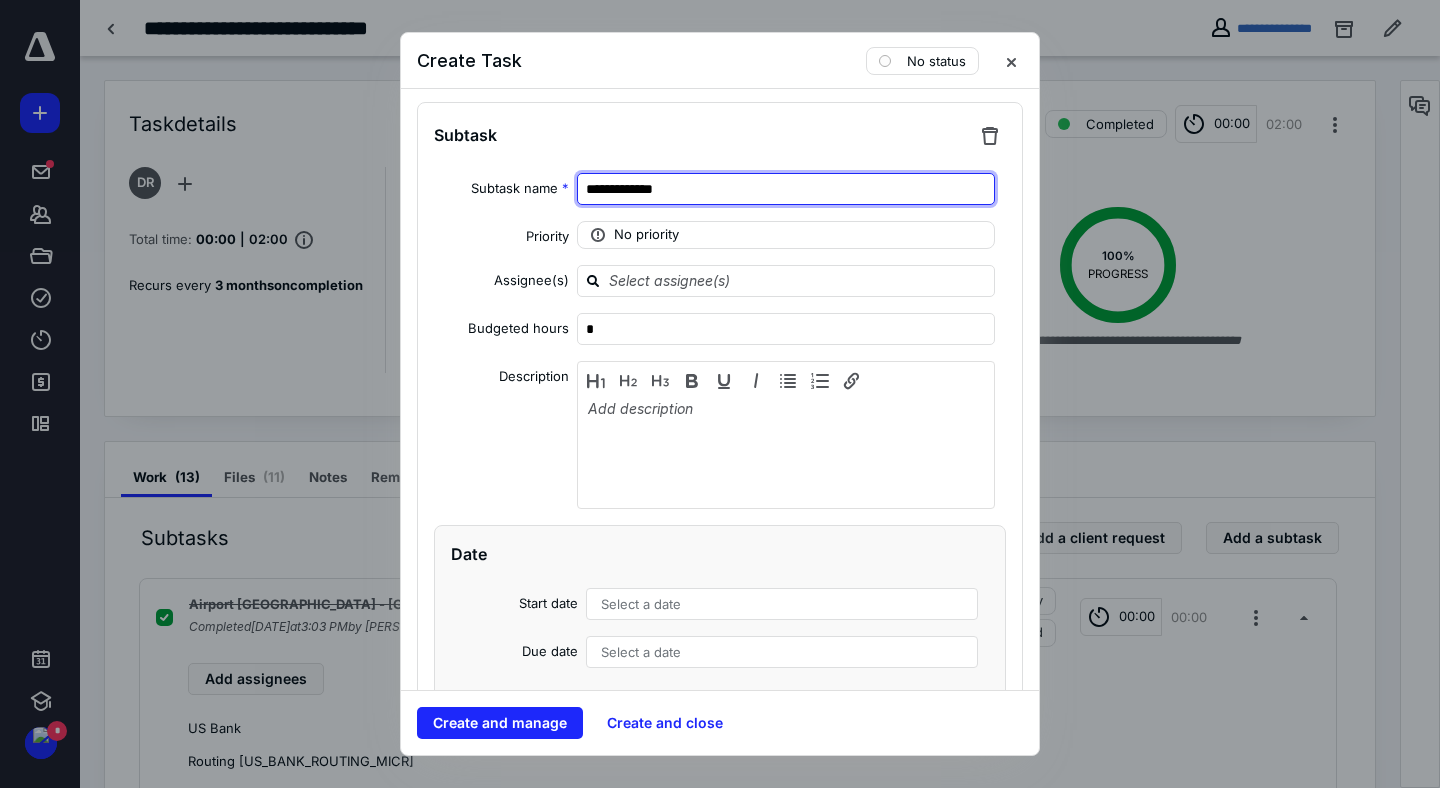 type on "**********" 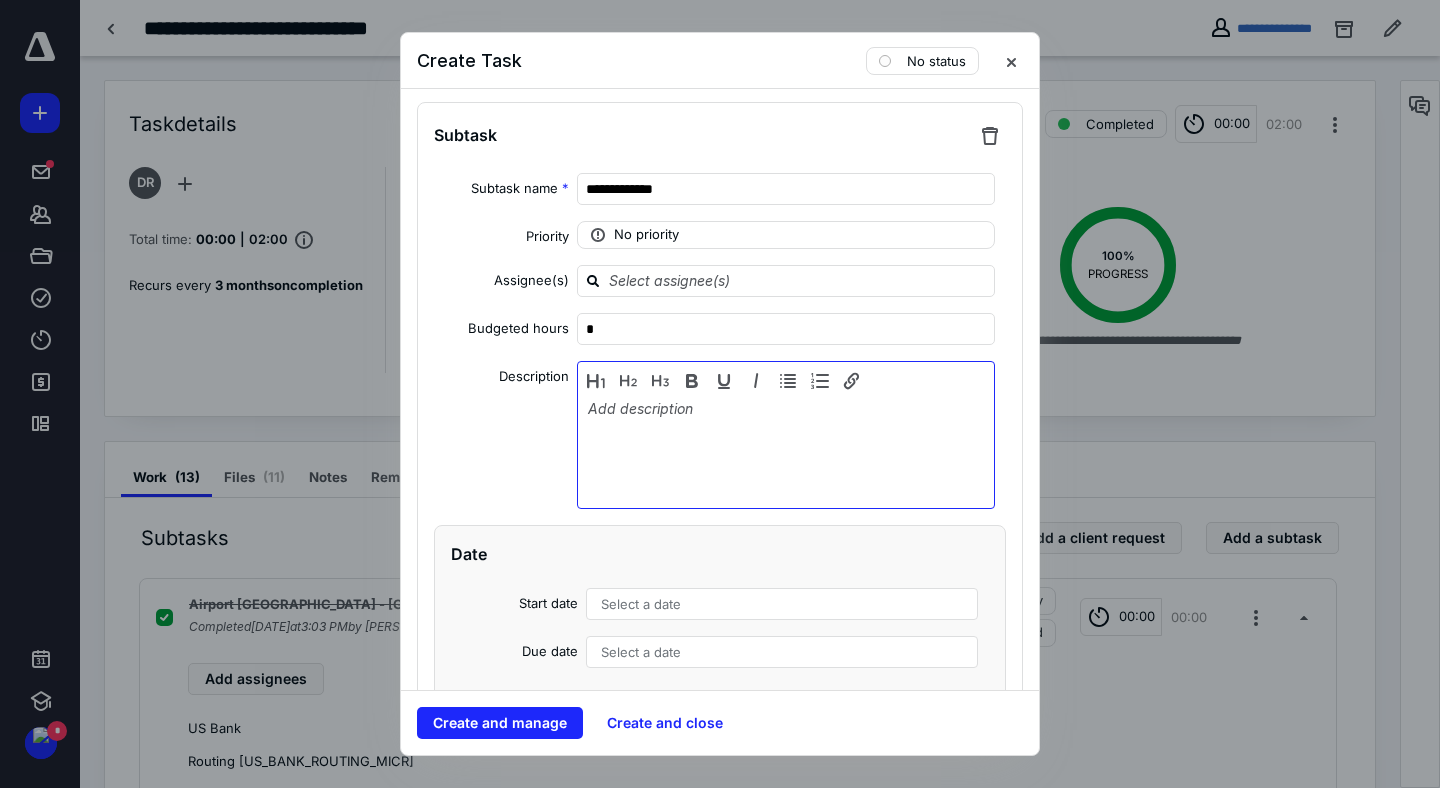 click at bounding box center [786, 450] 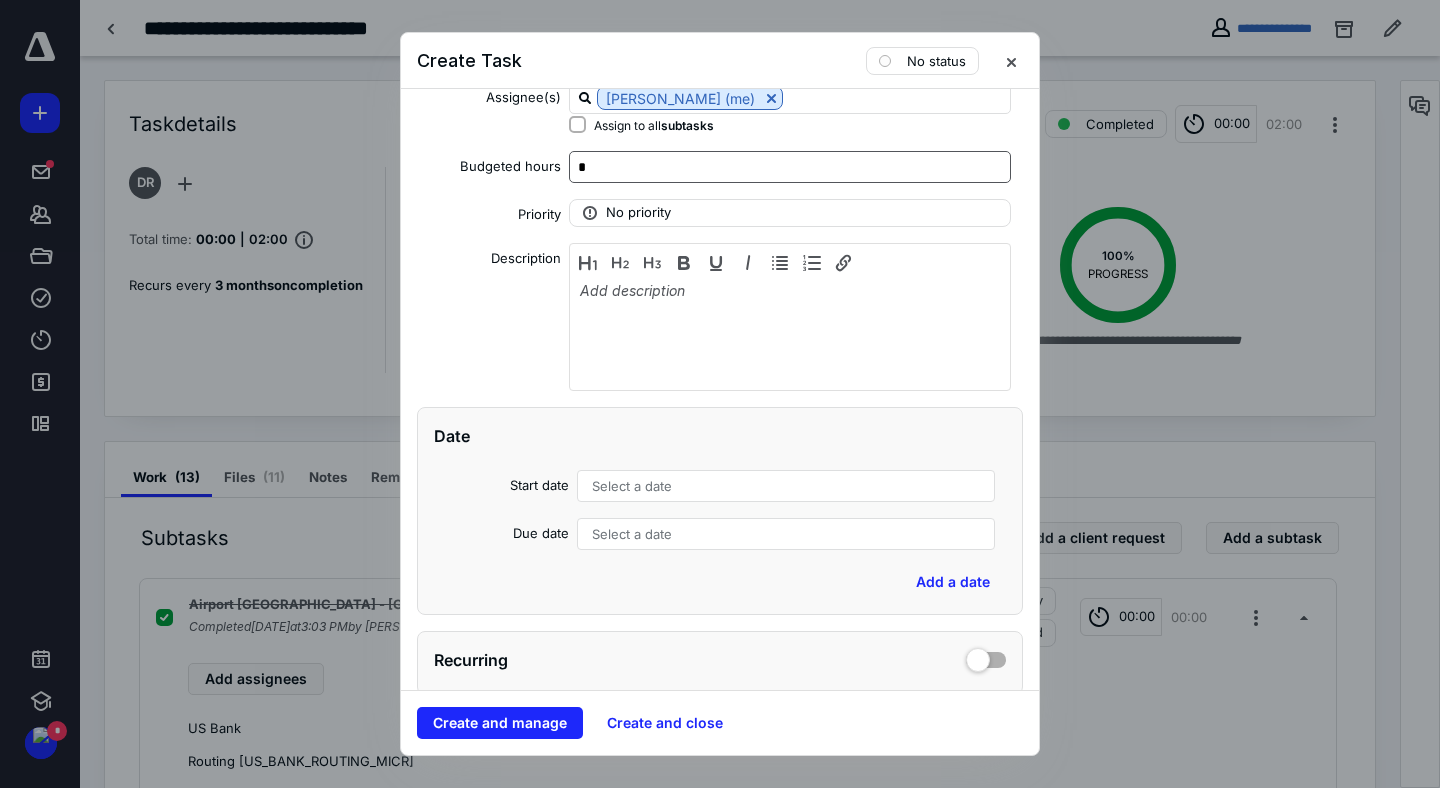 scroll, scrollTop: 405, scrollLeft: 0, axis: vertical 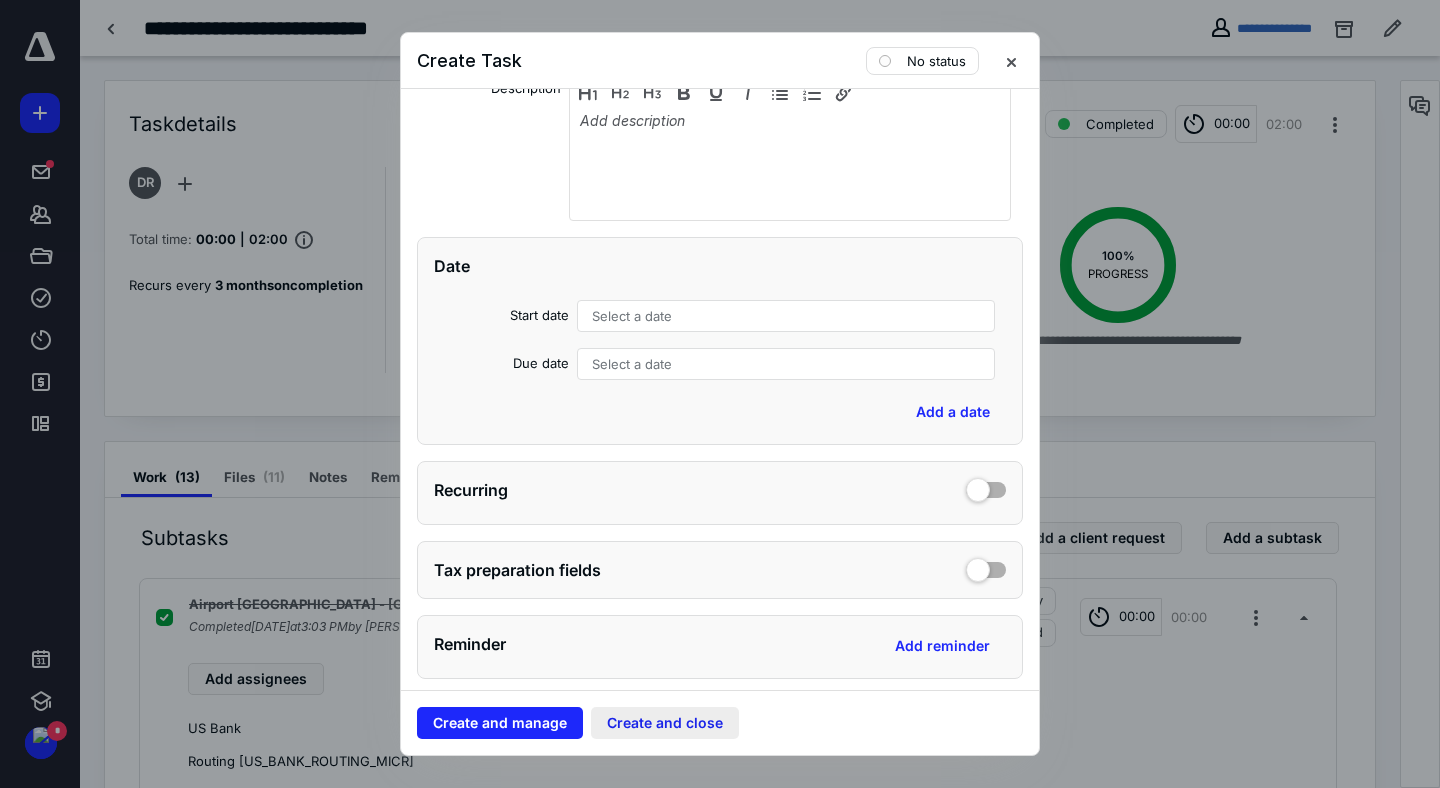 click on "Create and close" at bounding box center (665, 723) 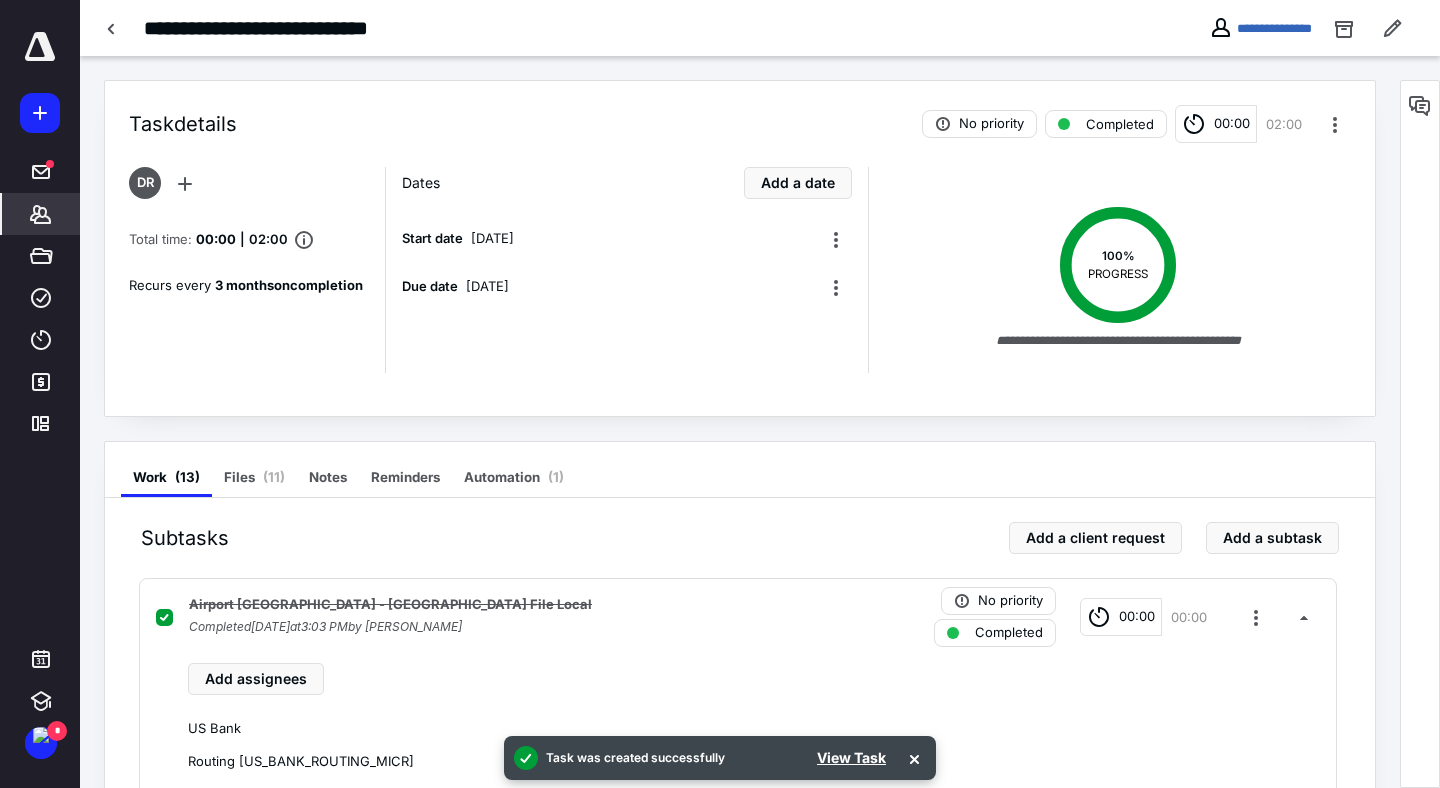 click 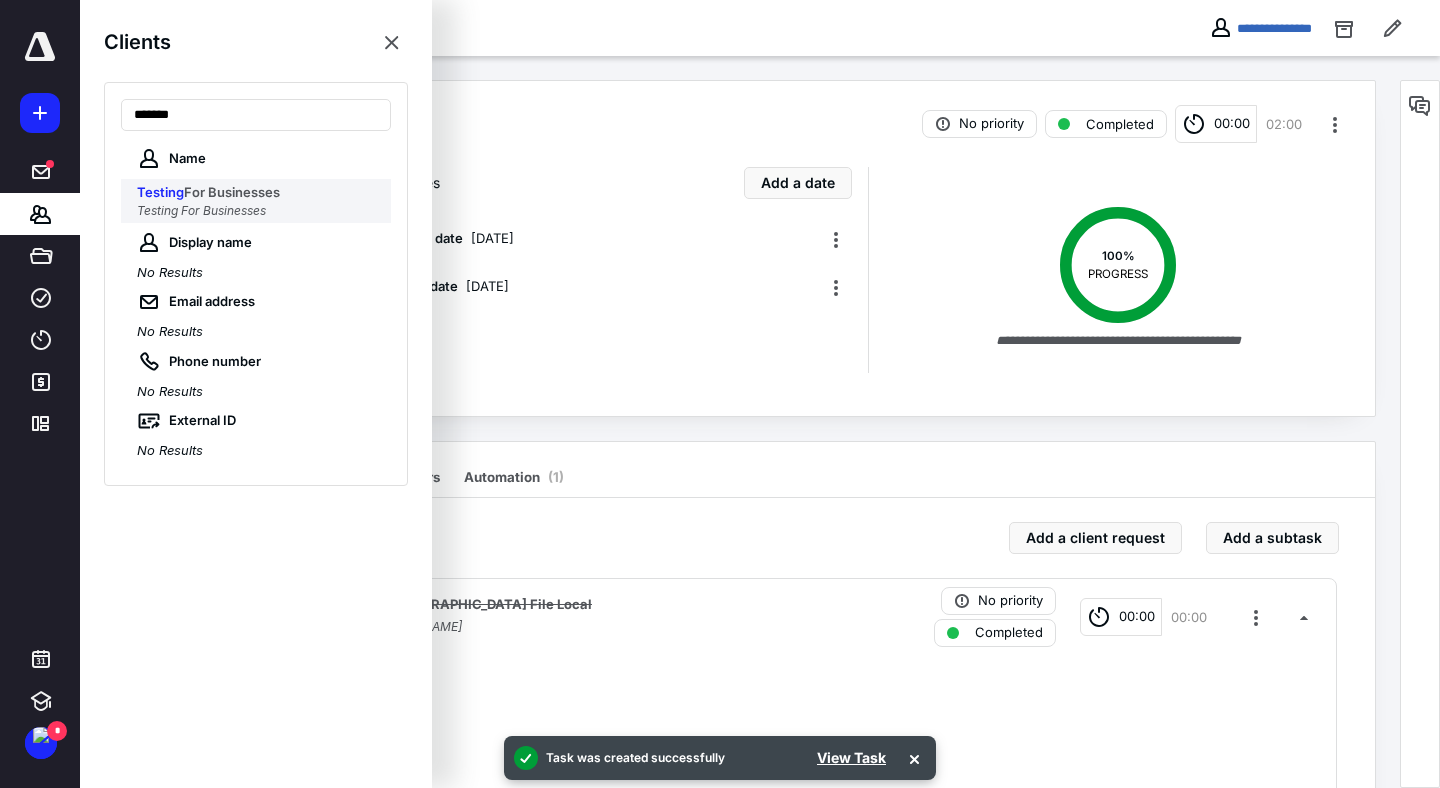 type on "*******" 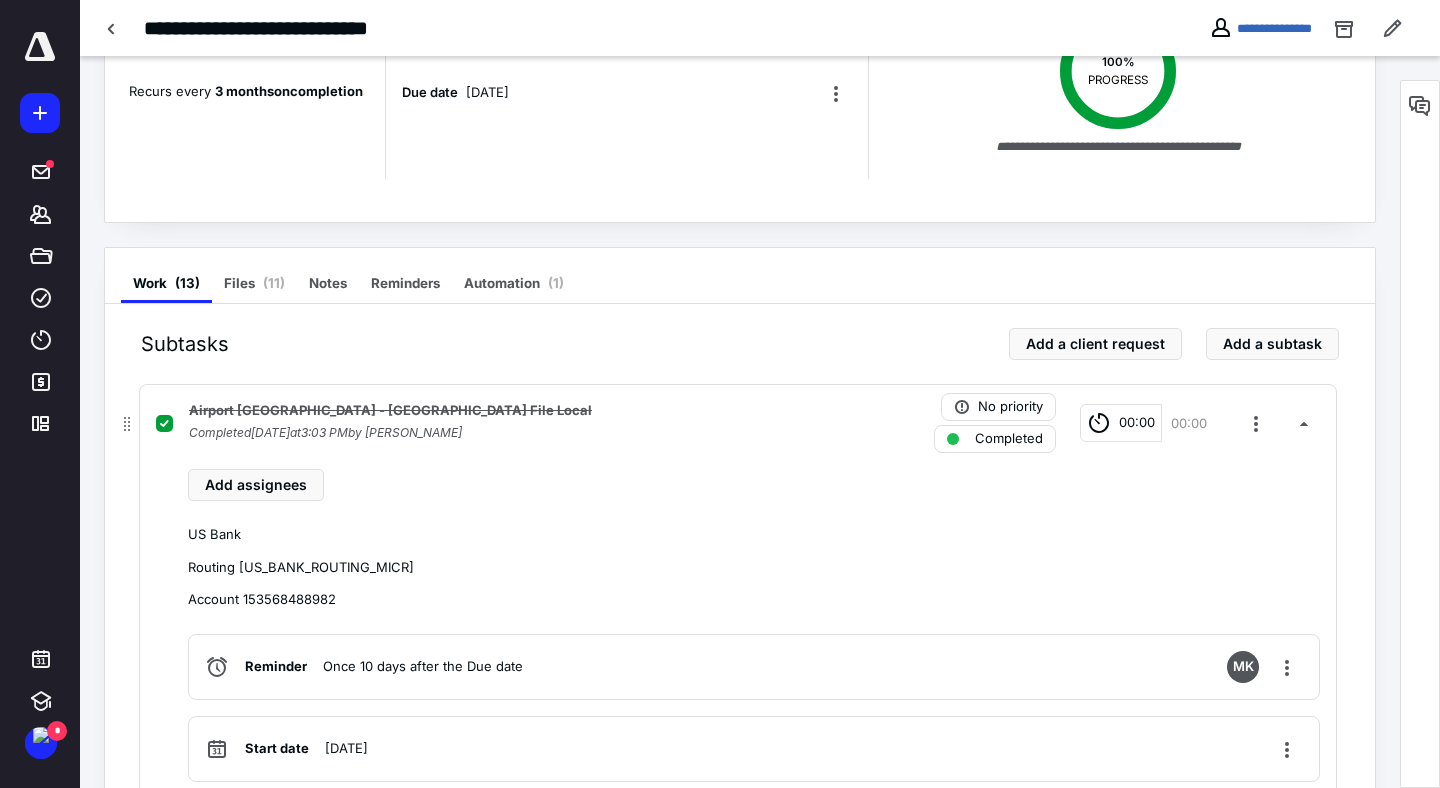 scroll, scrollTop: 250, scrollLeft: 0, axis: vertical 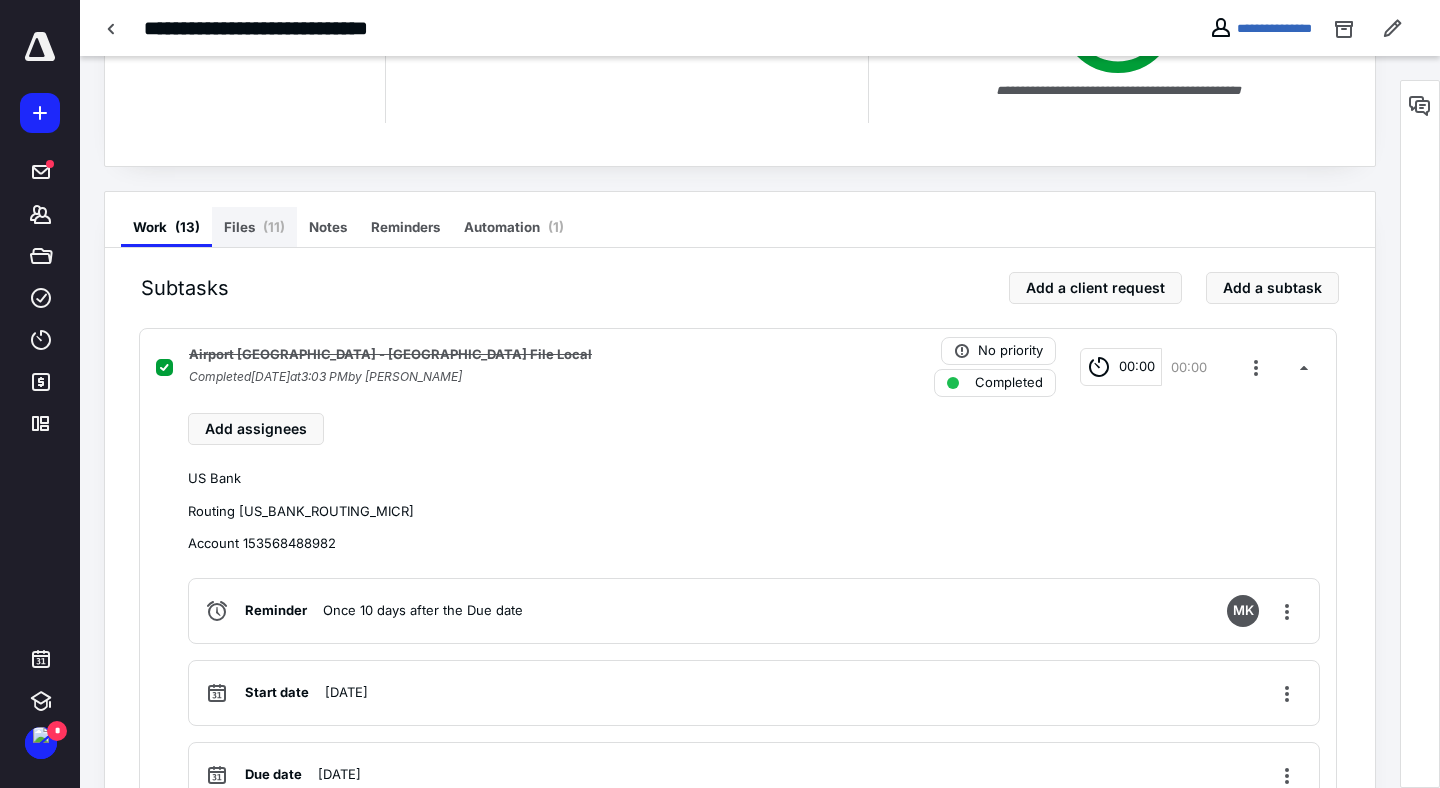 click on "Files ( 11 )" at bounding box center (254, 227) 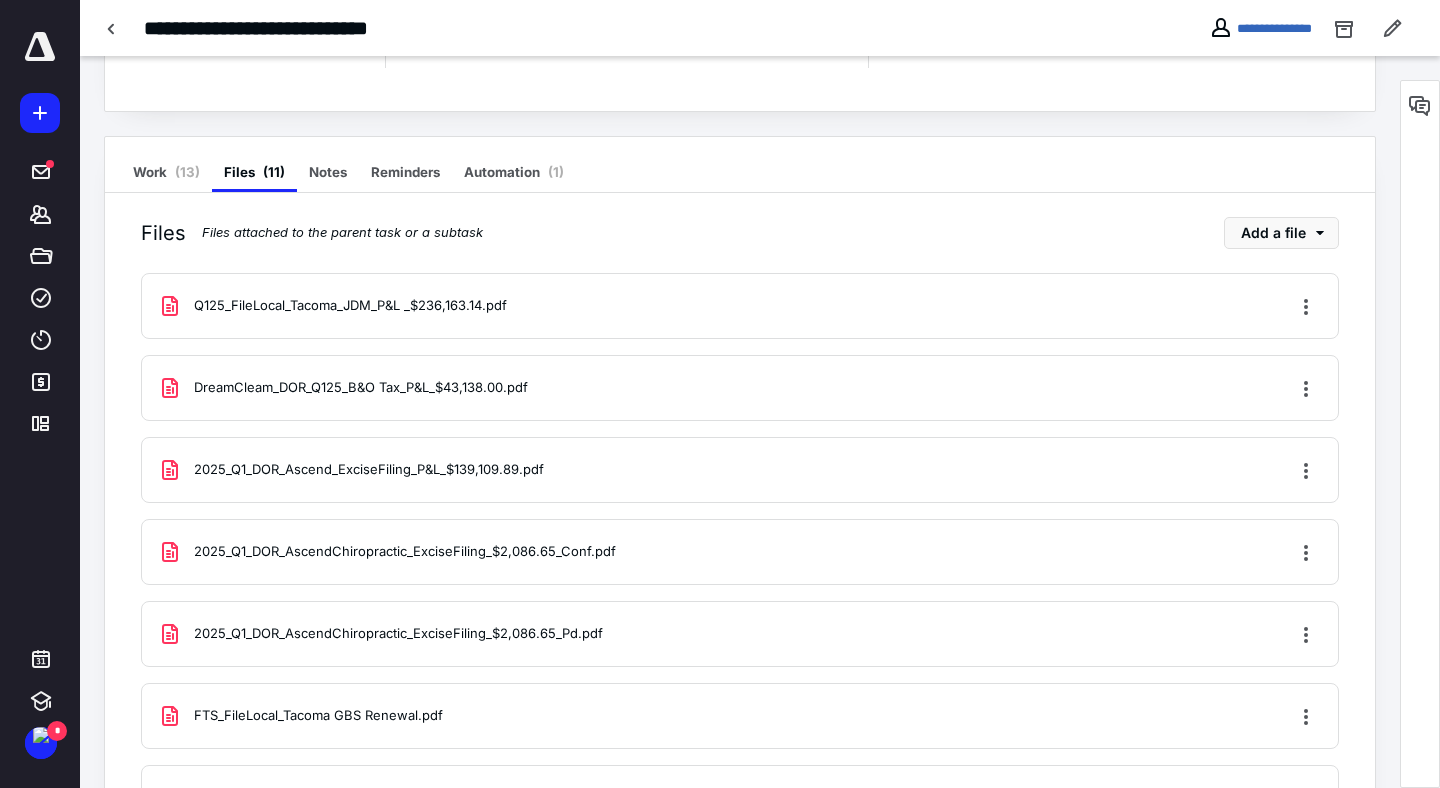 scroll, scrollTop: 373, scrollLeft: 0, axis: vertical 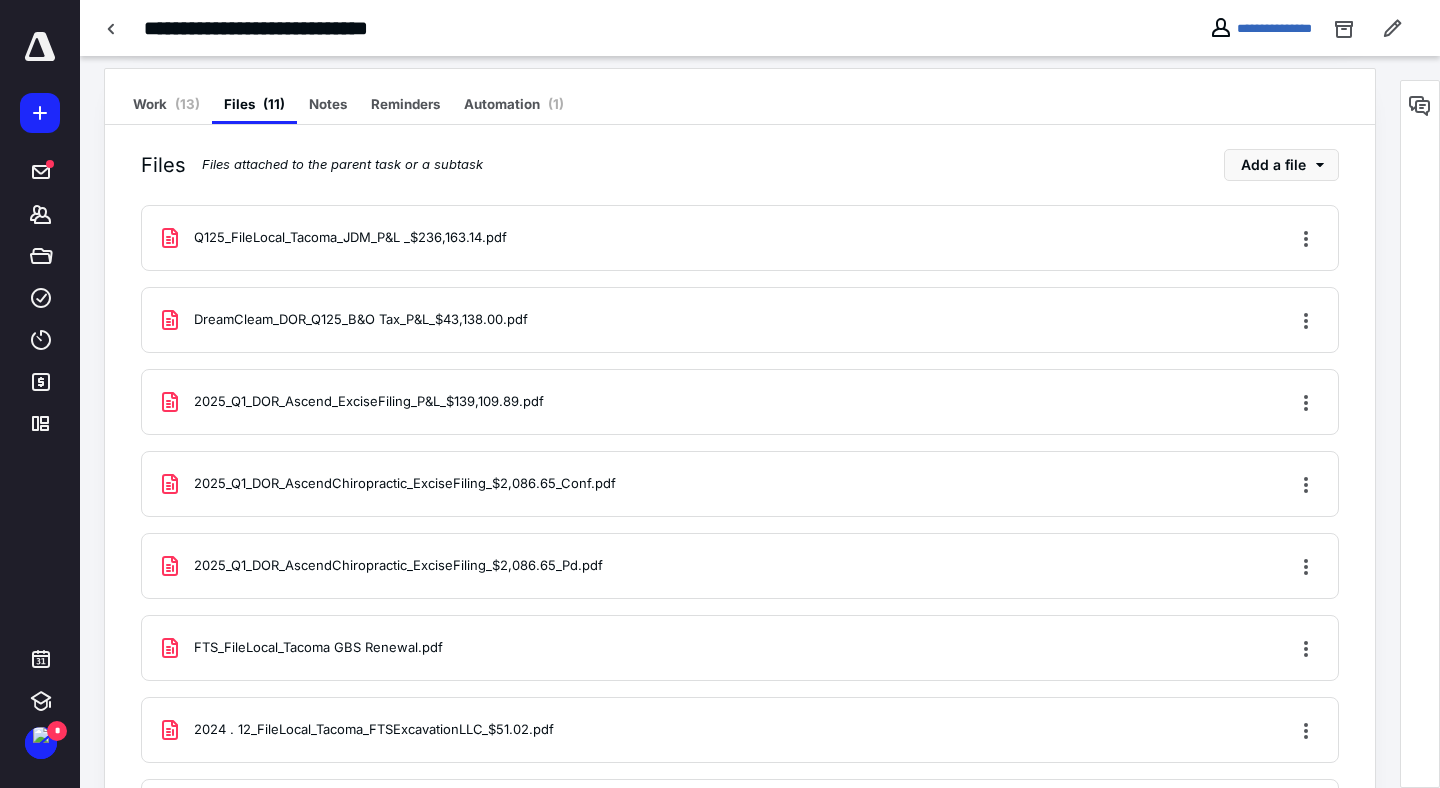 click on "DreamCleam_DOR_Q125_B&O Tax_P&L_$43,138.00.pdf" at bounding box center (361, 320) 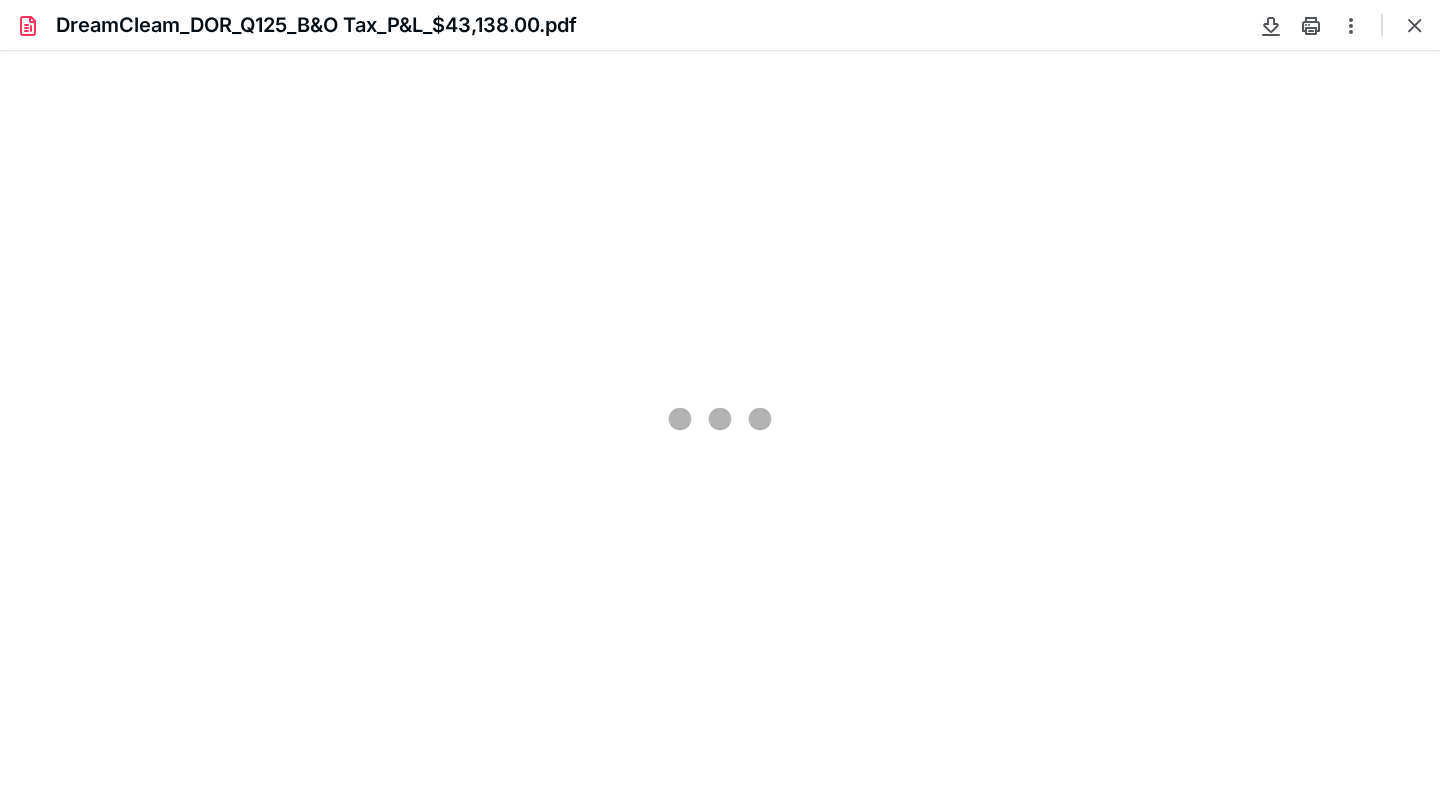 scroll, scrollTop: 0, scrollLeft: 0, axis: both 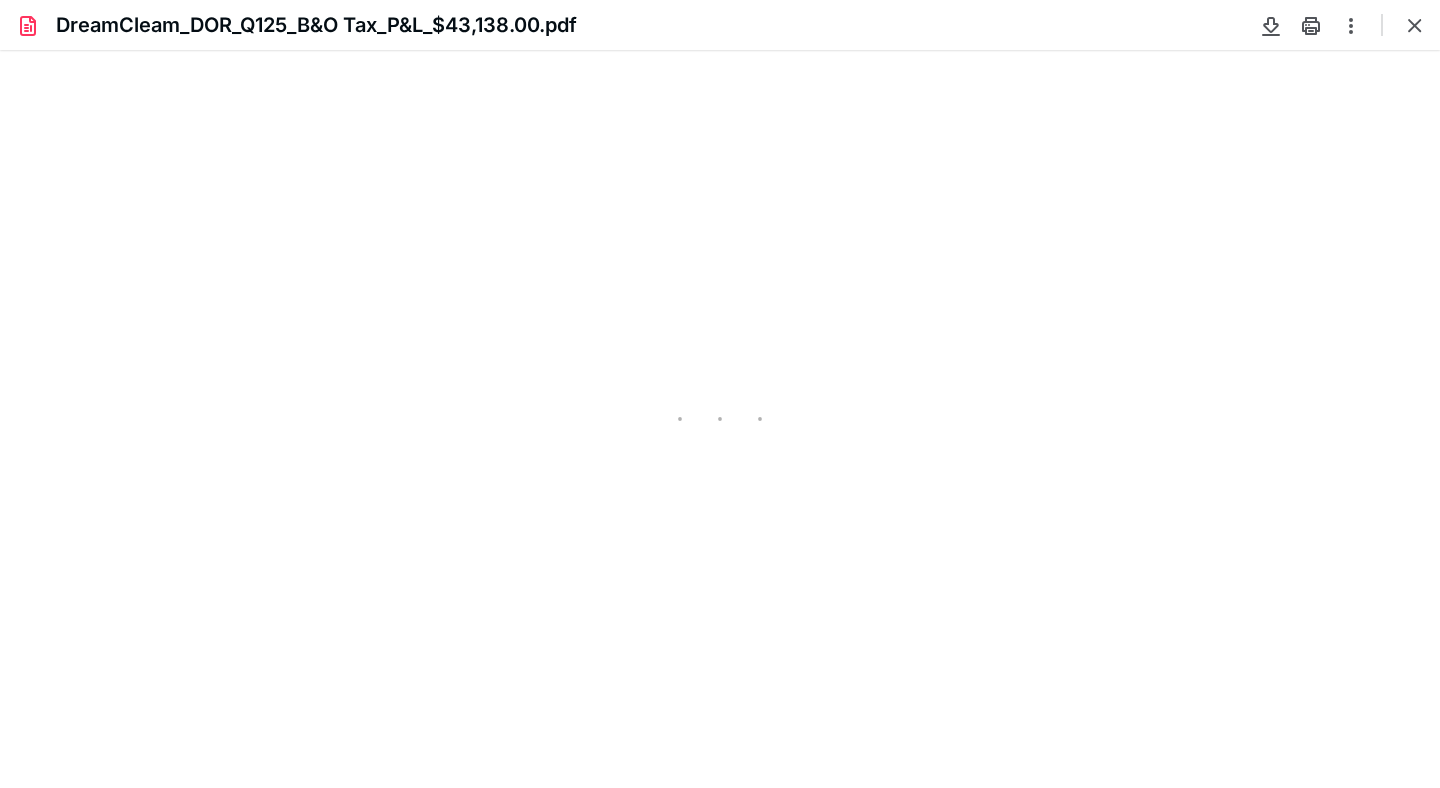 type on "83" 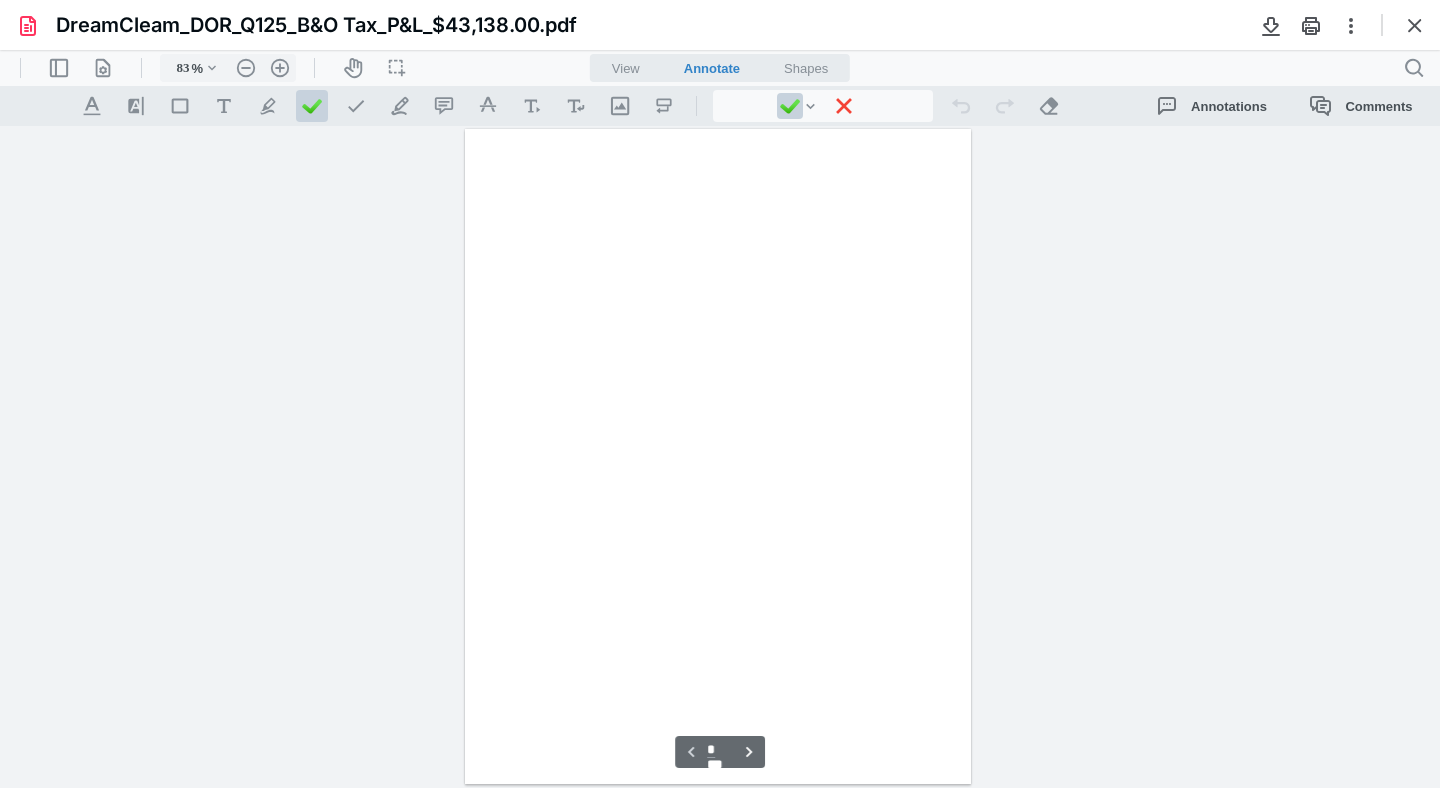 scroll, scrollTop: 79, scrollLeft: 0, axis: vertical 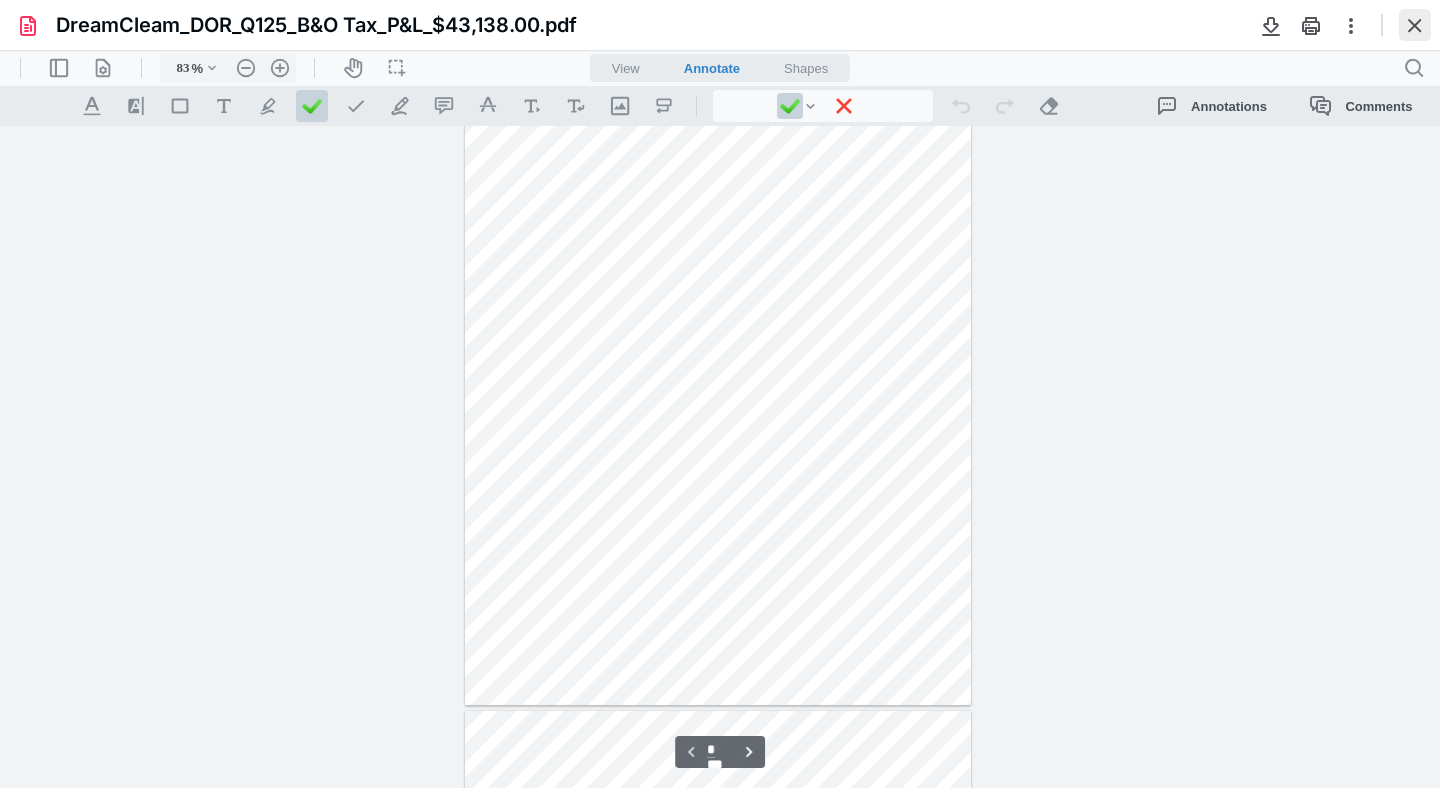 click at bounding box center (1415, 25) 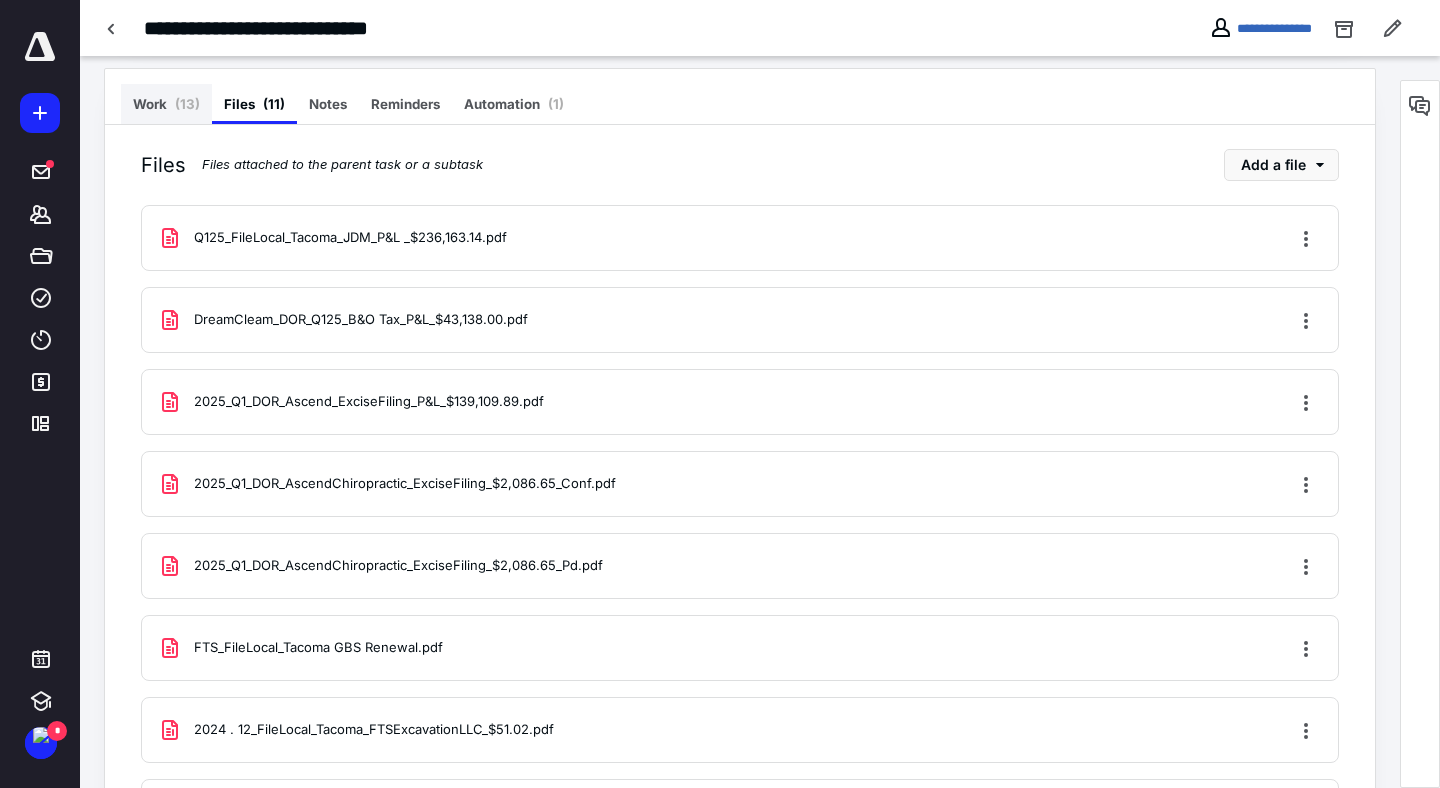 click on "Work ( 13 )" at bounding box center [166, 104] 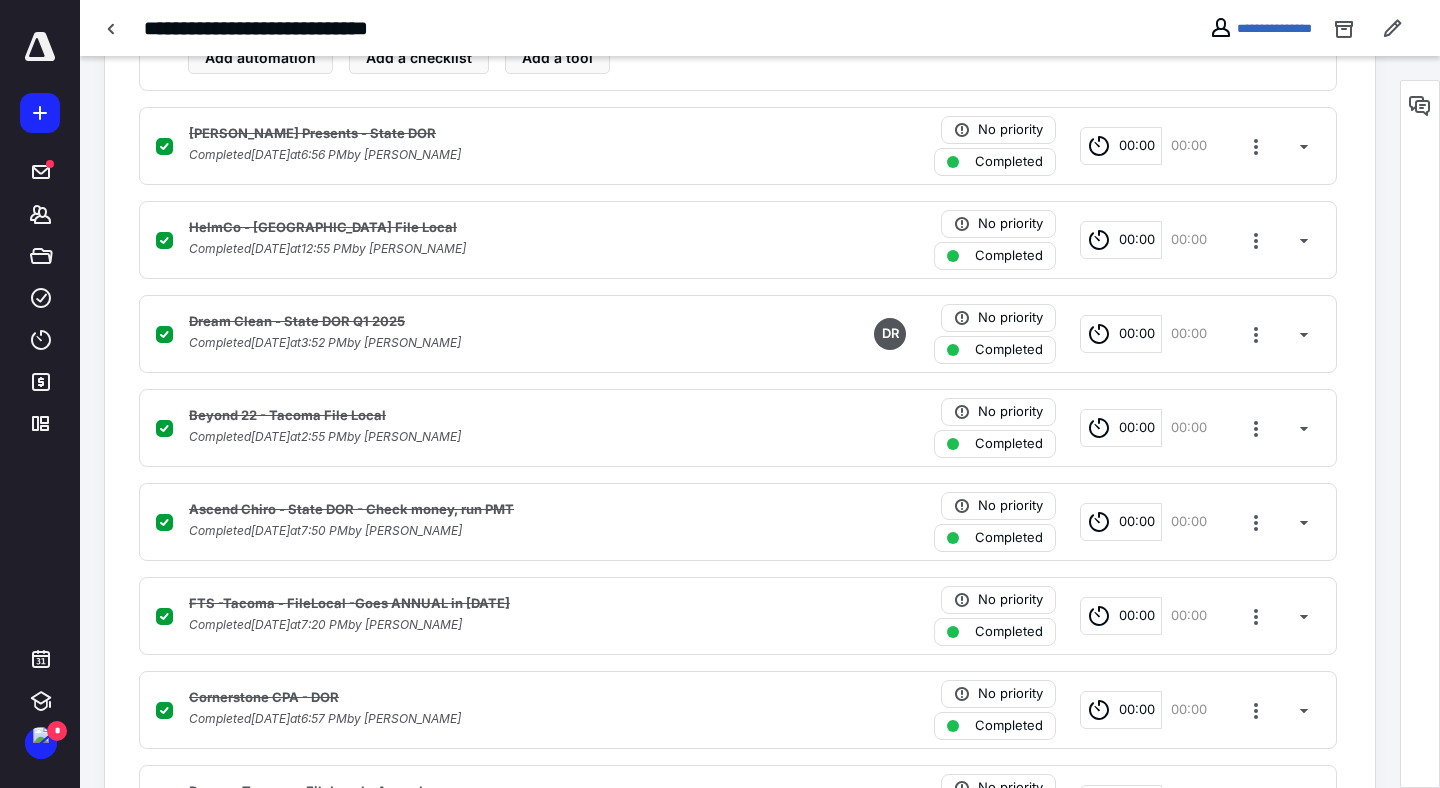 scroll, scrollTop: 1259, scrollLeft: 0, axis: vertical 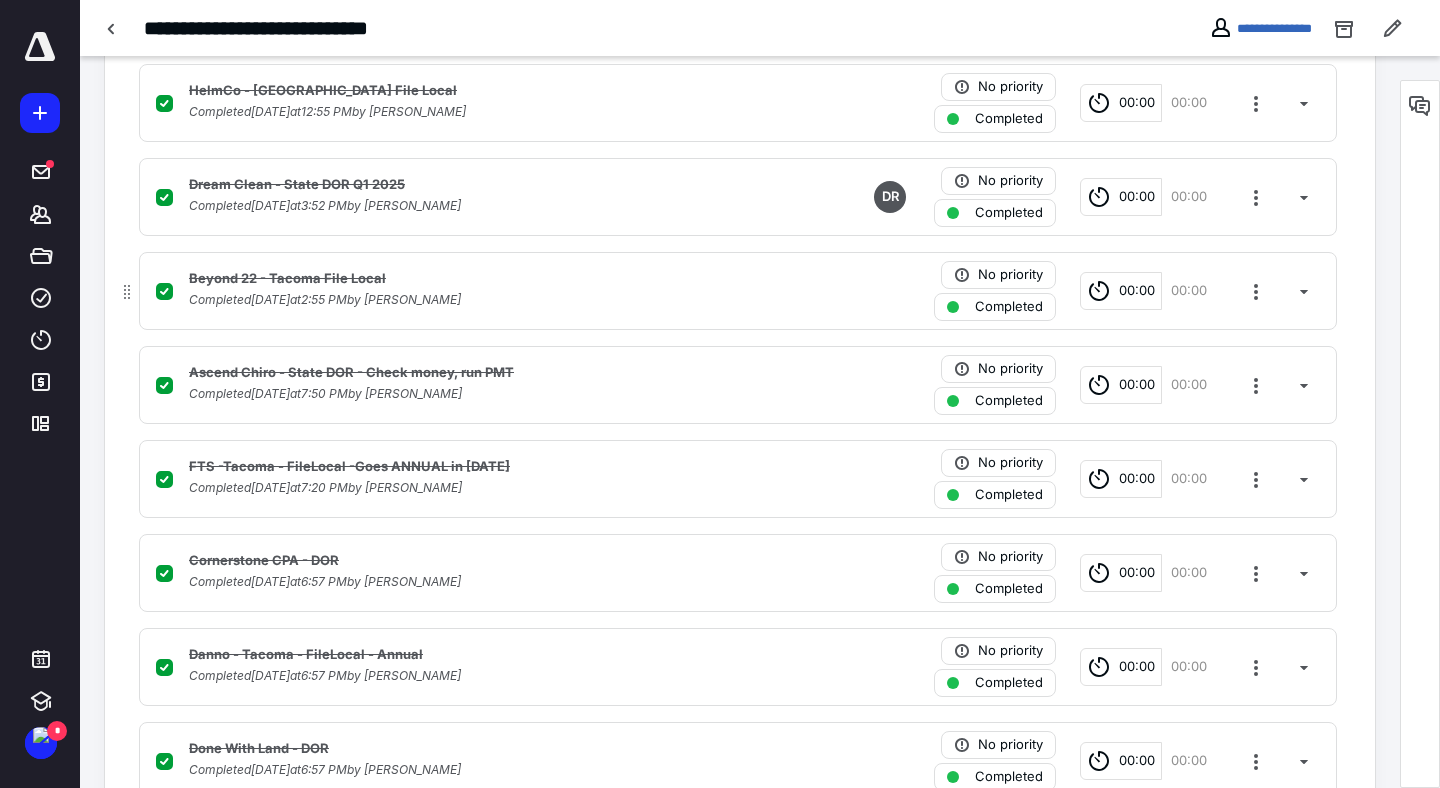 click on "Beyond 22 - Tacoma File Local" at bounding box center (287, 279) 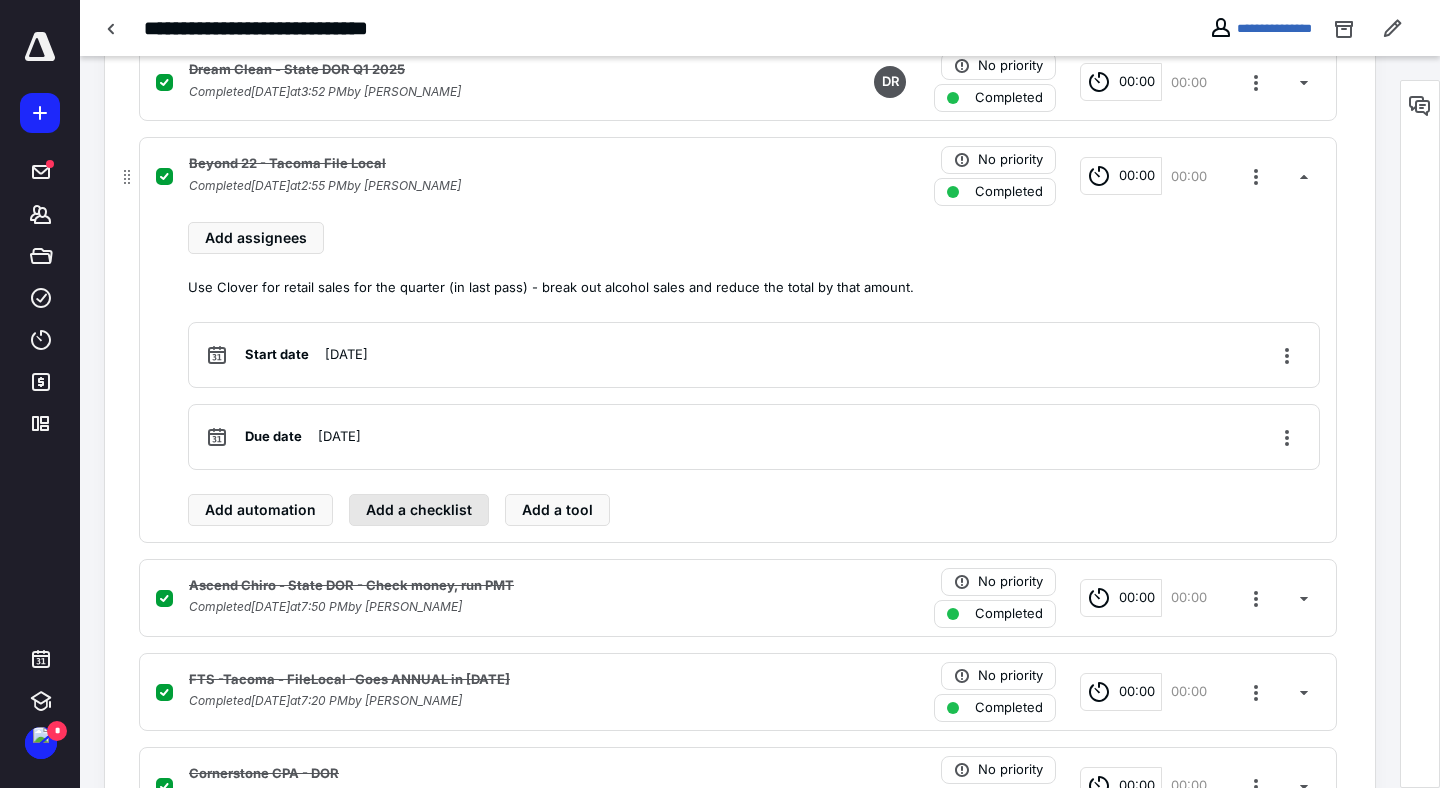 scroll, scrollTop: 874, scrollLeft: 0, axis: vertical 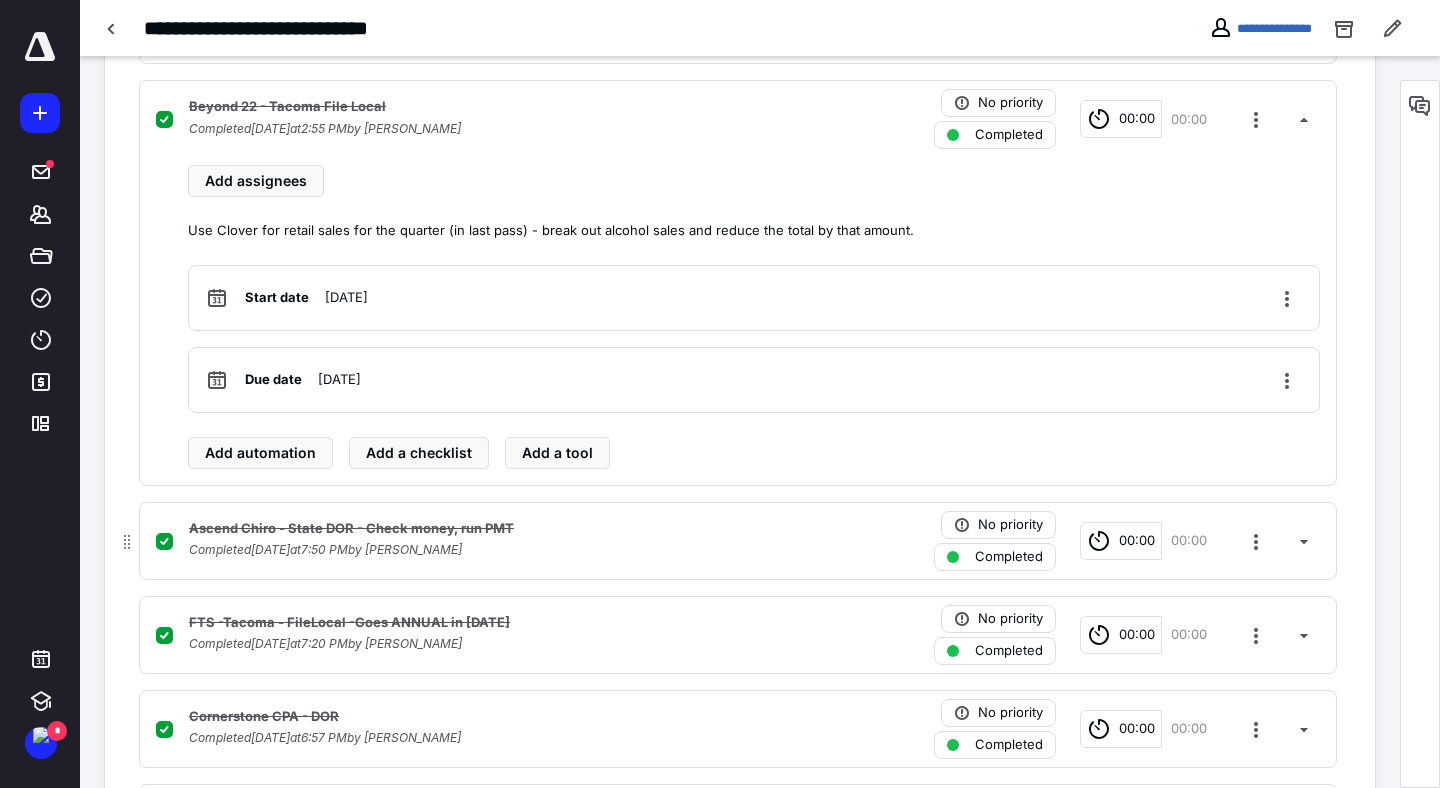 click on "Ascend Chiro - State DOR - Check money, run PMT Completed  April 25, 2025  at  7:50 PM  by Diana Renshaw No priority Completed 00:00 00:00" at bounding box center (738, 541) 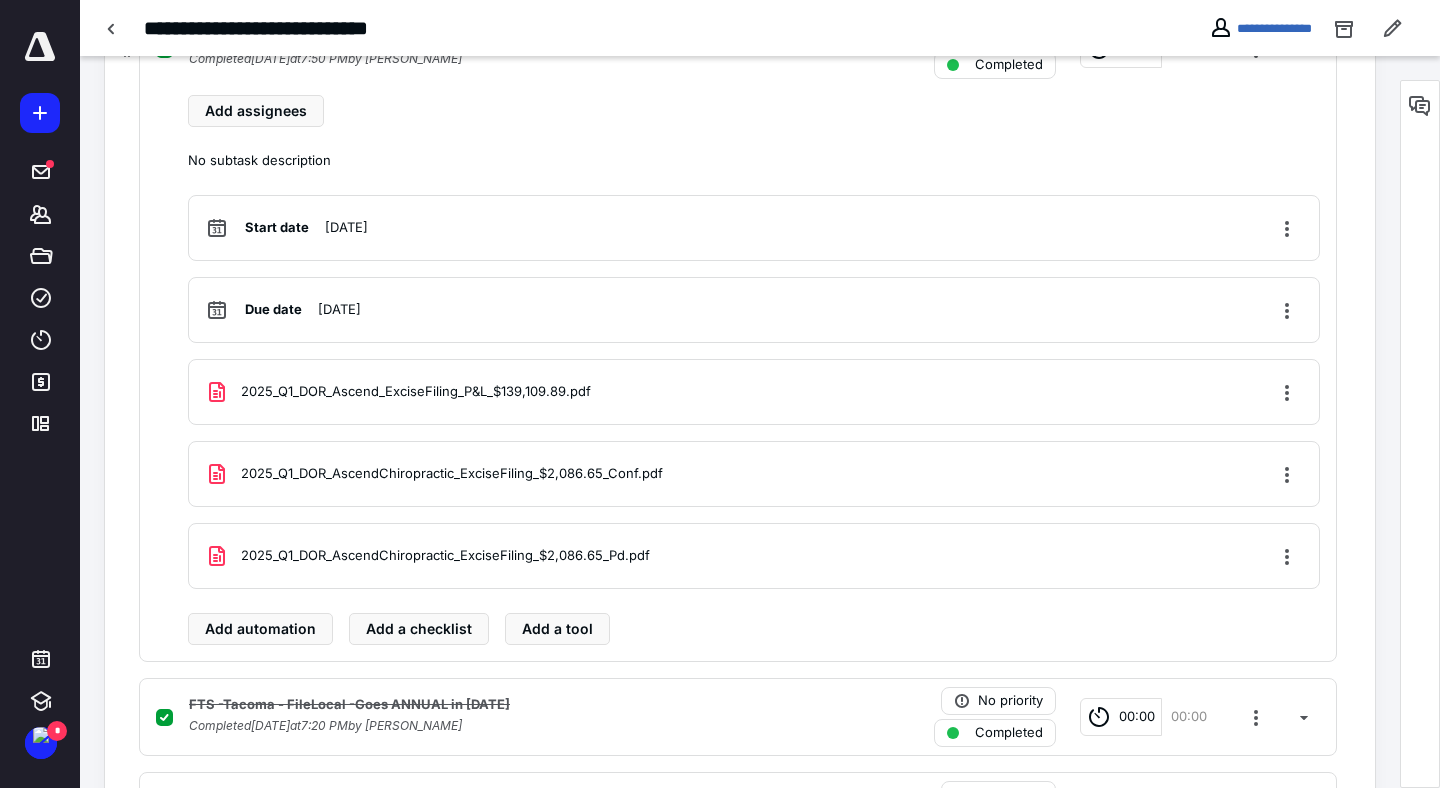 scroll, scrollTop: 1053, scrollLeft: 0, axis: vertical 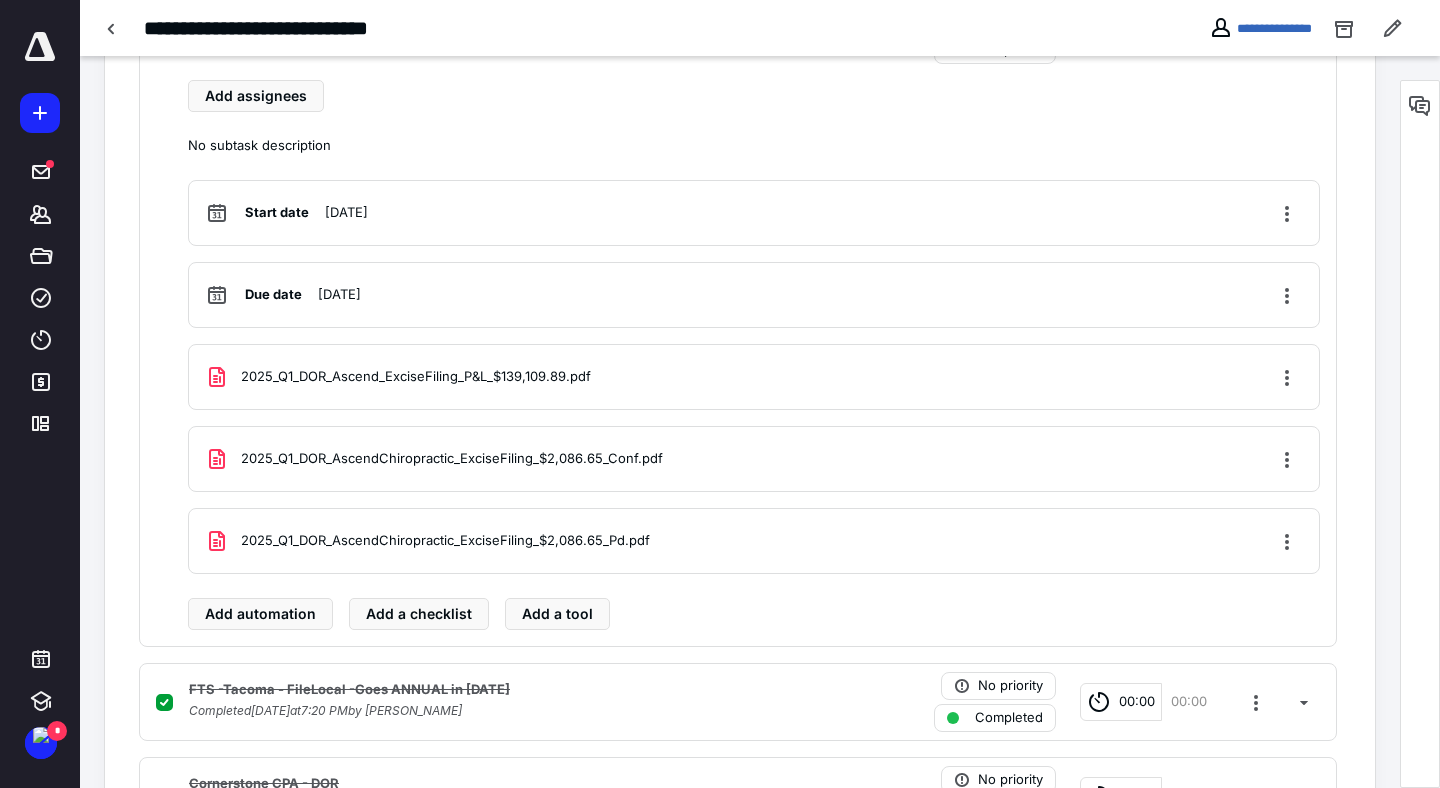 click on "2025_Q1_DOR_Ascend_ExciseFiling_P&L_$139,109.89.pdf" at bounding box center [416, 377] 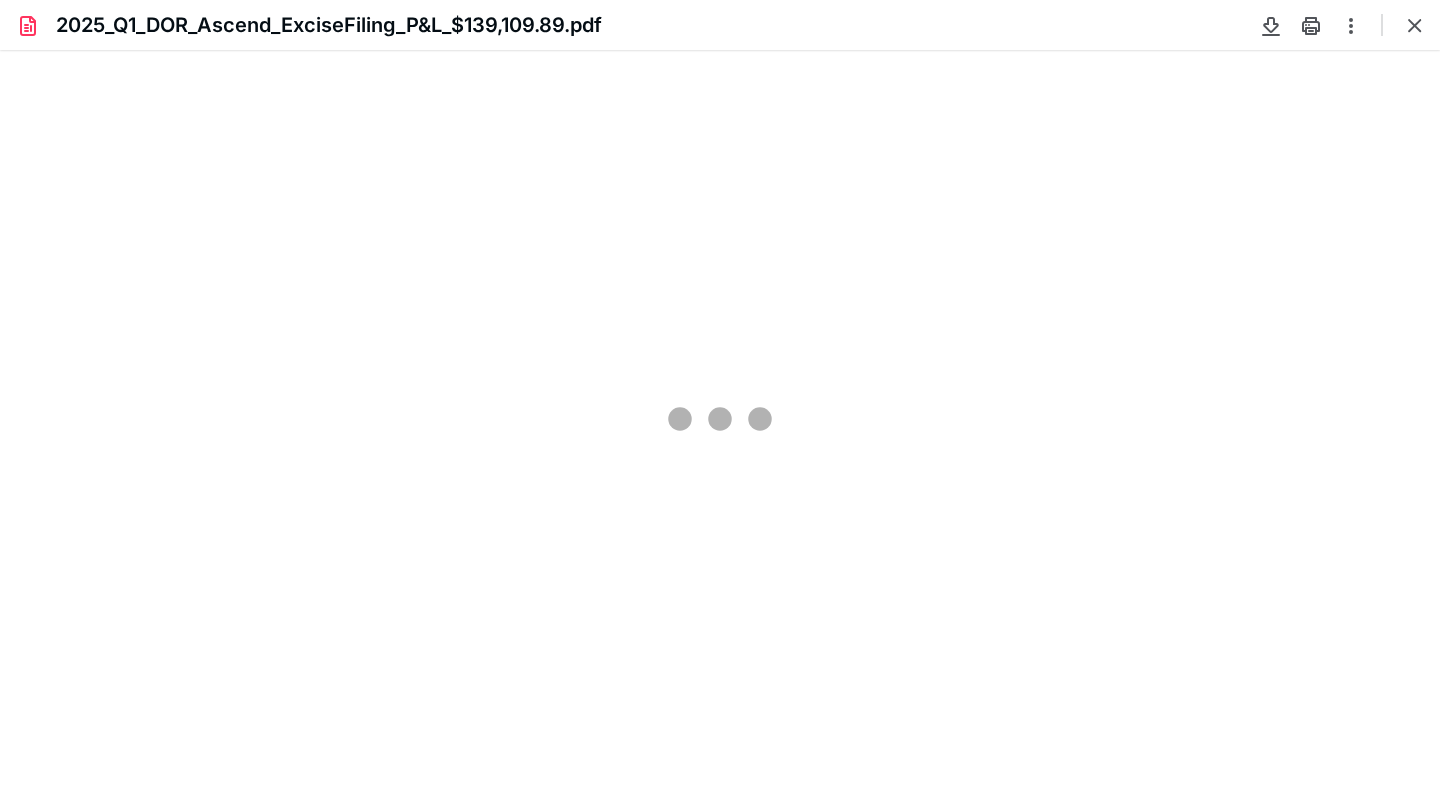 scroll, scrollTop: 0, scrollLeft: 0, axis: both 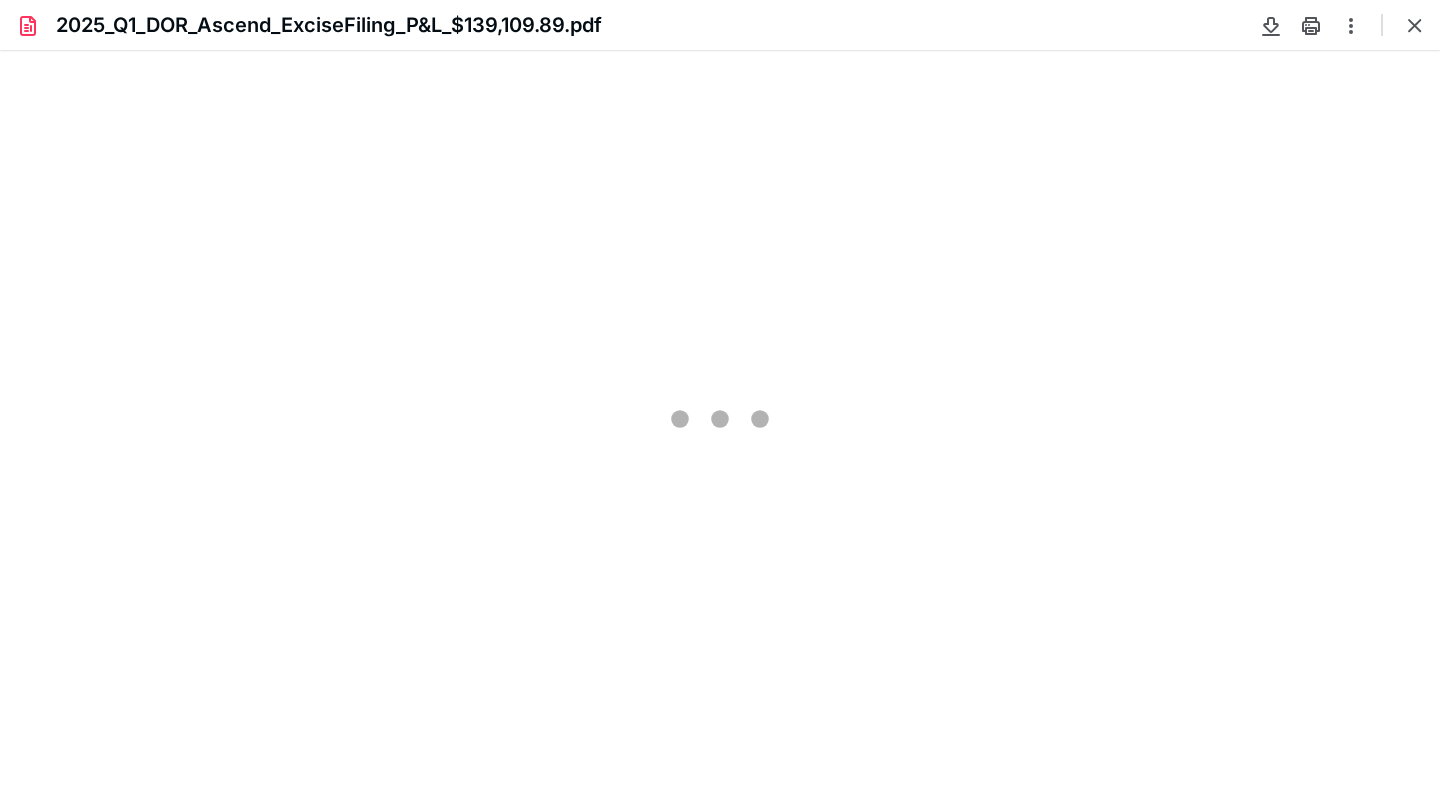 type on "83" 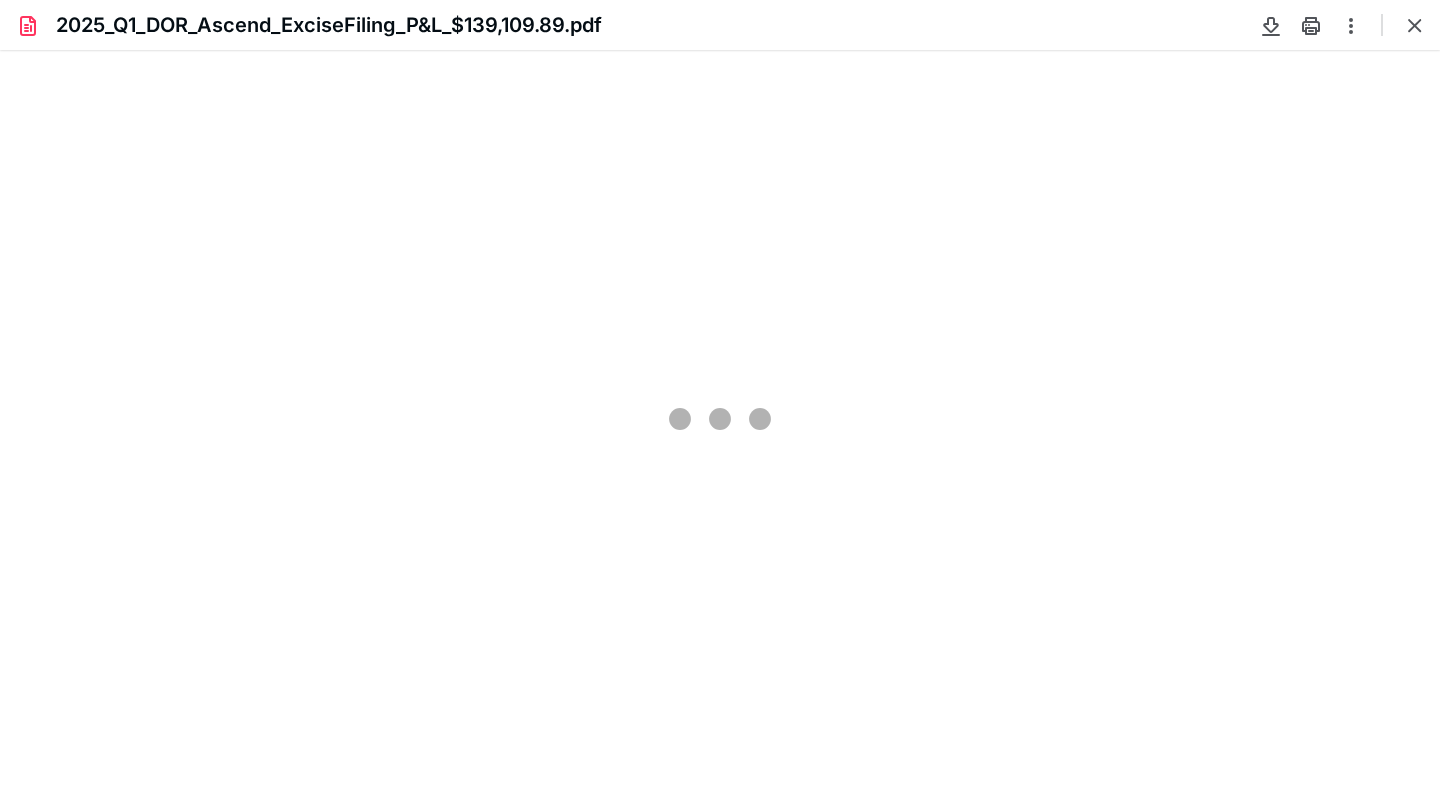 scroll, scrollTop: 79, scrollLeft: 0, axis: vertical 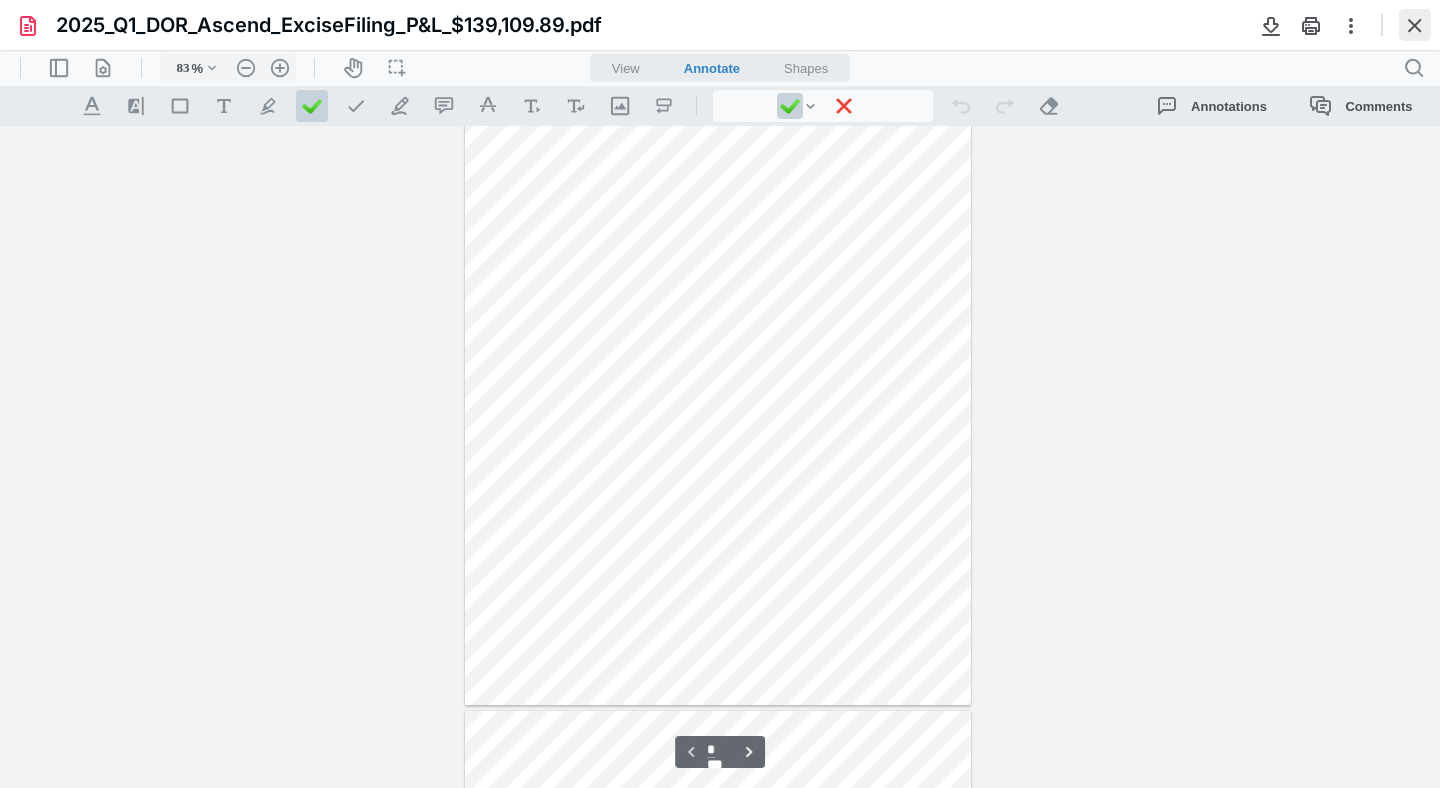 click at bounding box center [1415, 25] 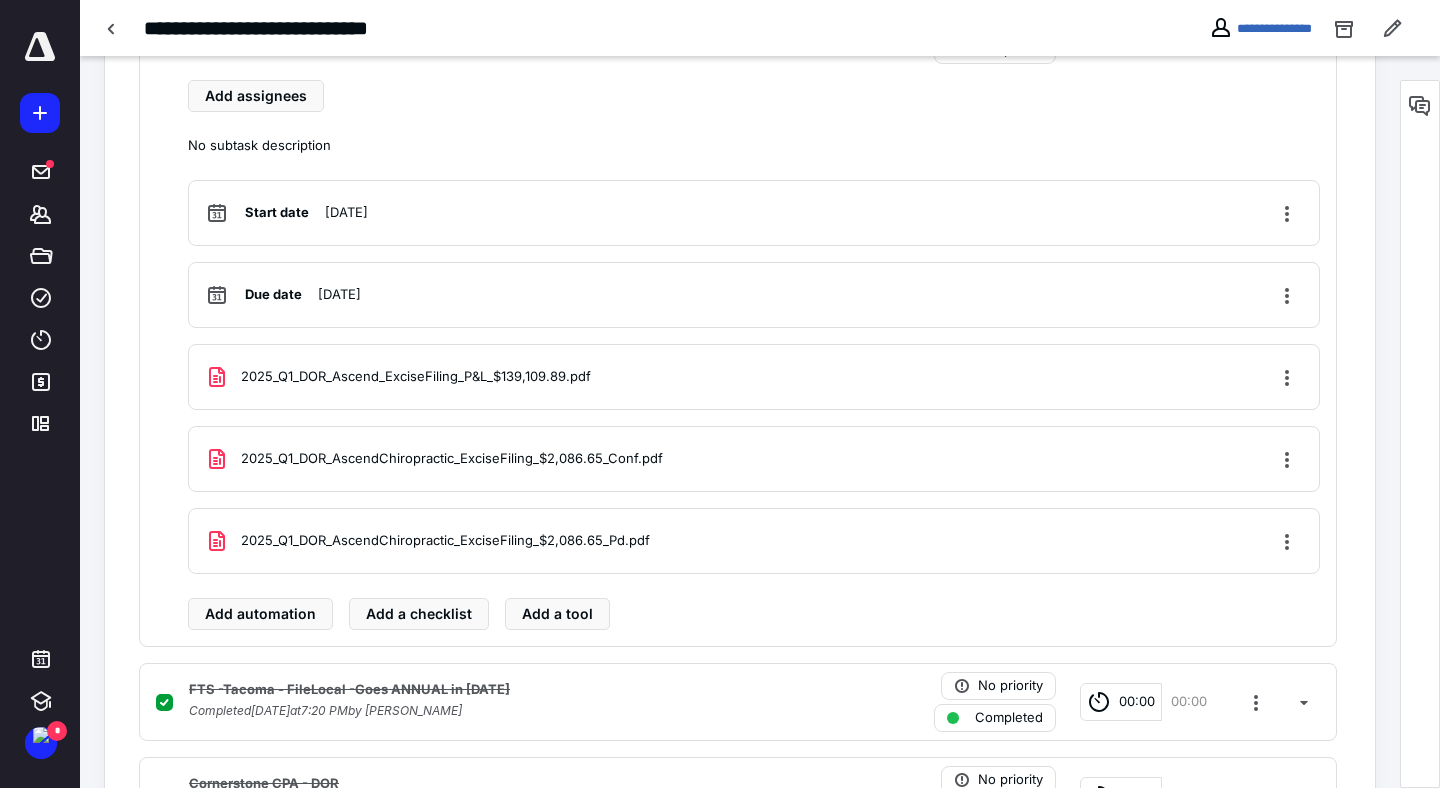 click on "2025_Q1_DOR_AscendChiropractic_ExciseFiling_$2,086.65_Conf.pdf" at bounding box center (452, 459) 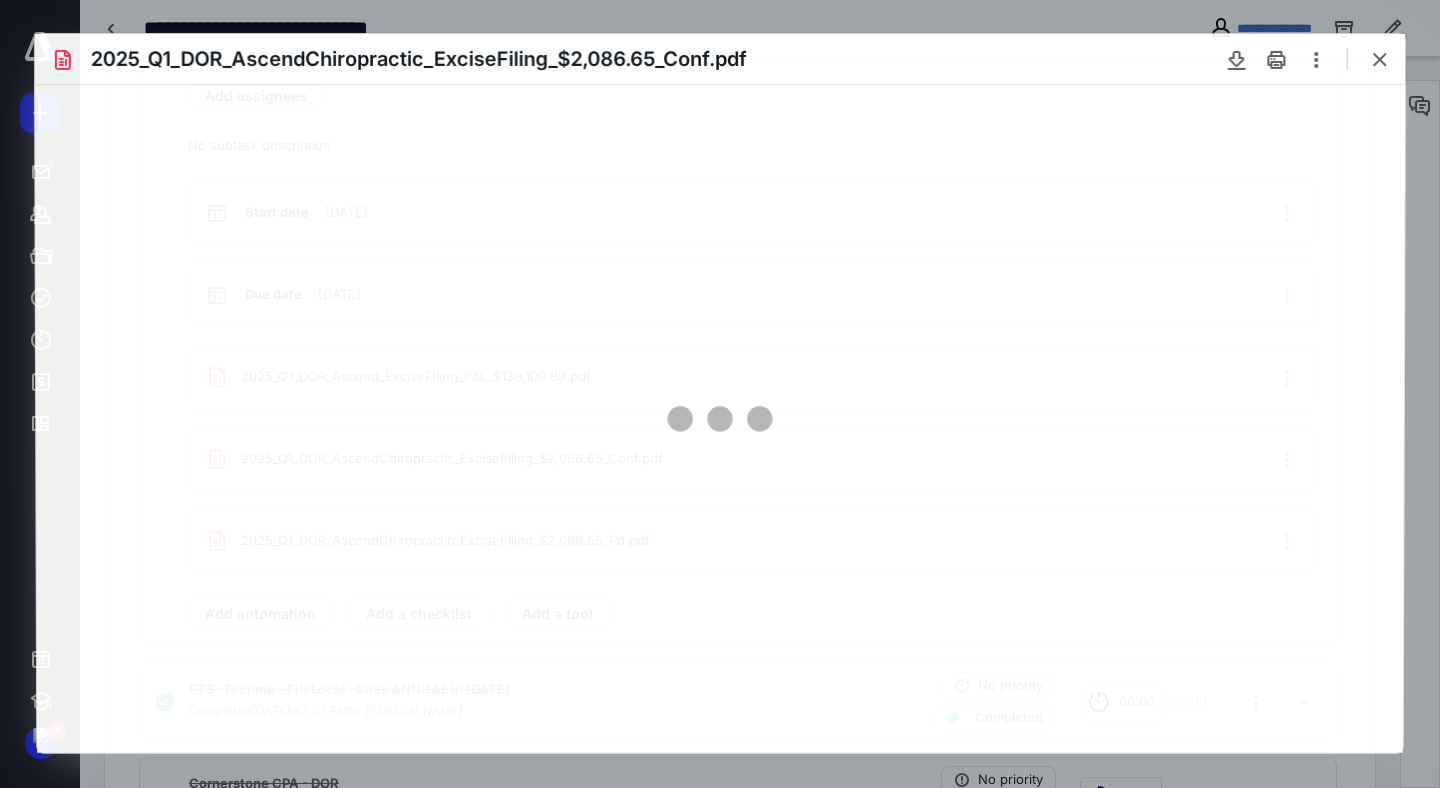 scroll, scrollTop: 0, scrollLeft: 0, axis: both 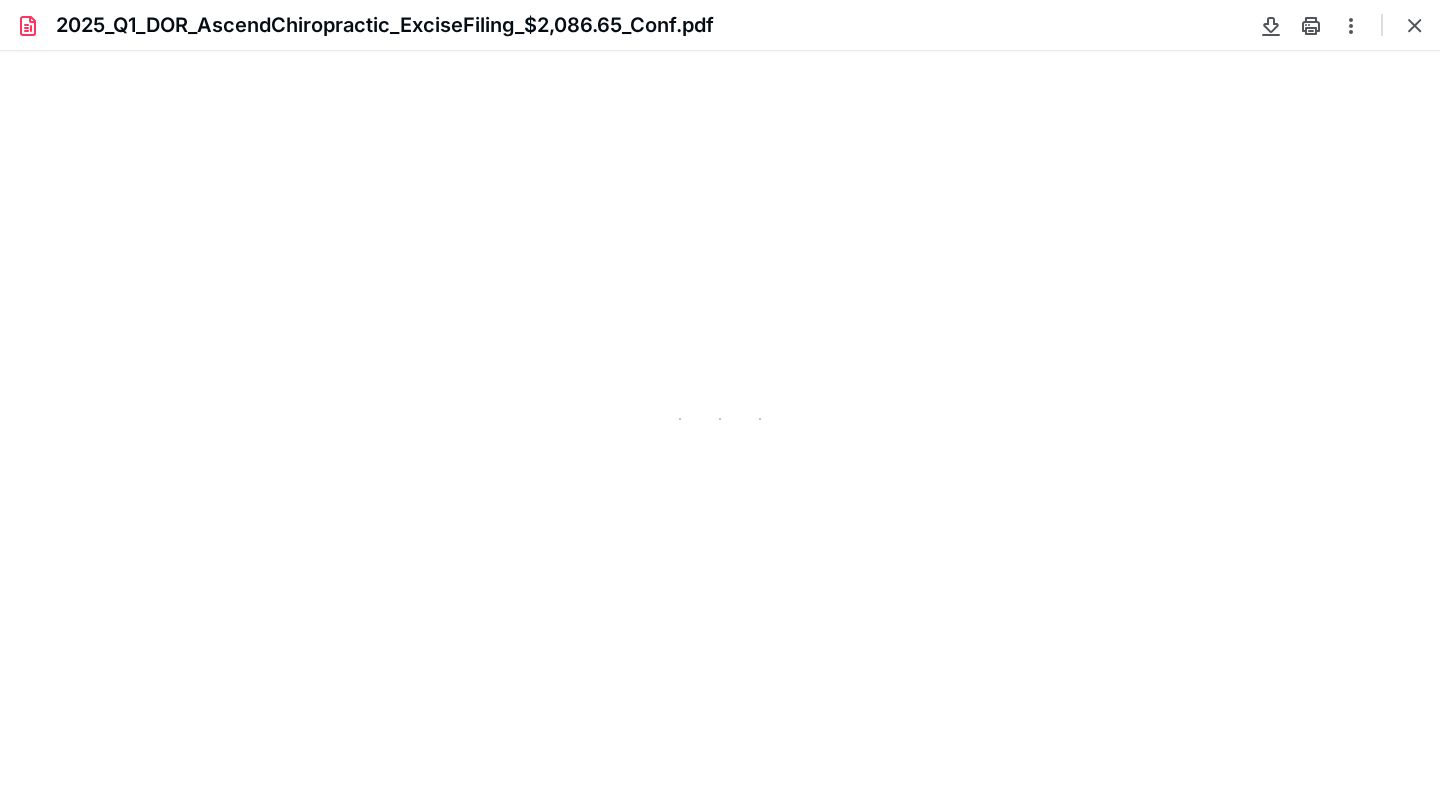 type on "107" 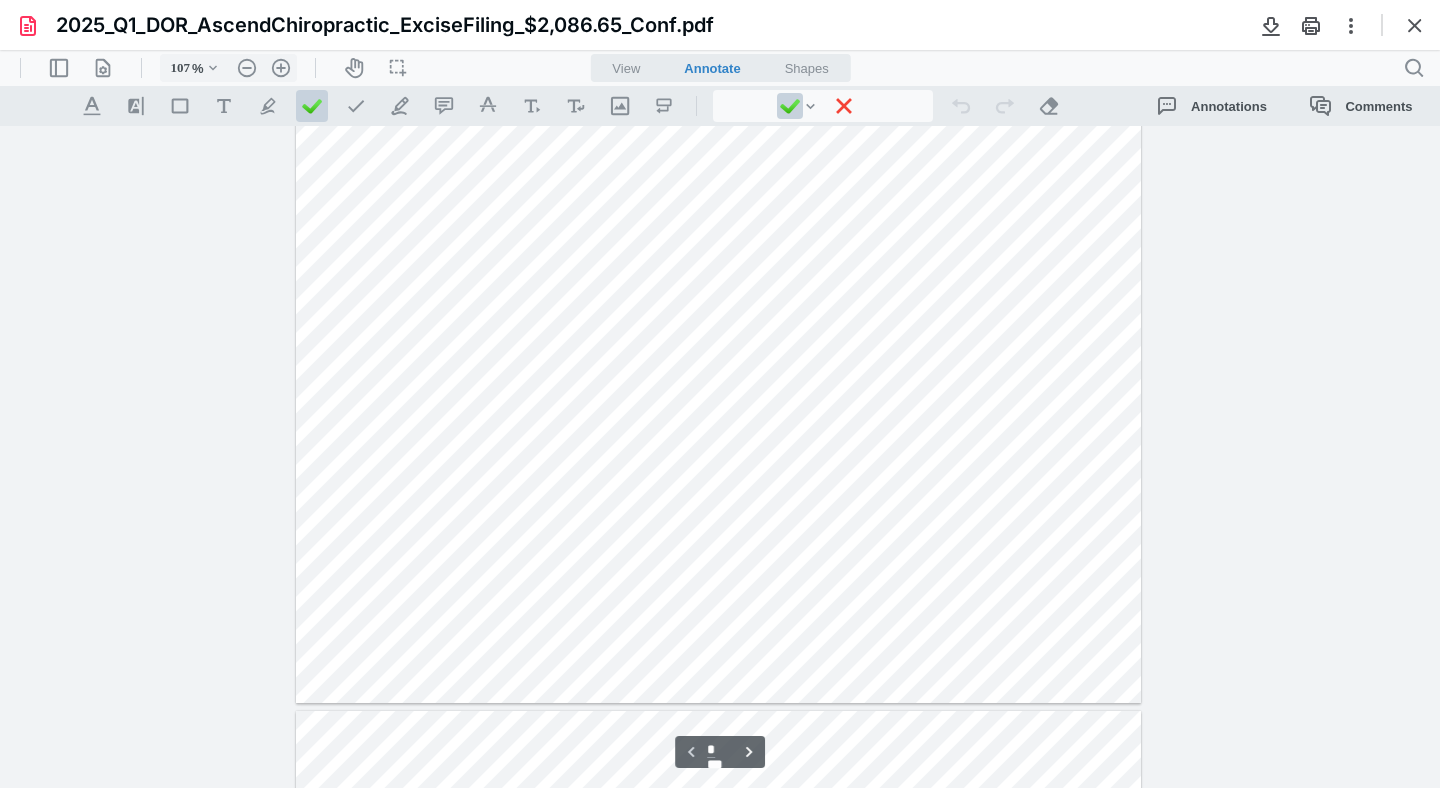 scroll, scrollTop: 0, scrollLeft: 0, axis: both 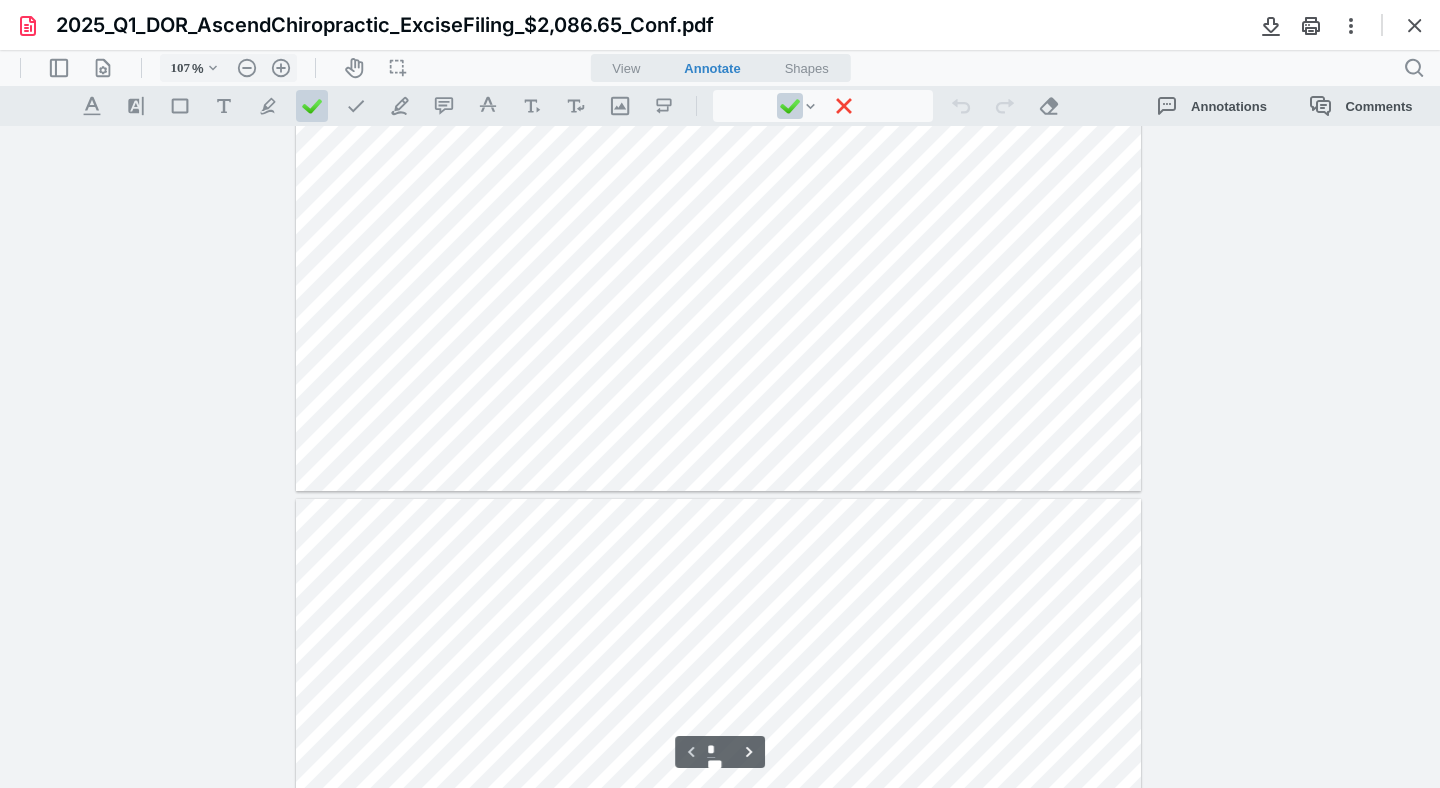 type on "*" 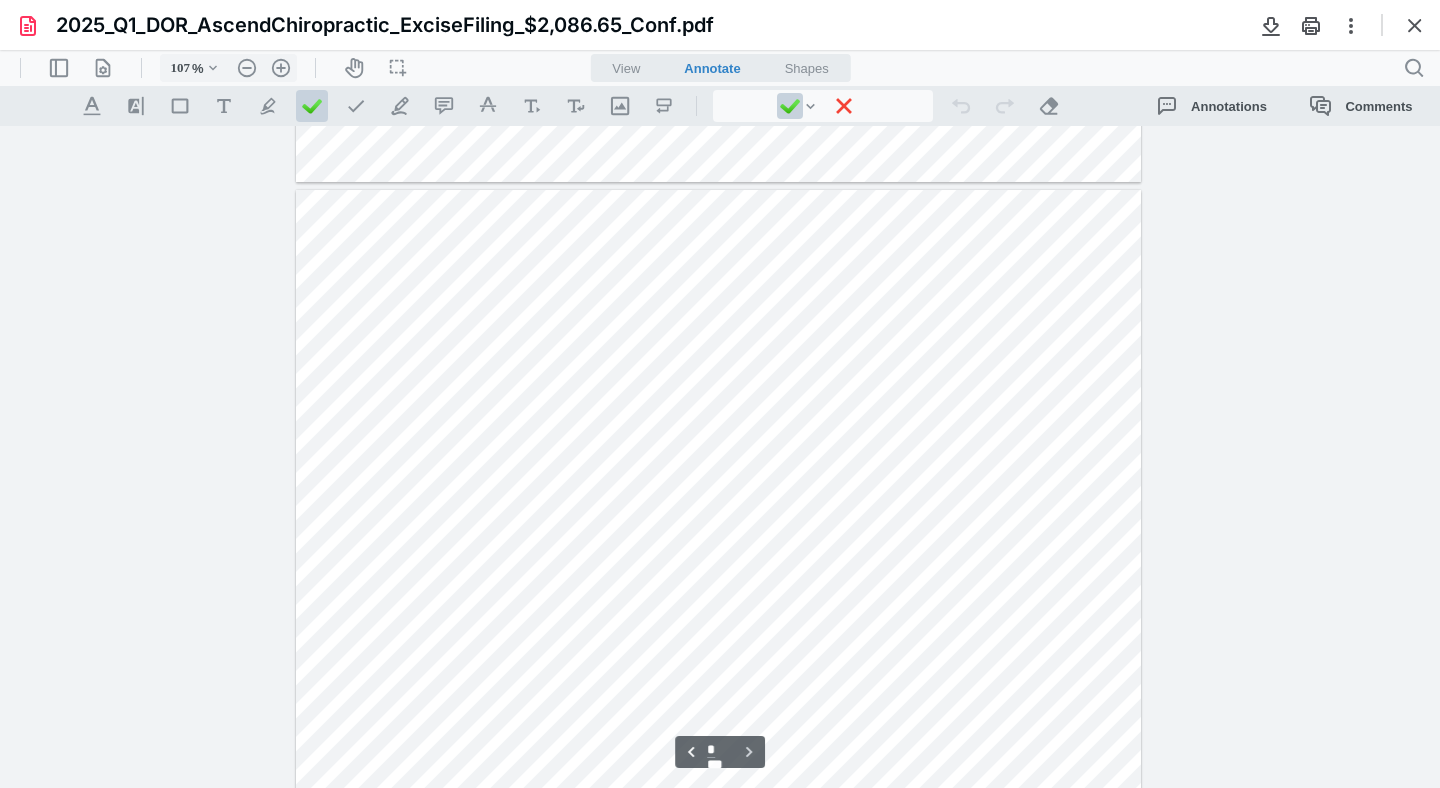 scroll, scrollTop: 660, scrollLeft: 0, axis: vertical 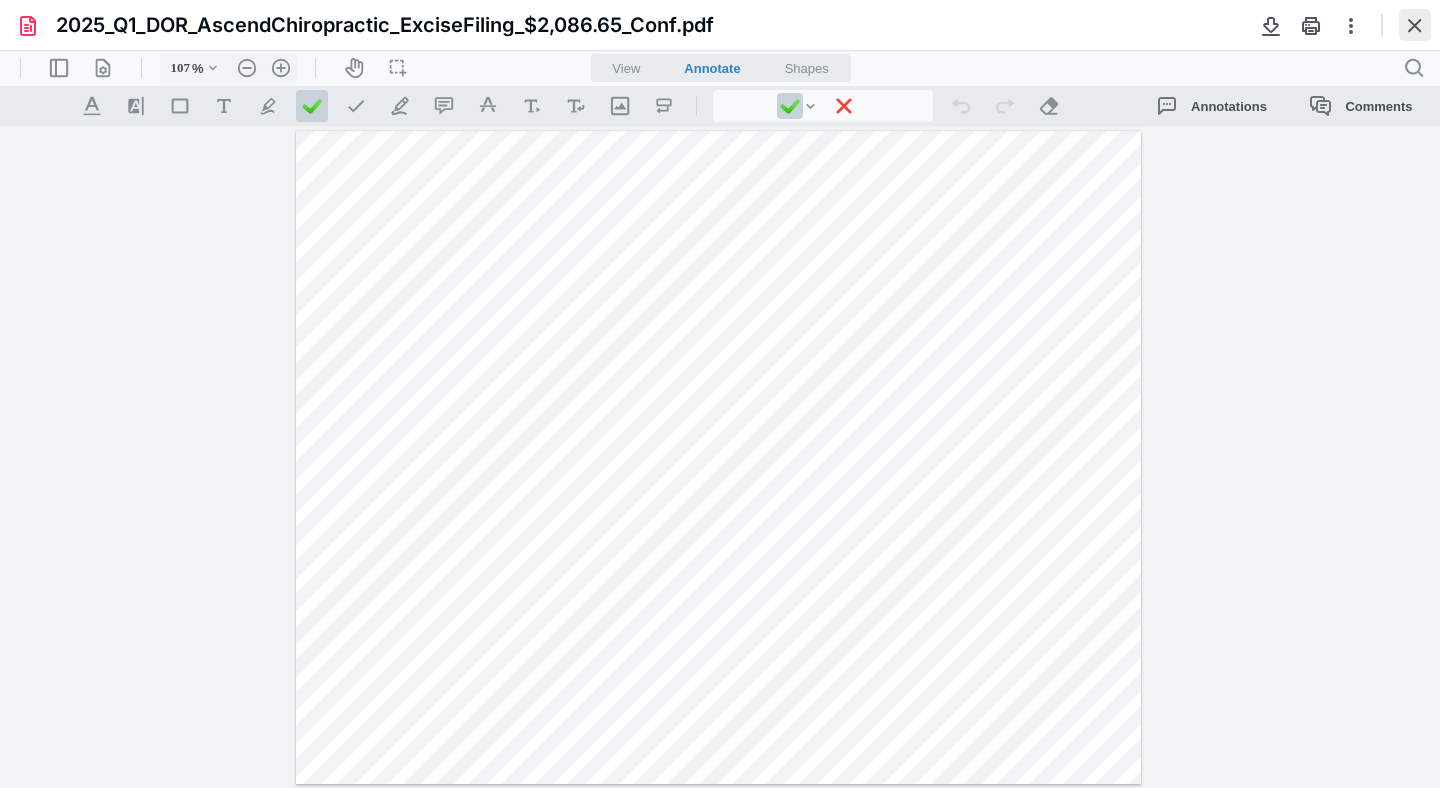 click at bounding box center [1415, 25] 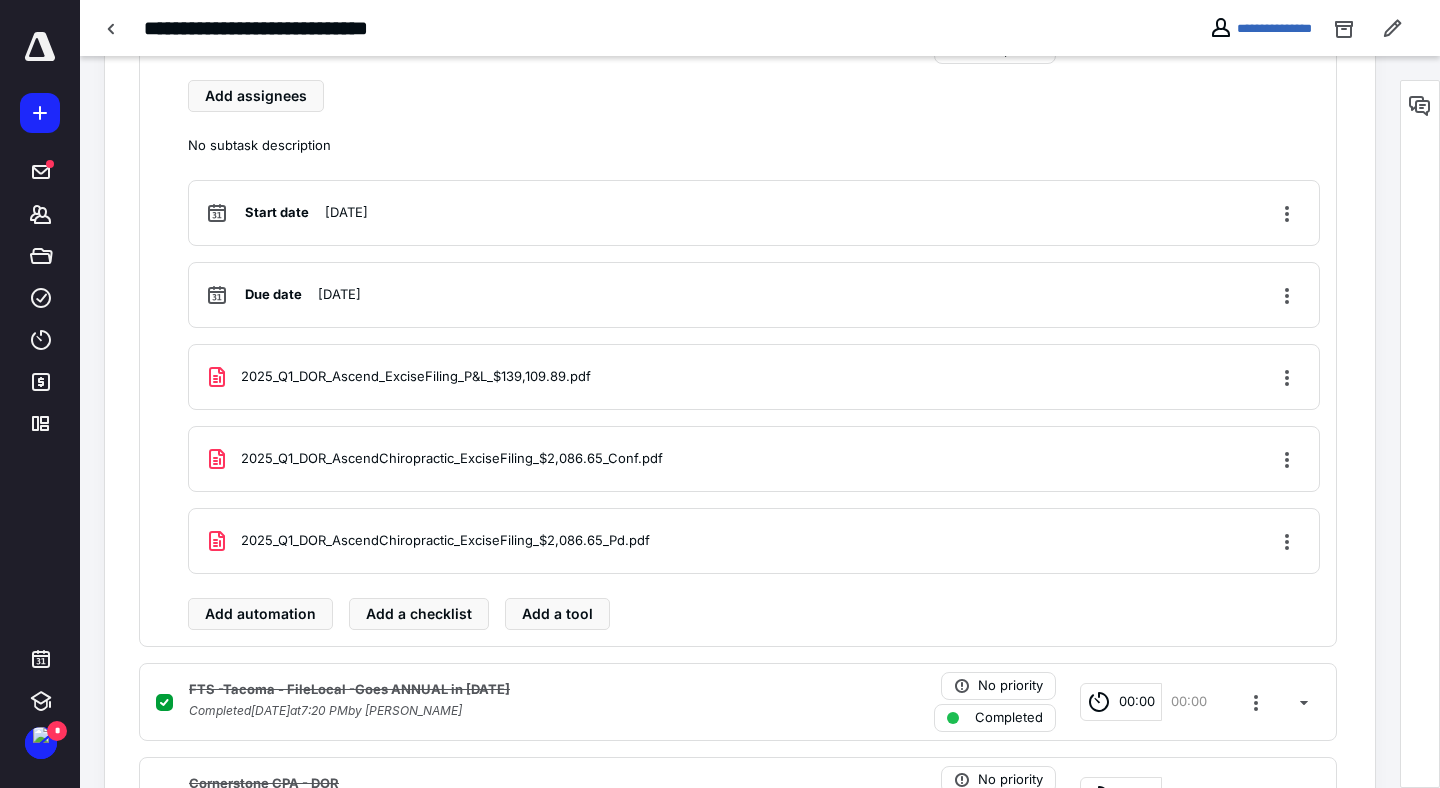 click on "2025_Q1_DOR_AscendChiropractic_ExciseFiling_$2,086.65_Pd.pdf" at bounding box center [445, 541] 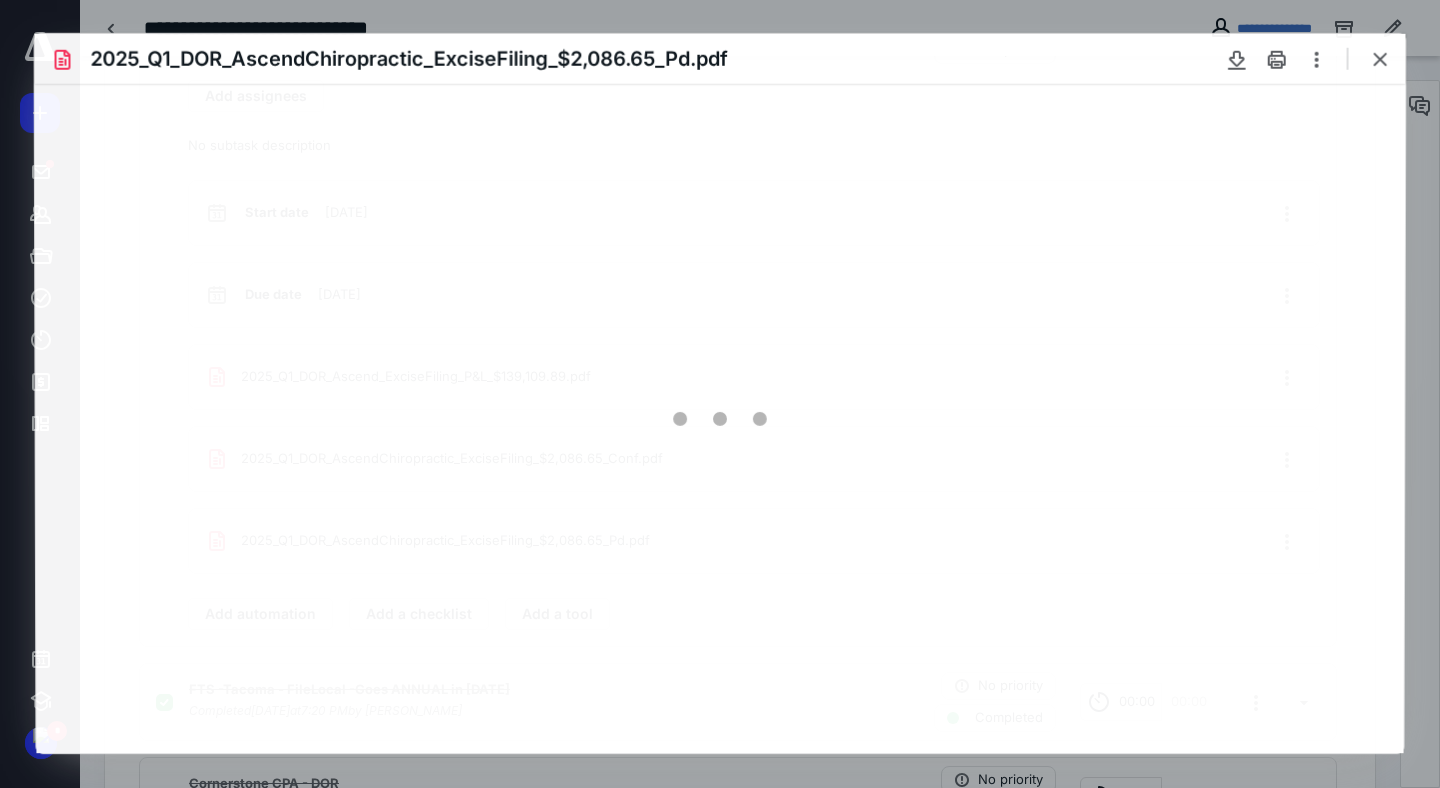 scroll, scrollTop: 0, scrollLeft: 0, axis: both 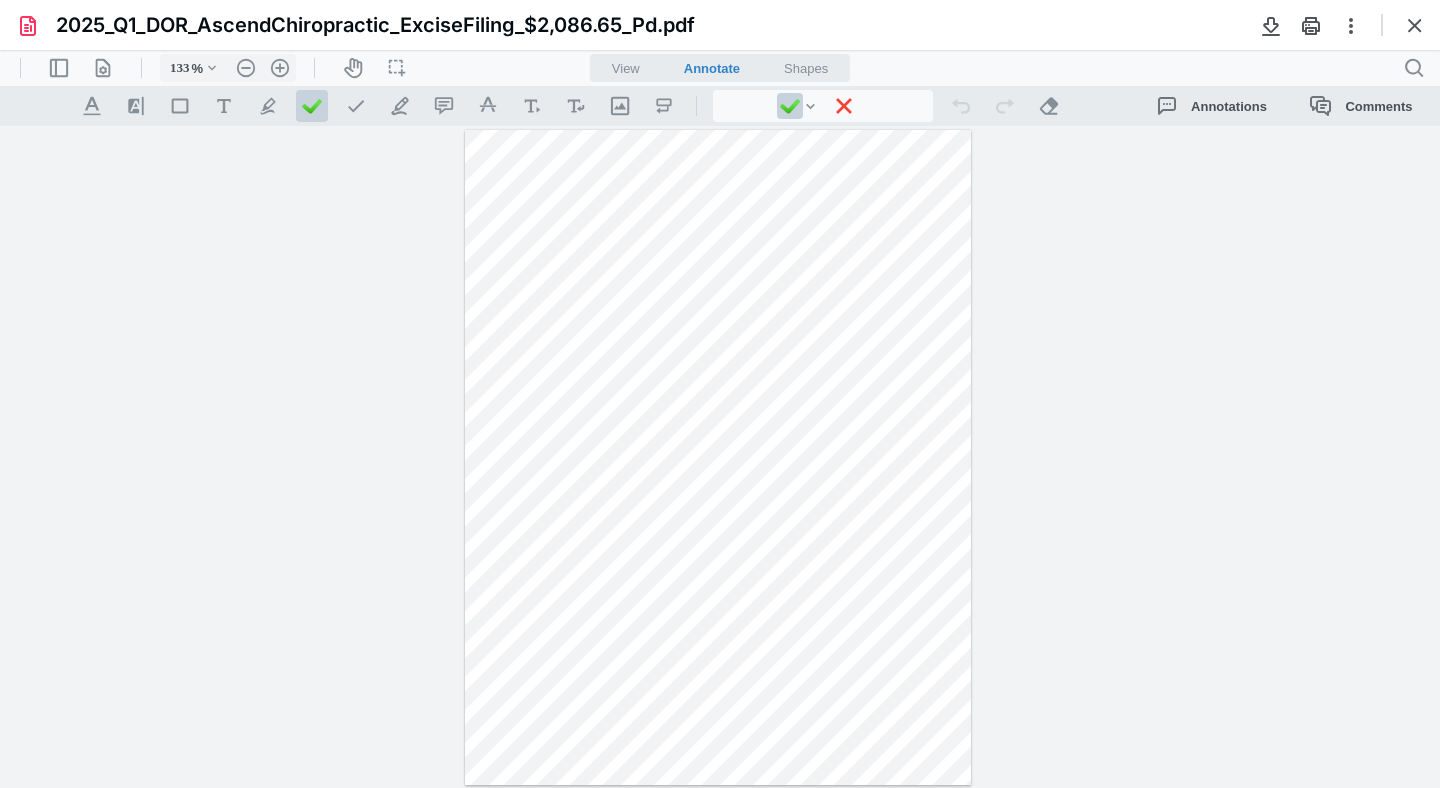type on "158" 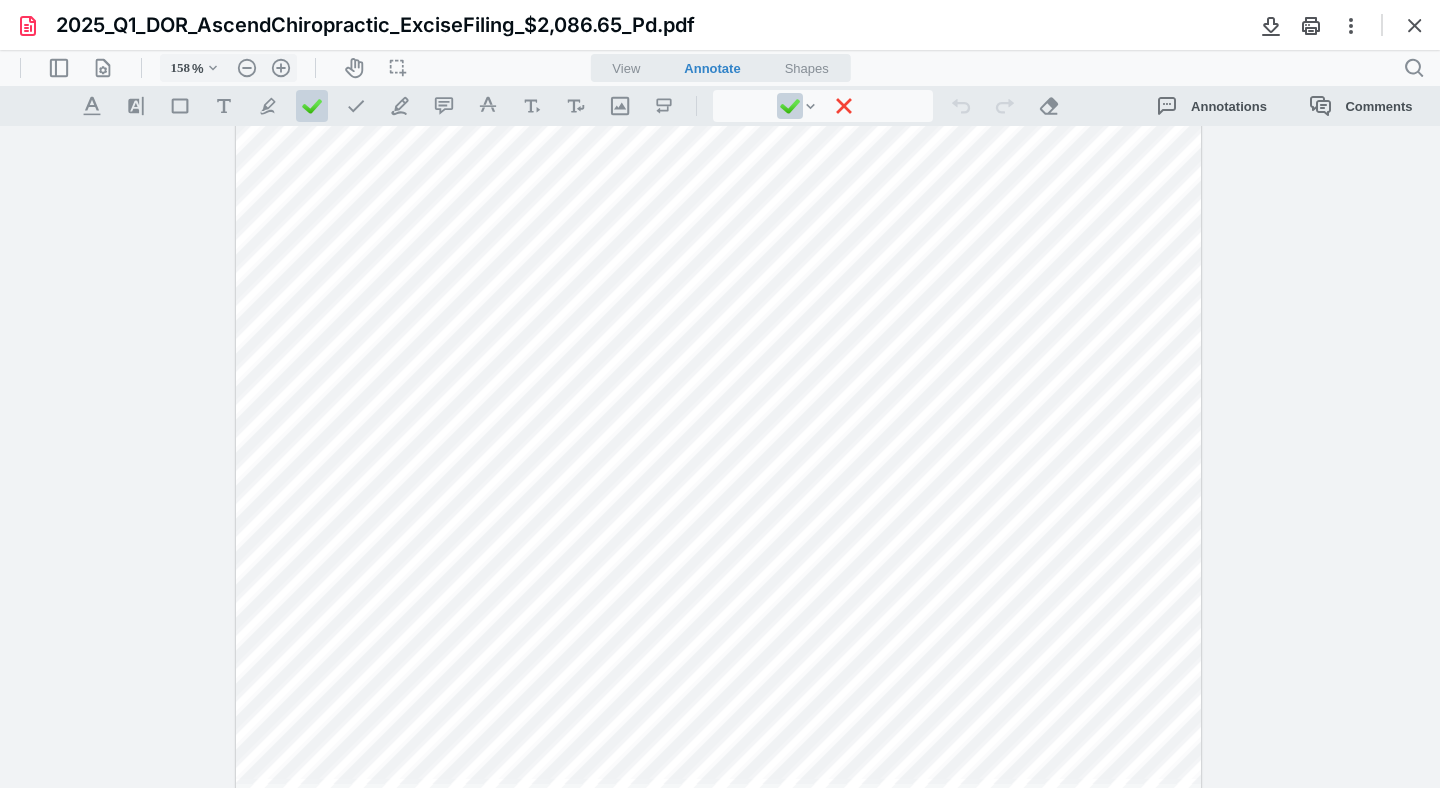 scroll, scrollTop: 144, scrollLeft: 0, axis: vertical 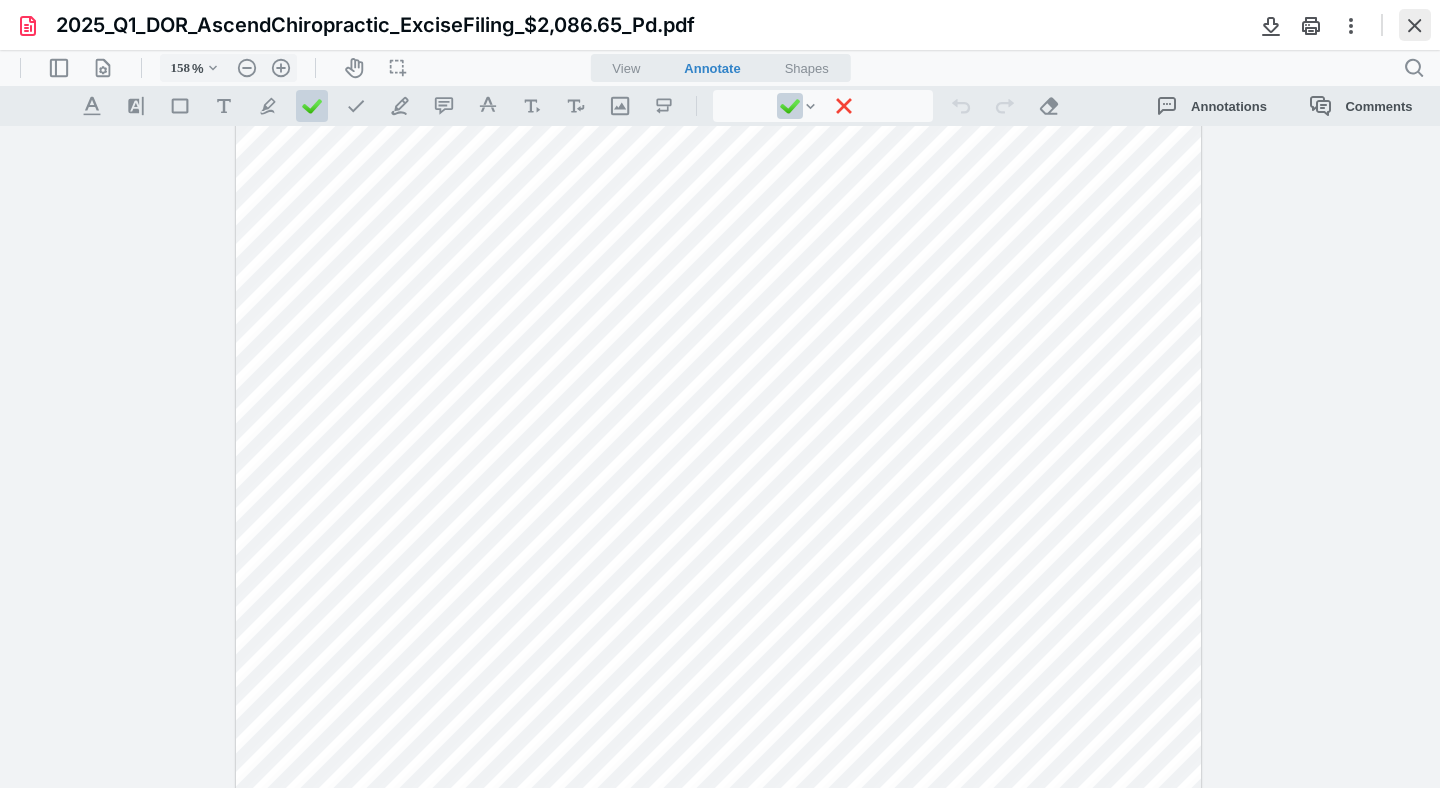 click at bounding box center (1415, 25) 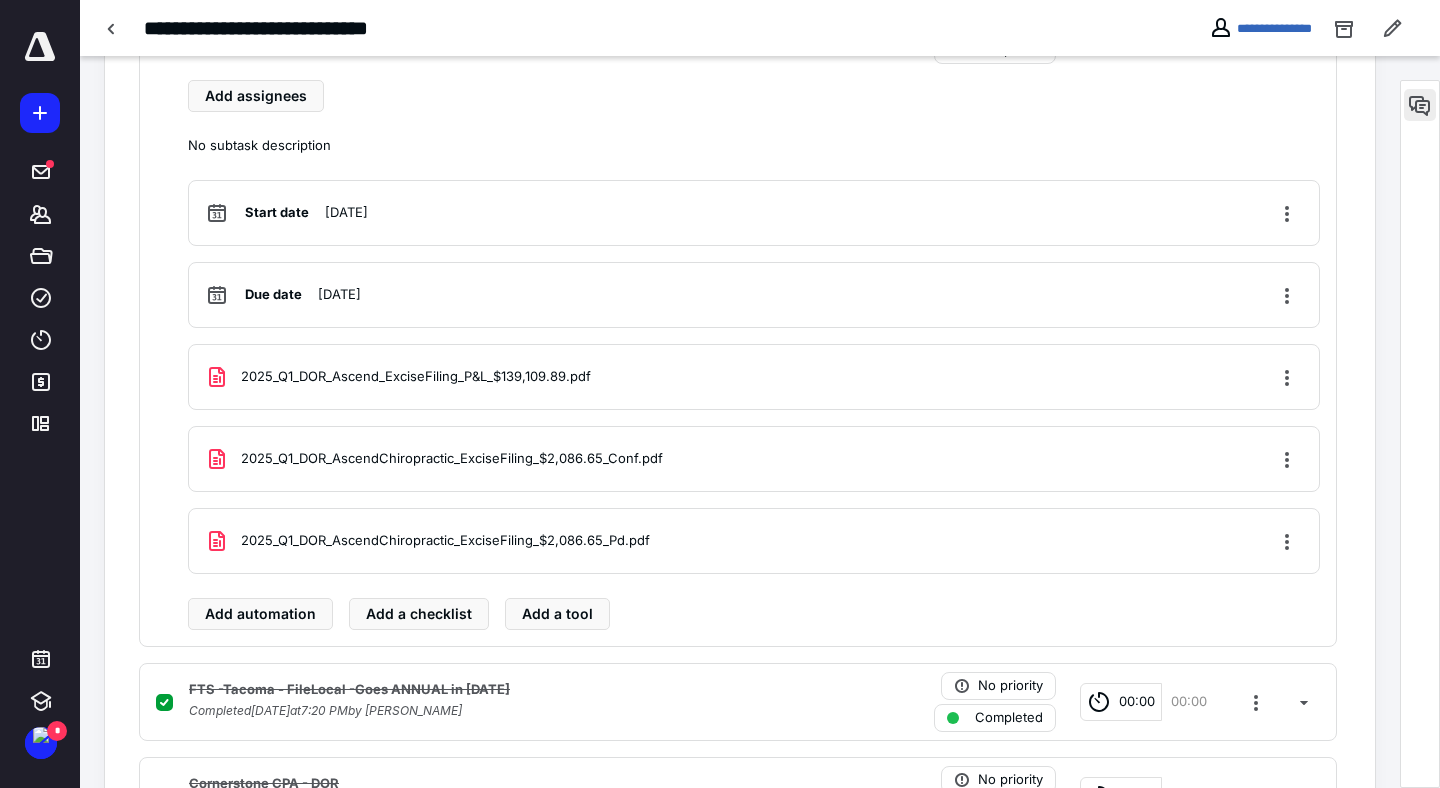 click at bounding box center (1420, 105) 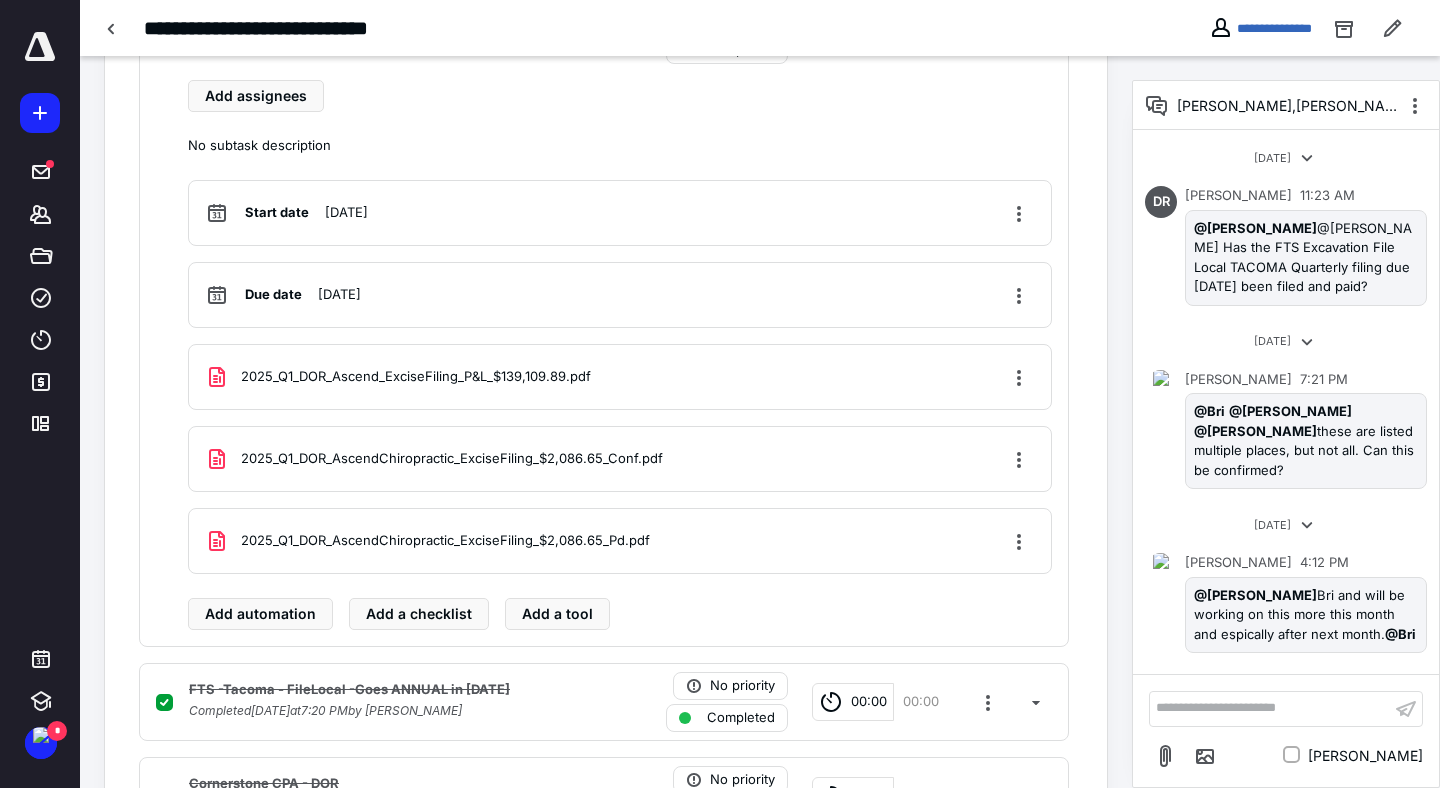 scroll, scrollTop: 202, scrollLeft: 0, axis: vertical 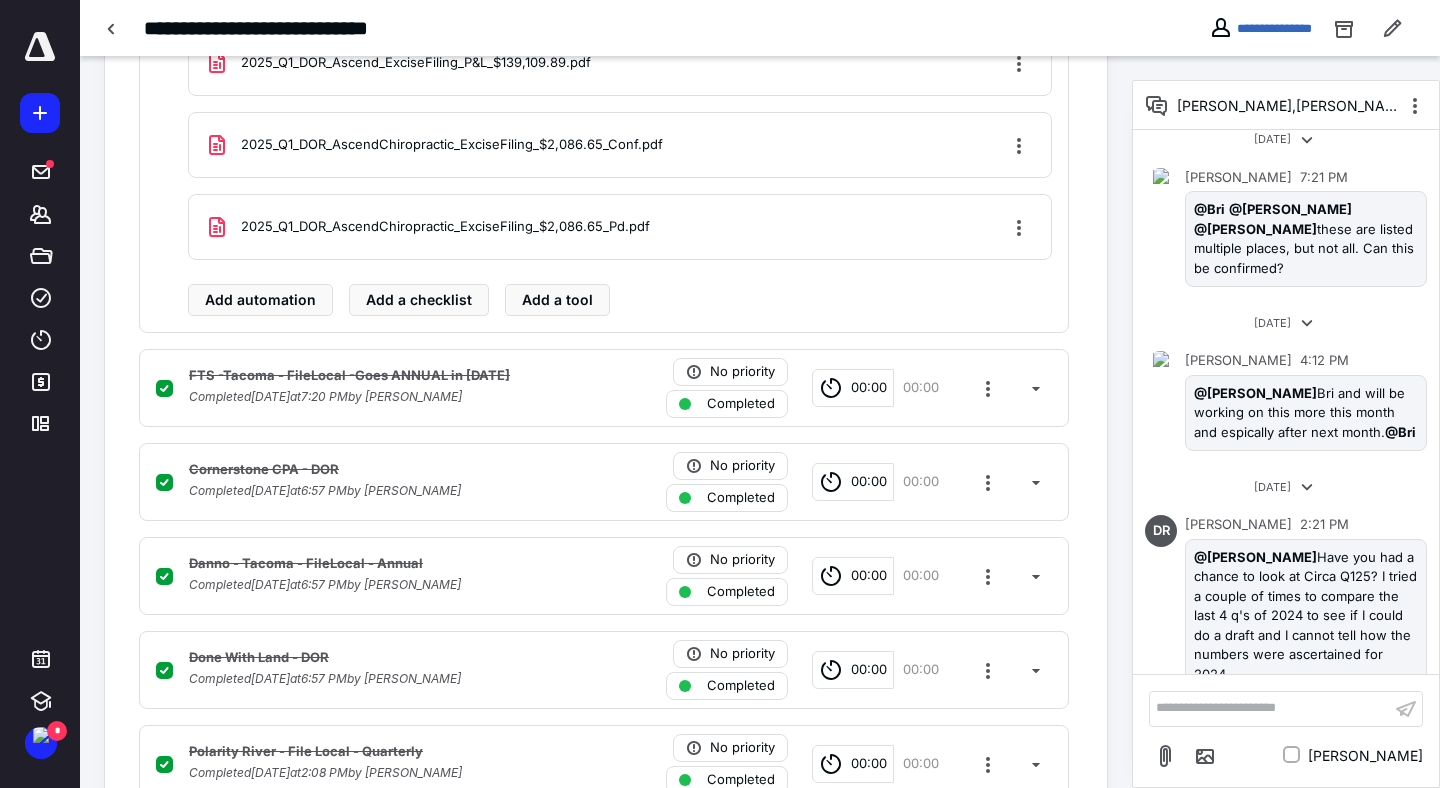 type 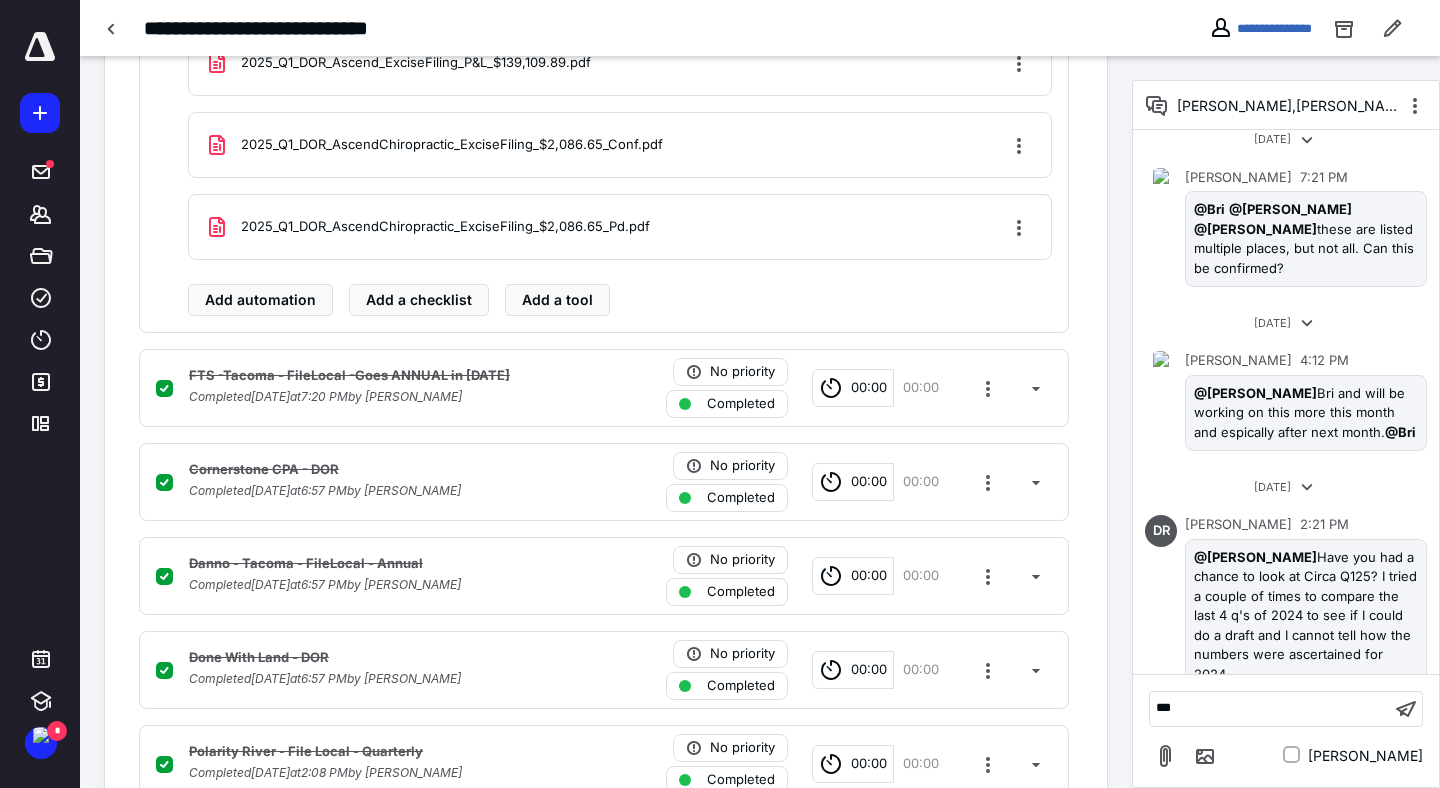 scroll, scrollTop: 1618, scrollLeft: 0, axis: vertical 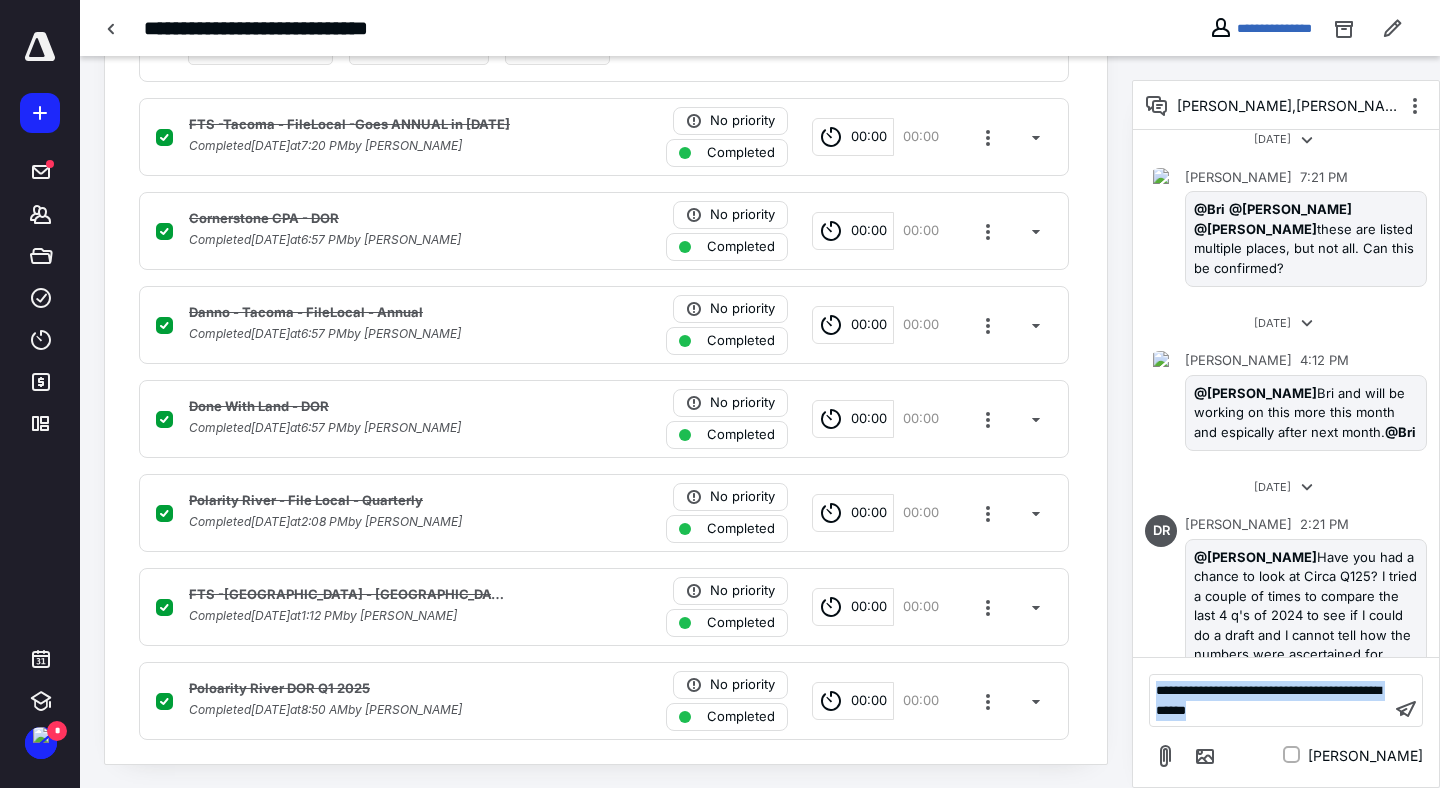 drag, startPoint x: 1278, startPoint y: 709, endPoint x: 1132, endPoint y: 690, distance: 147.23111 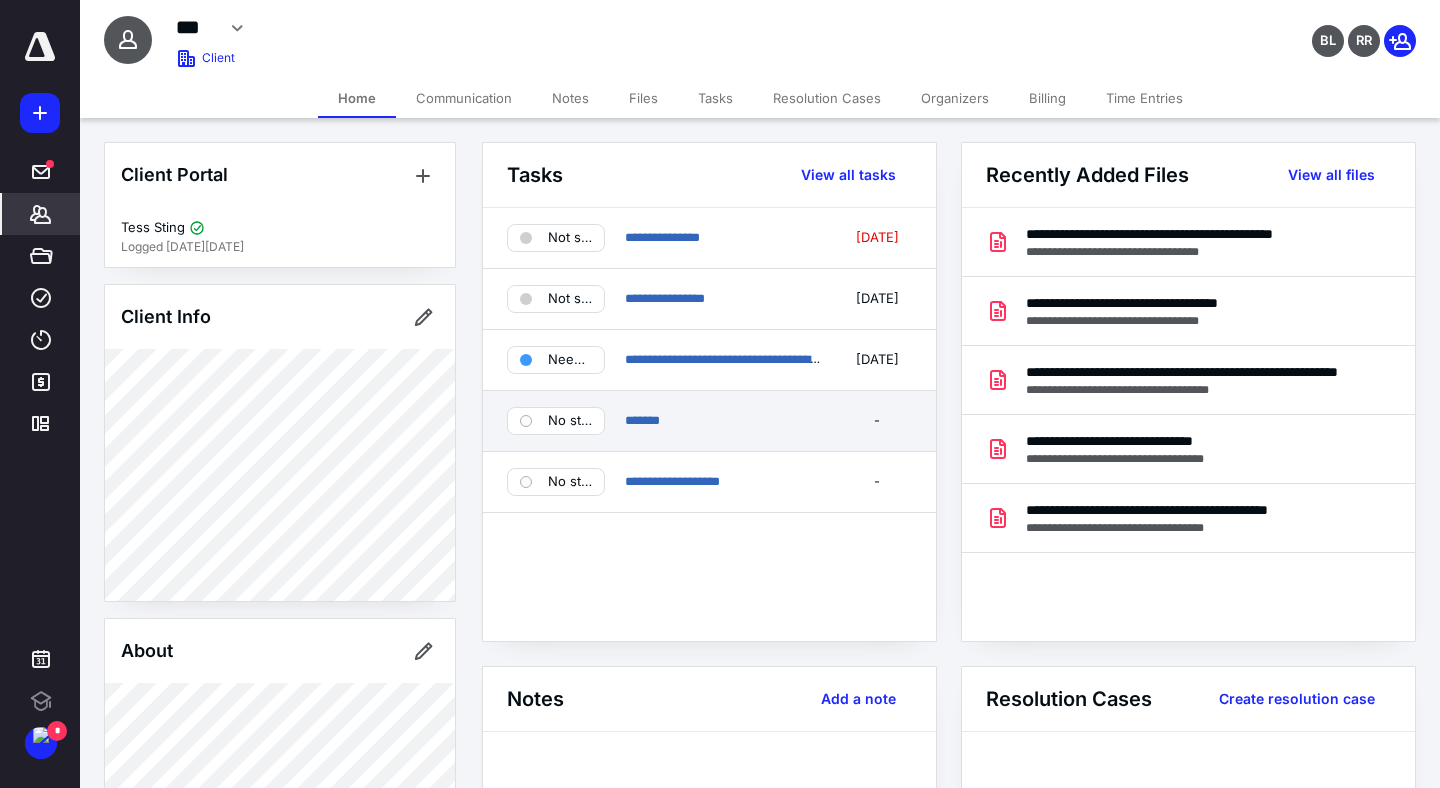scroll, scrollTop: 0, scrollLeft: 0, axis: both 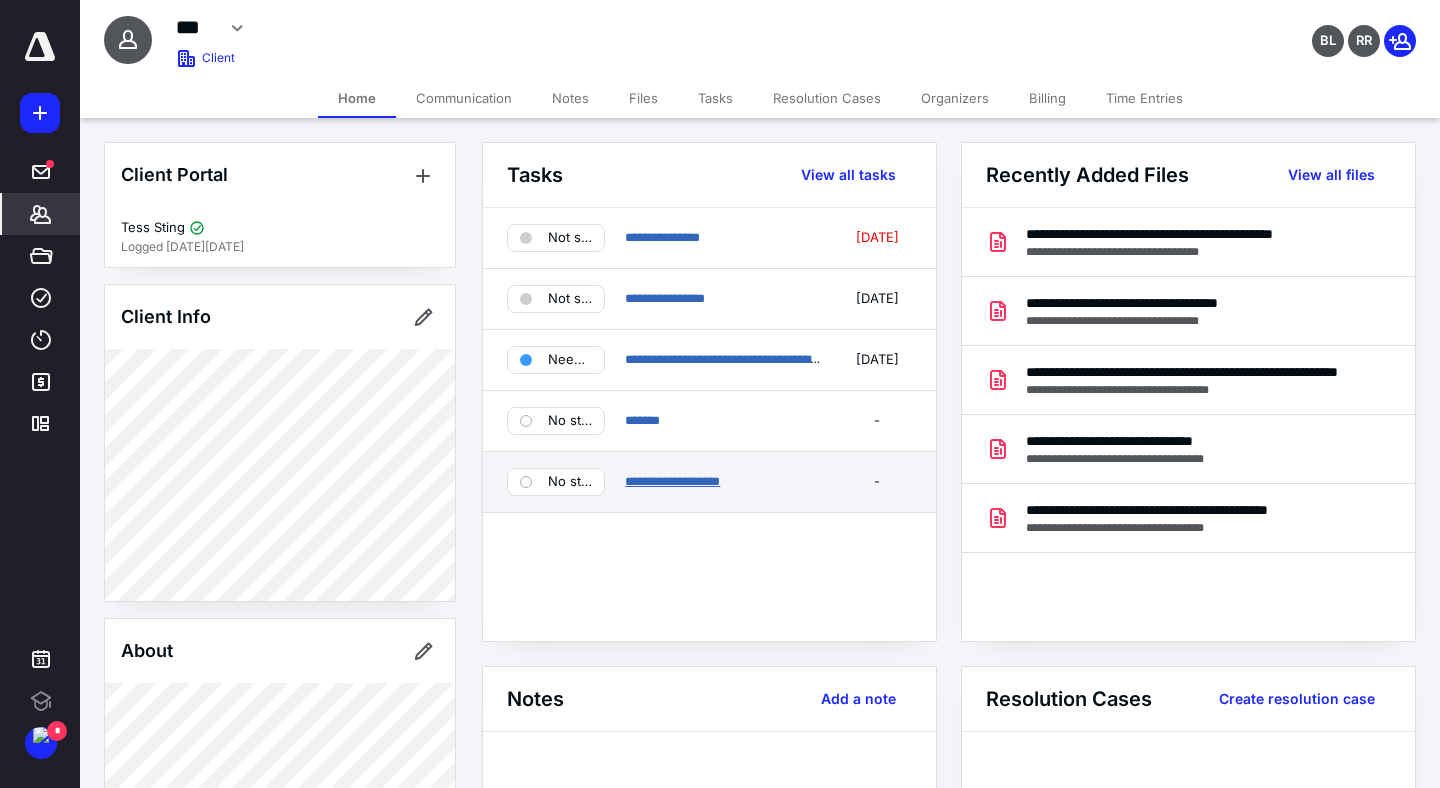click on "**********" at bounding box center [672, 481] 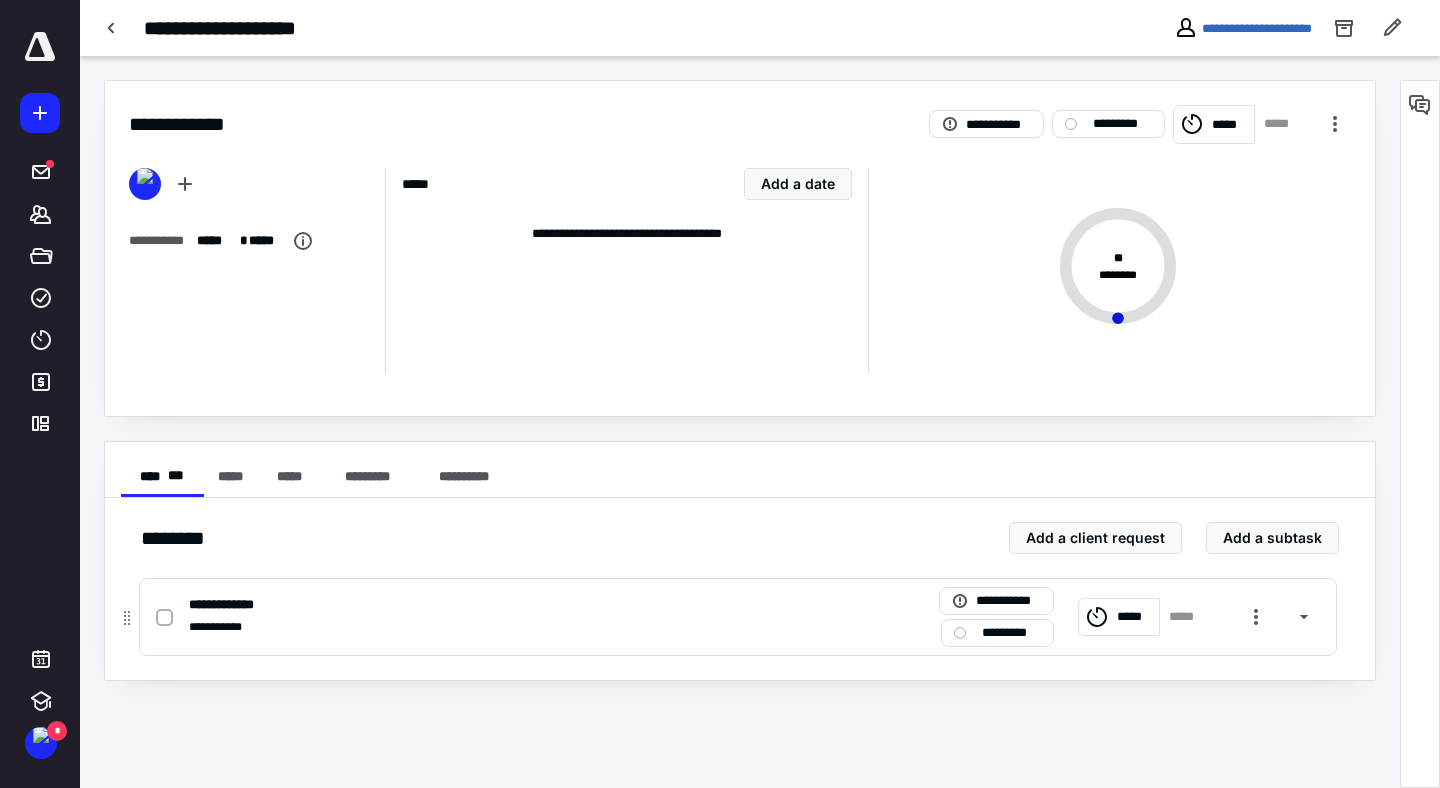 click on "**********" at bounding box center [475, 605] 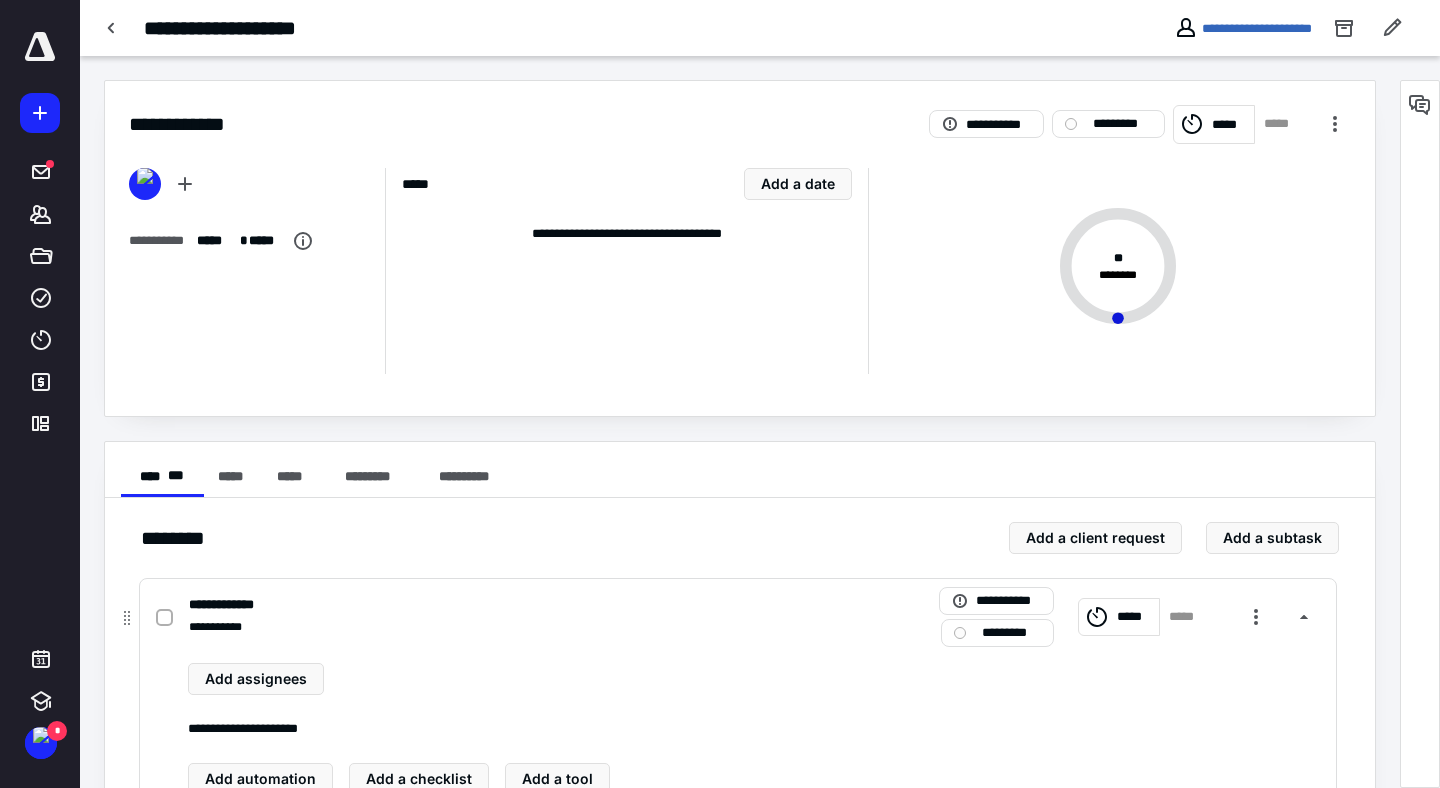 scroll, scrollTop: 72, scrollLeft: 0, axis: vertical 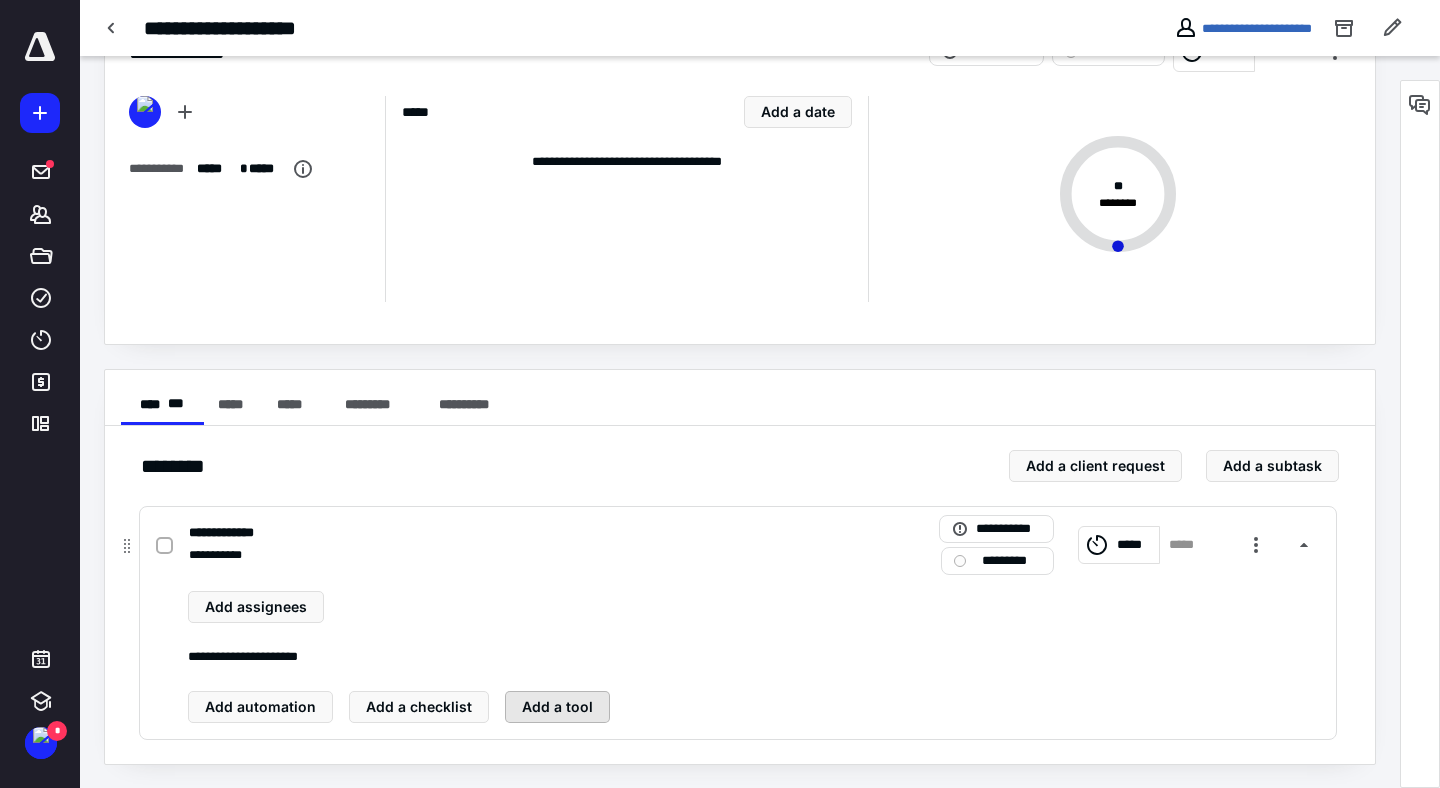 click on "Add a tool" at bounding box center [557, 707] 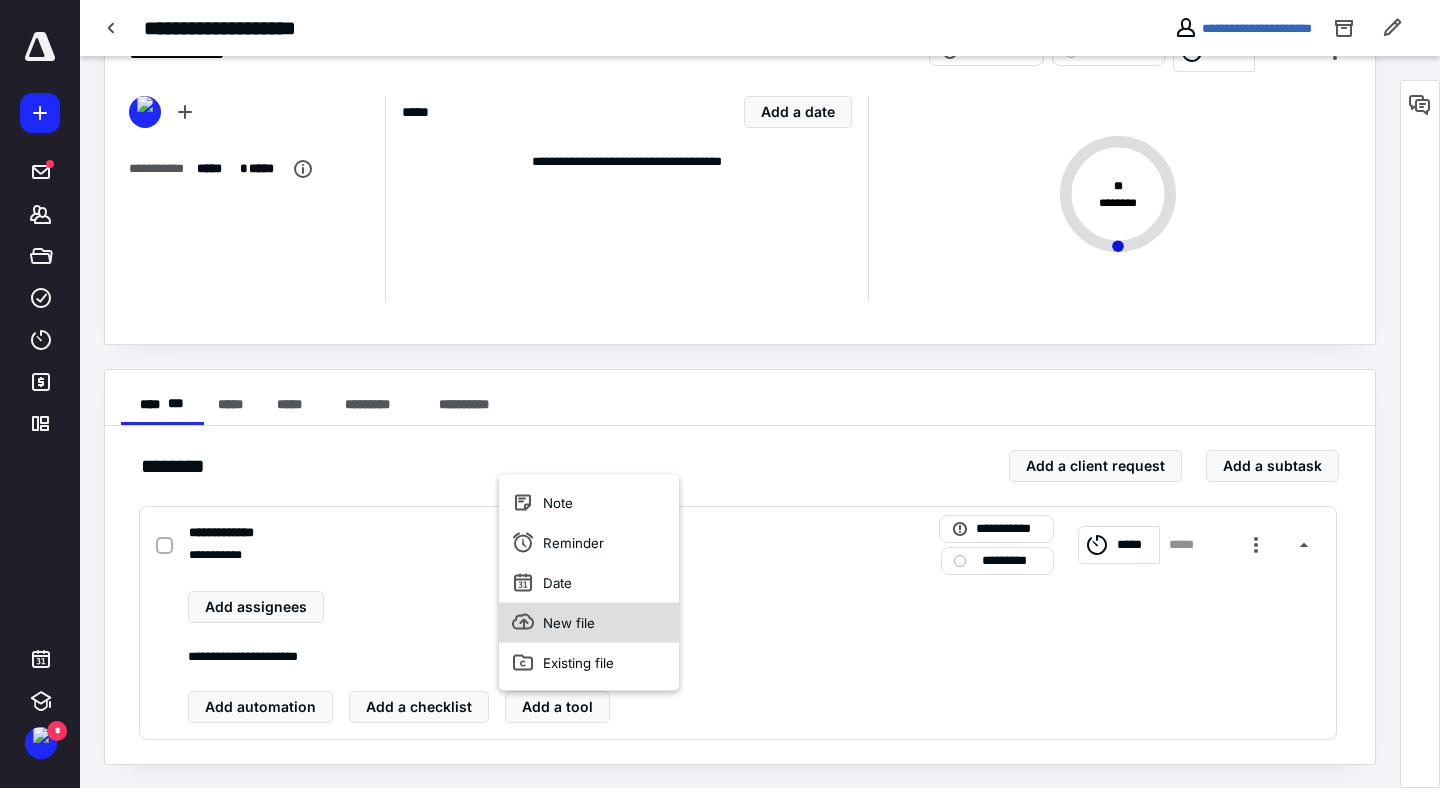 click on "New file" at bounding box center (589, 622) 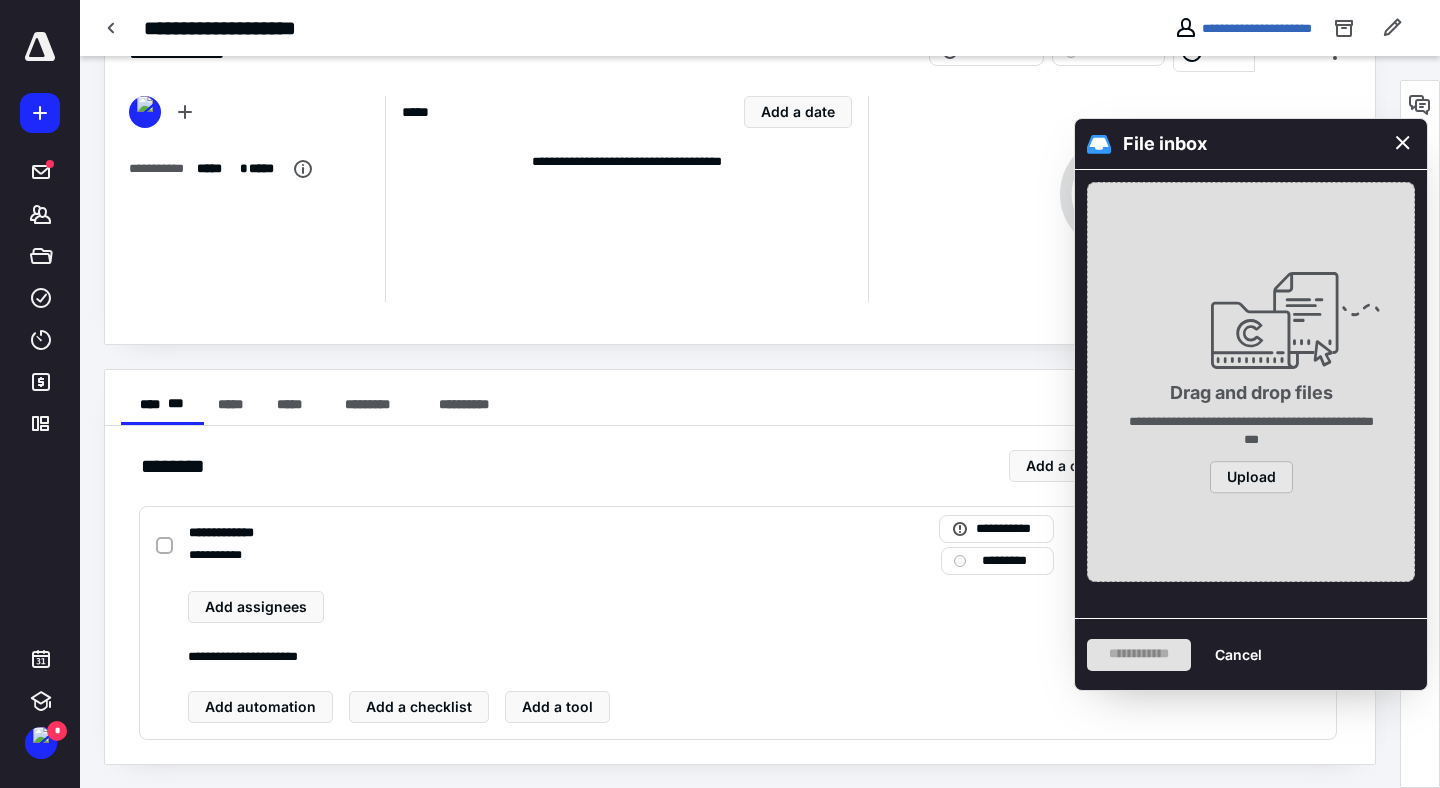 click on "Upload" at bounding box center (1251, 477) 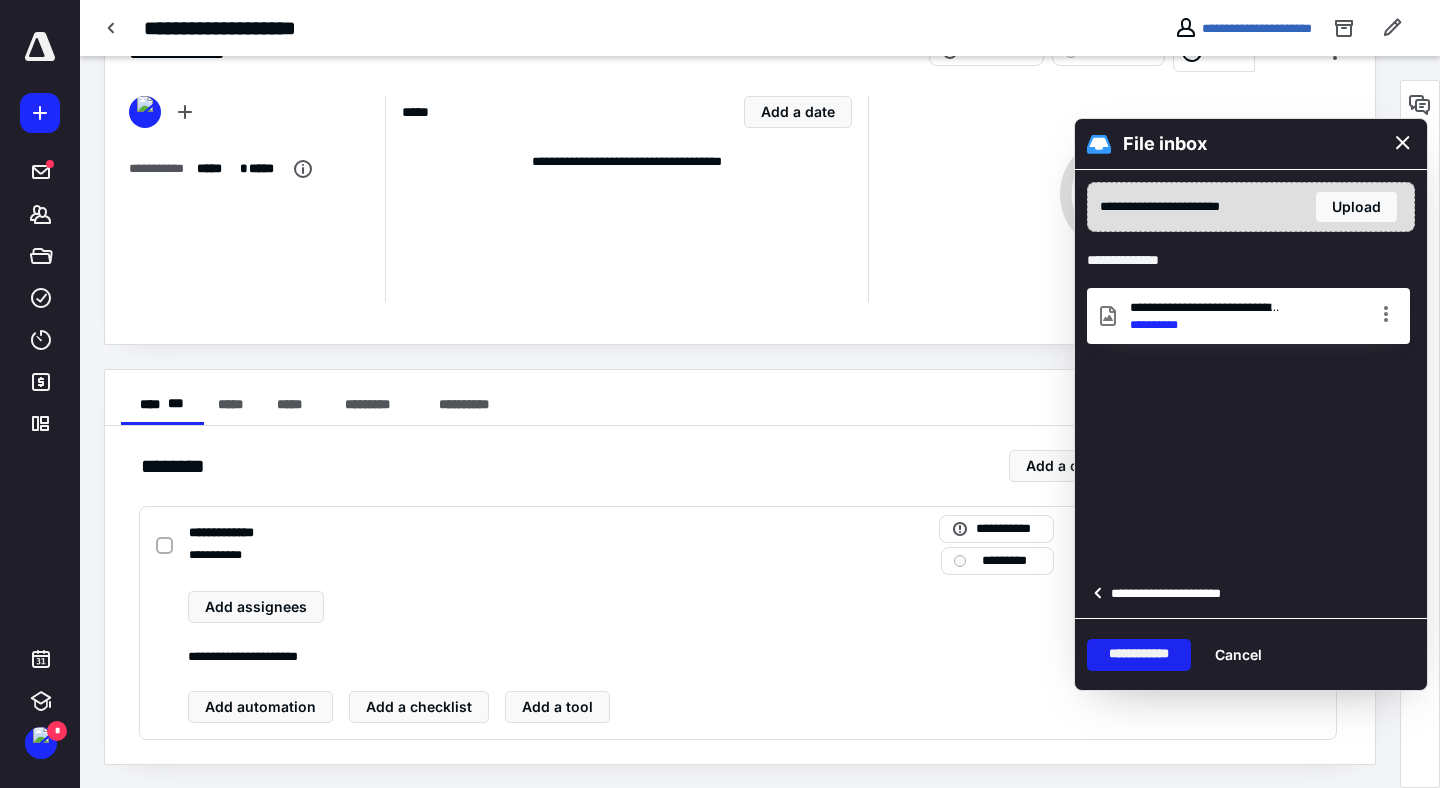 click on "**********" at bounding box center (1139, 655) 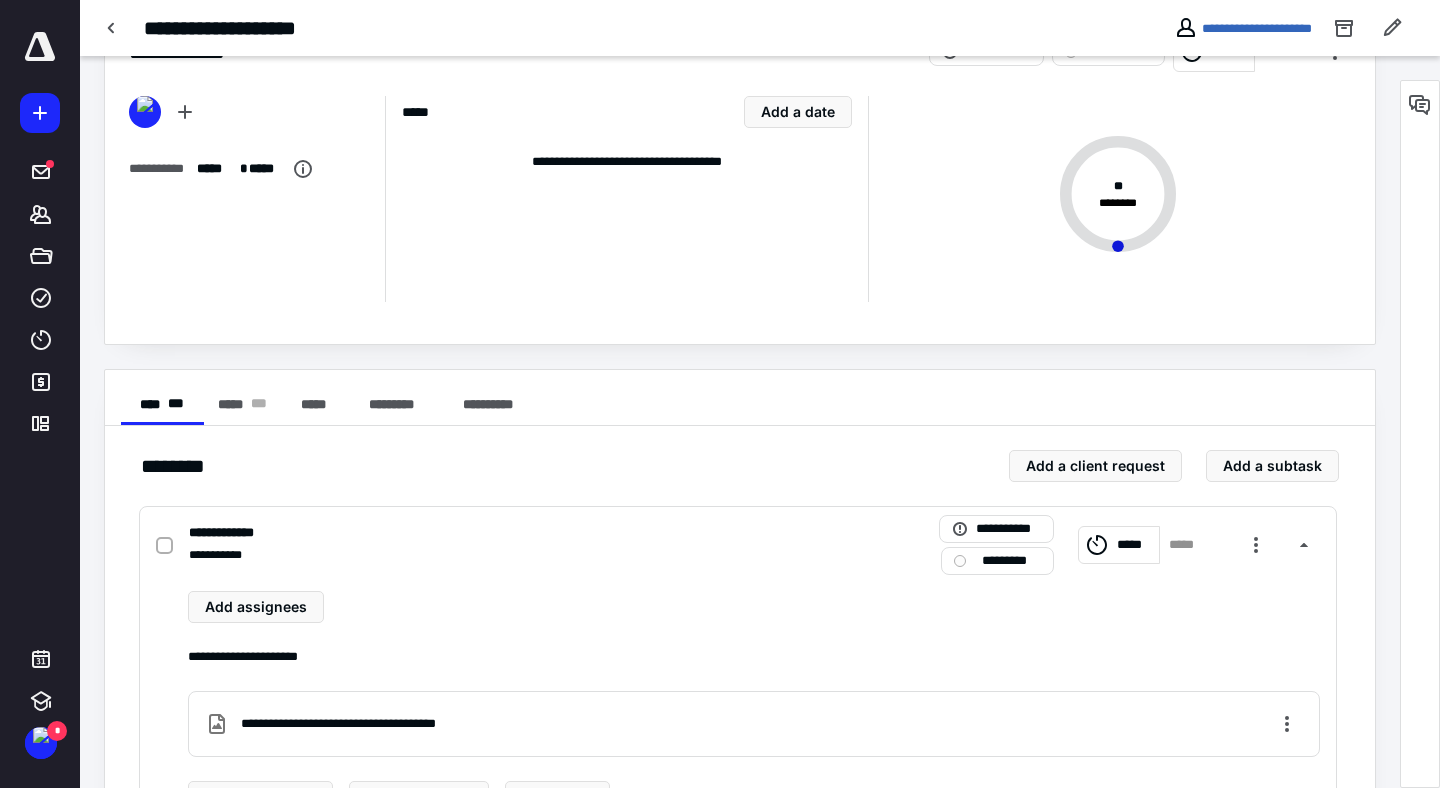 scroll, scrollTop: 0, scrollLeft: 0, axis: both 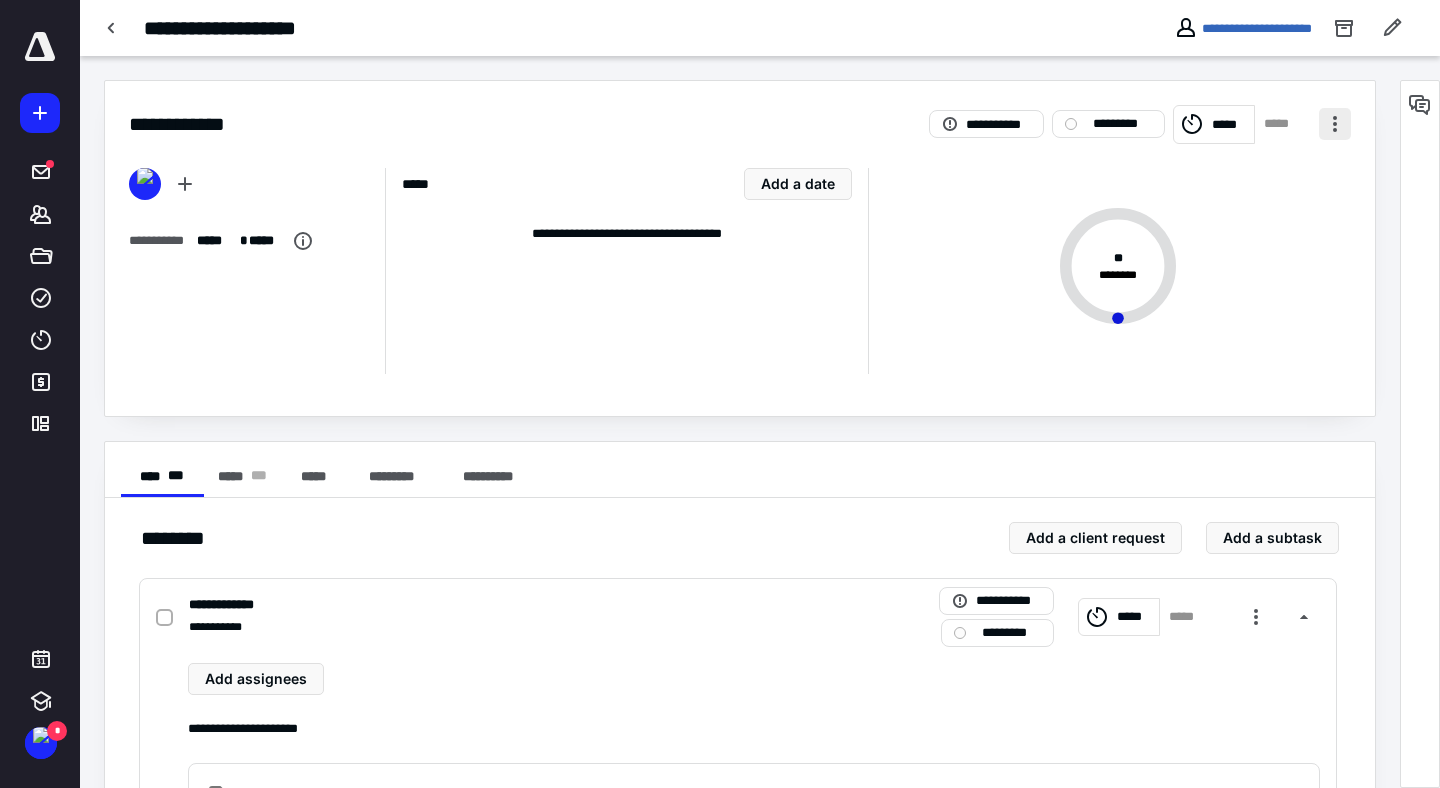 click at bounding box center [1335, 124] 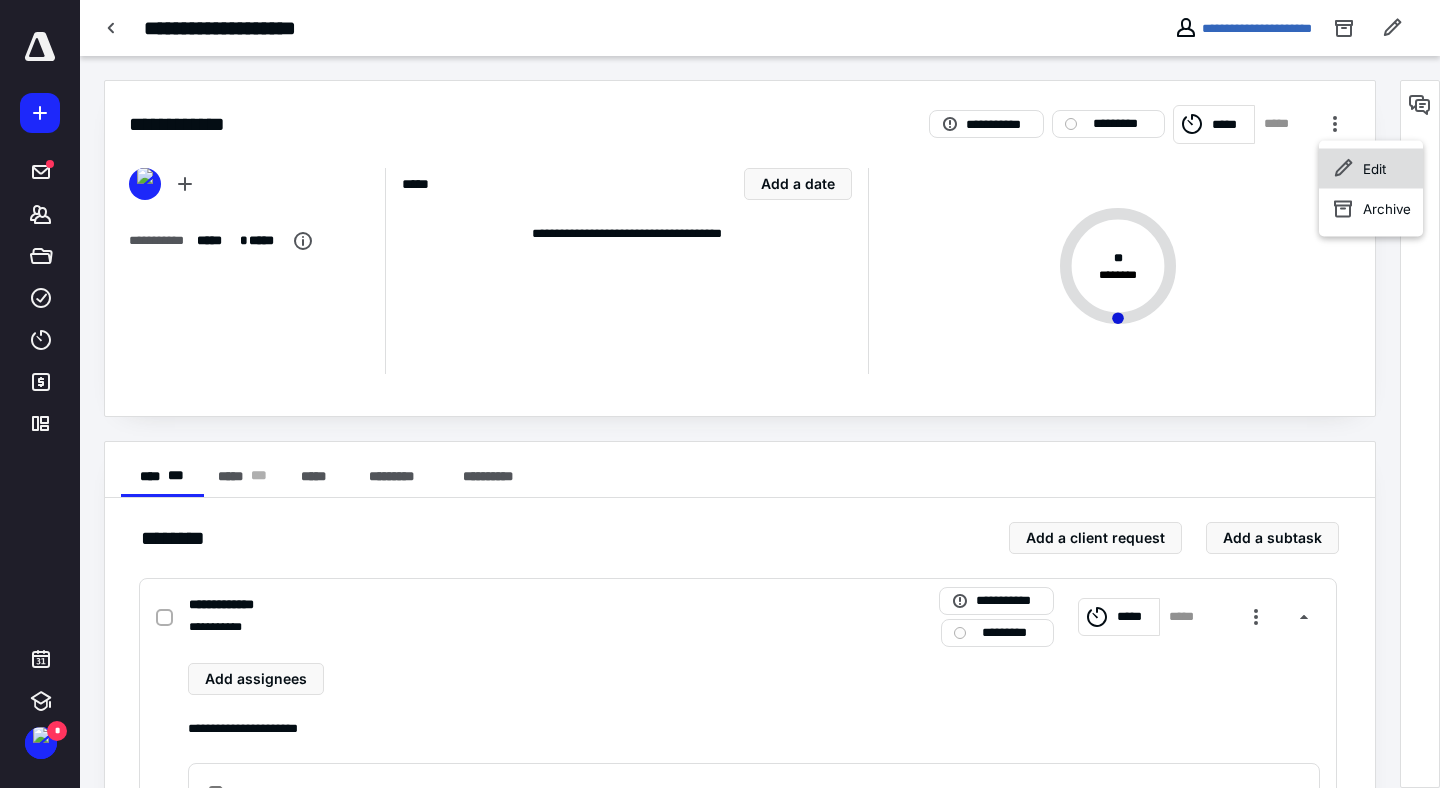 click 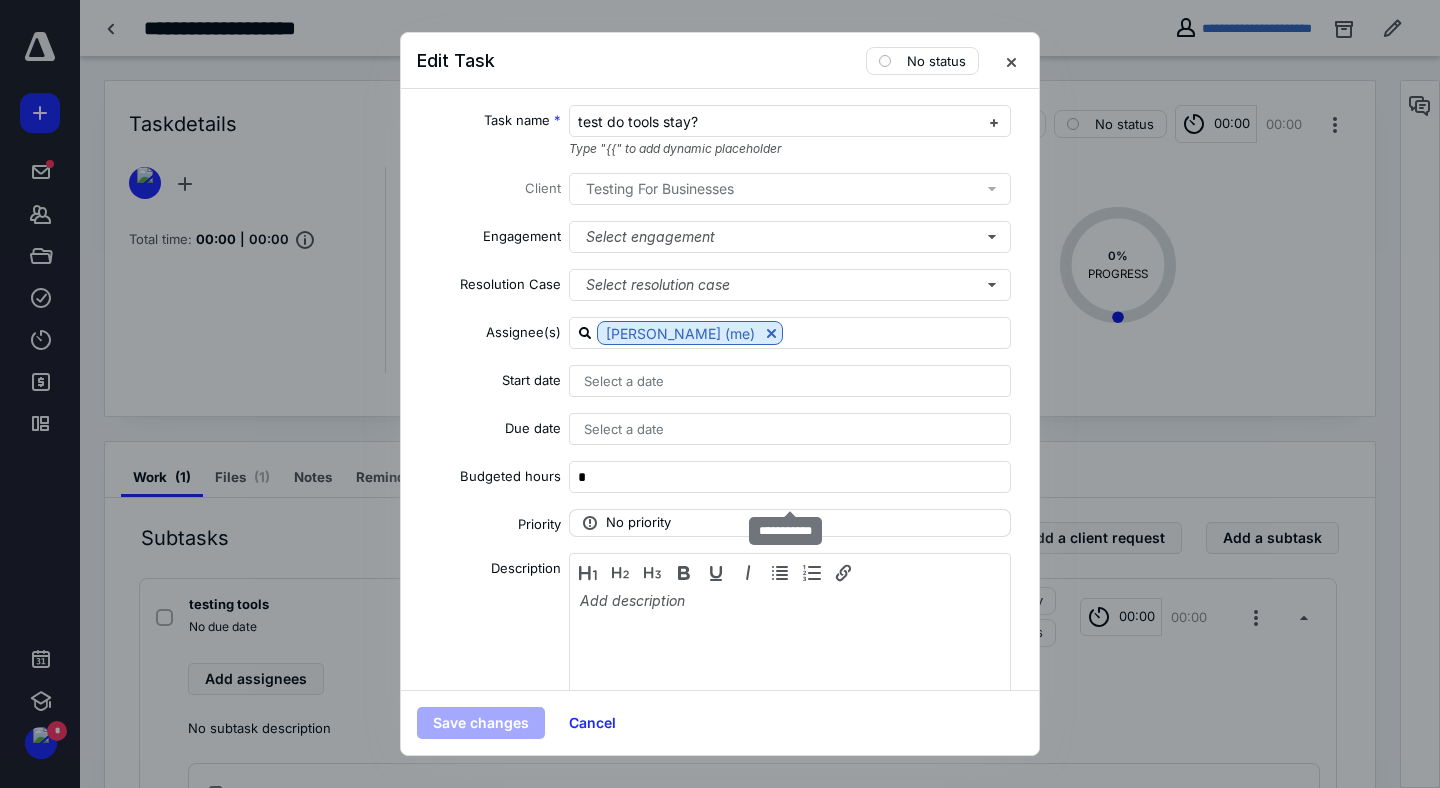 scroll, scrollTop: 197, scrollLeft: 0, axis: vertical 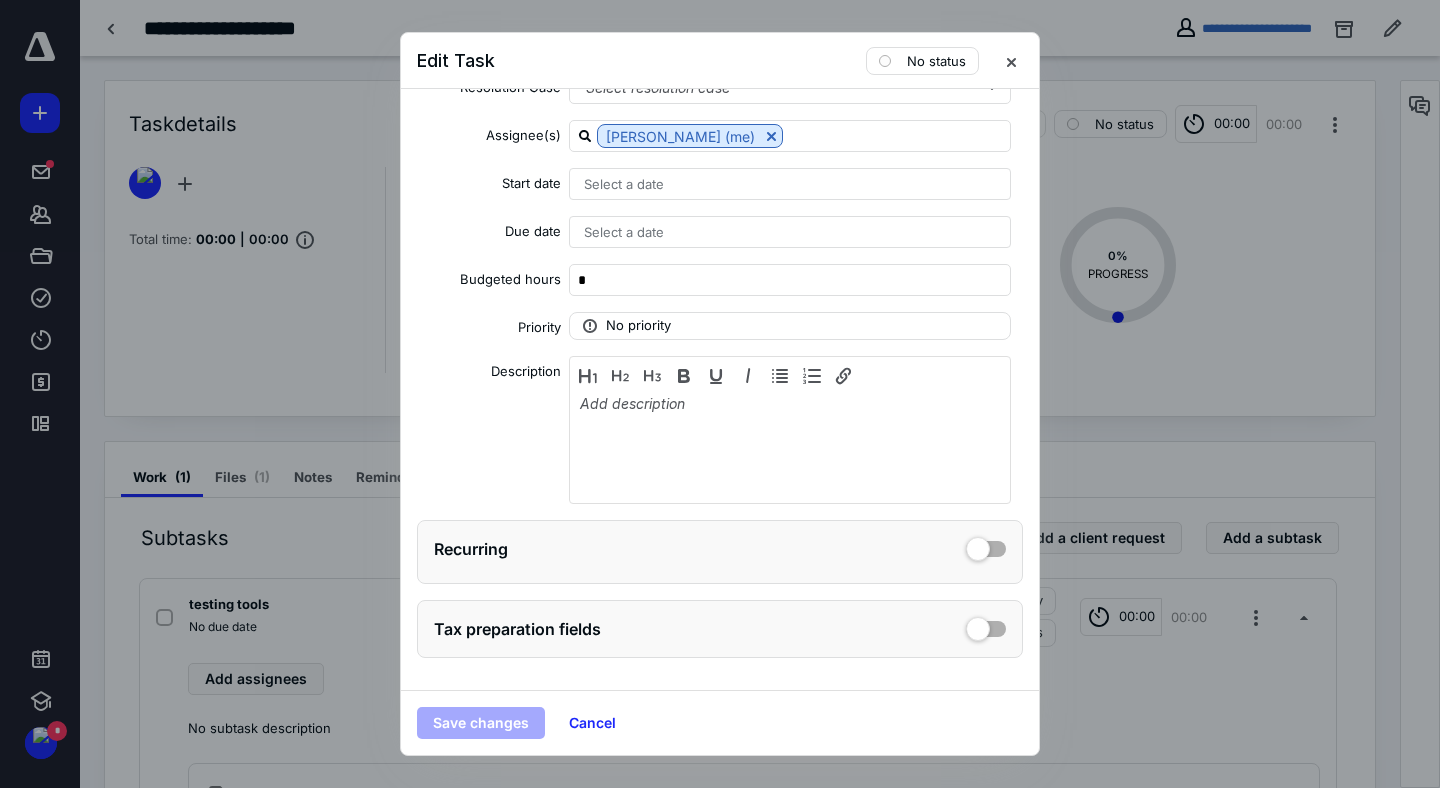 click on "Recurring" at bounding box center [720, 549] 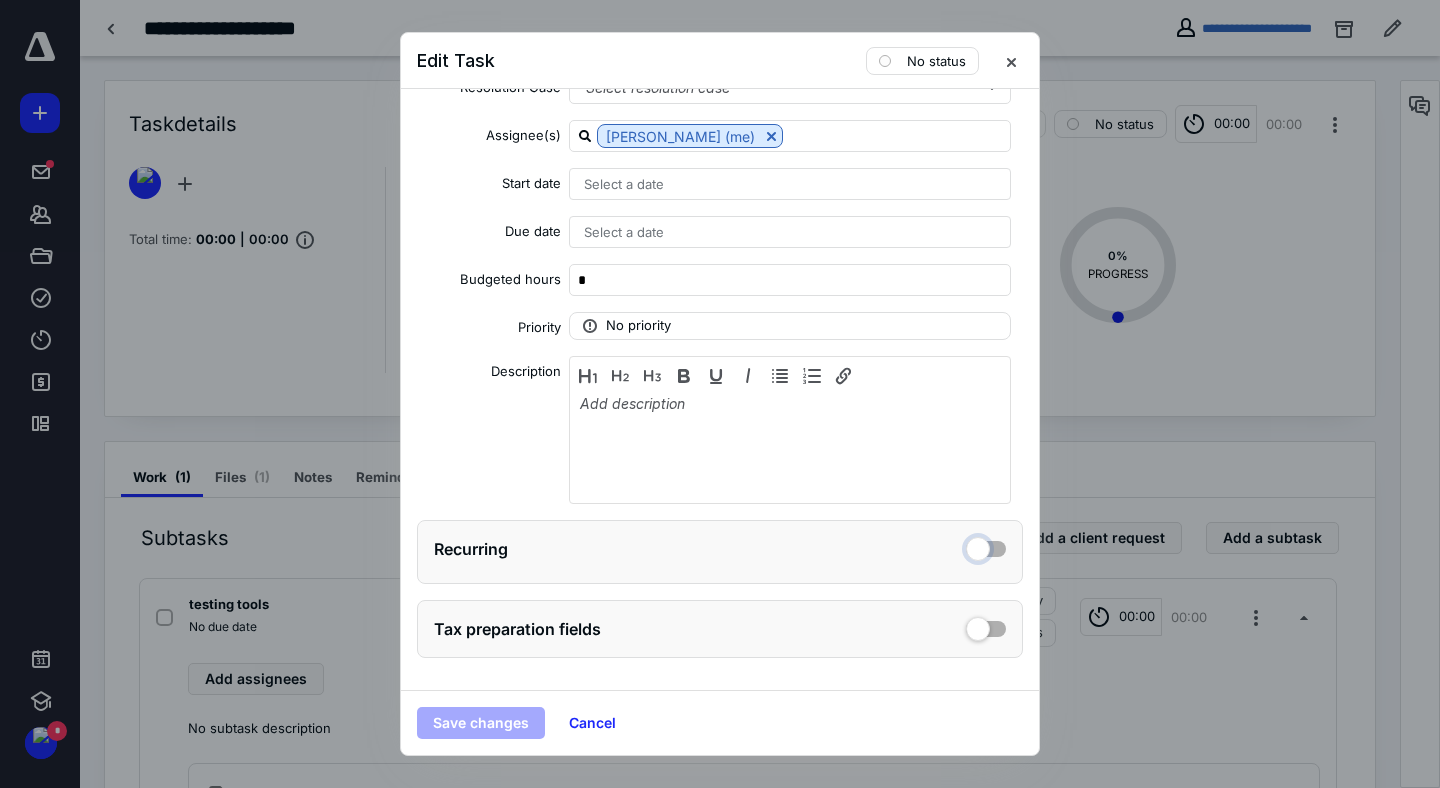 click at bounding box center [986, 546] 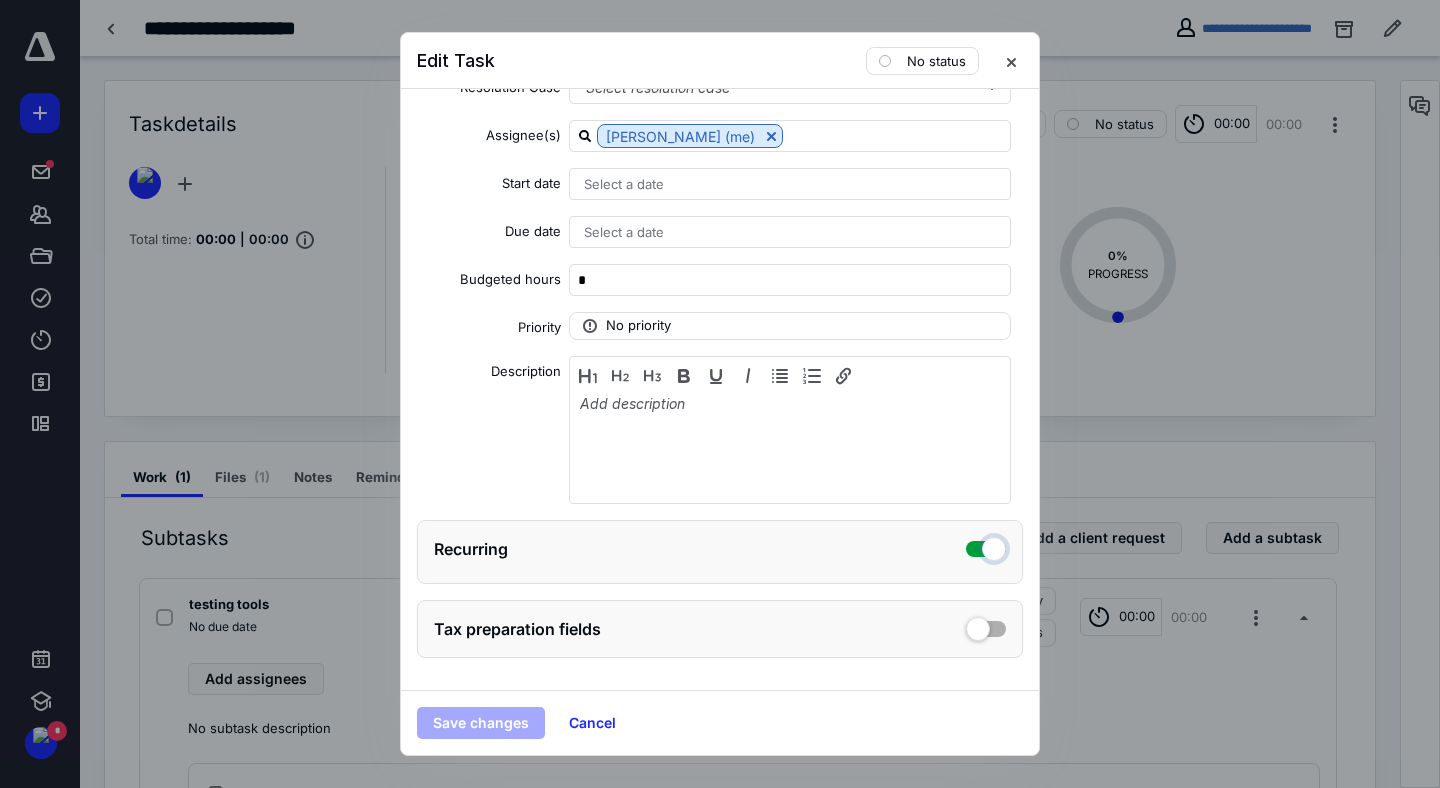 checkbox on "true" 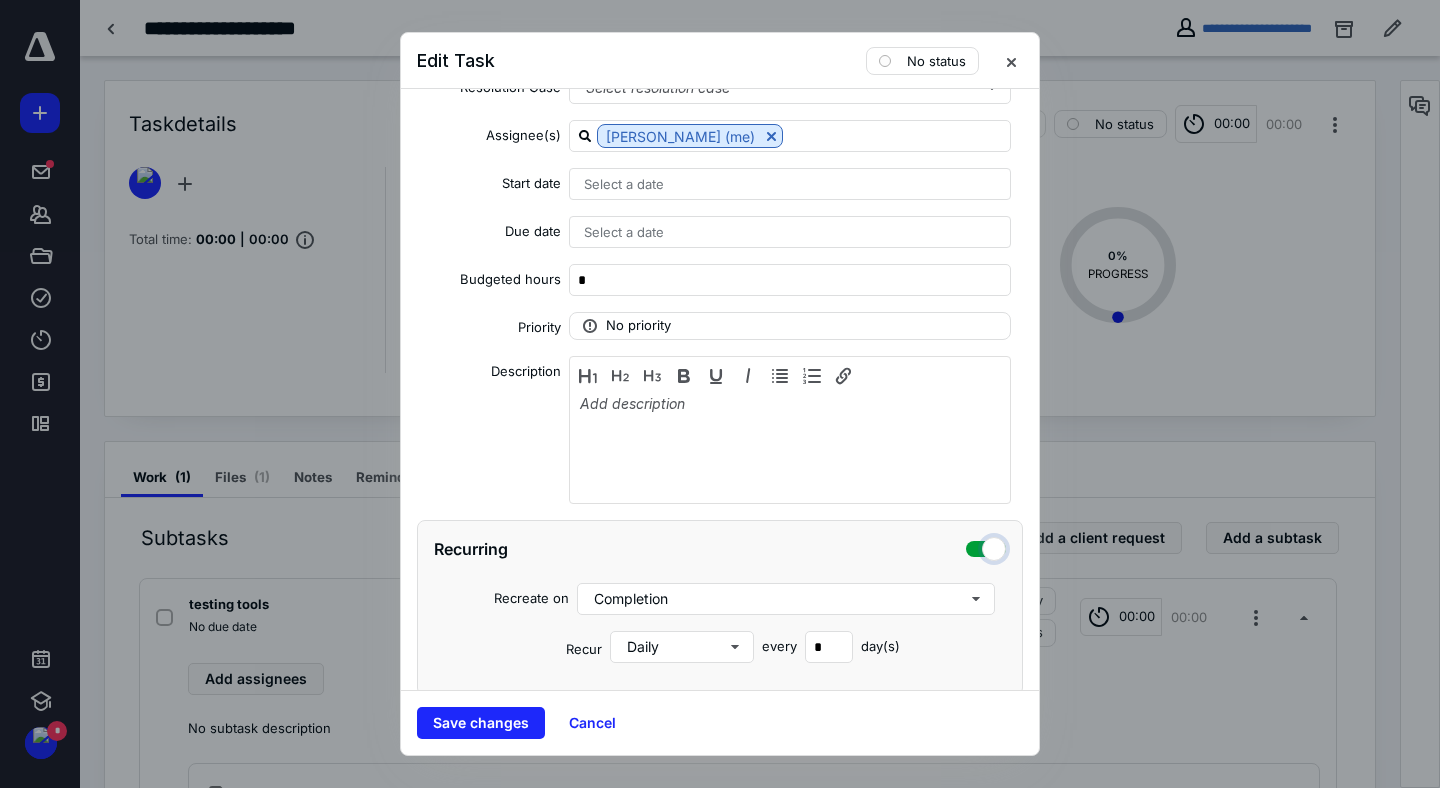 scroll, scrollTop: 309, scrollLeft: 0, axis: vertical 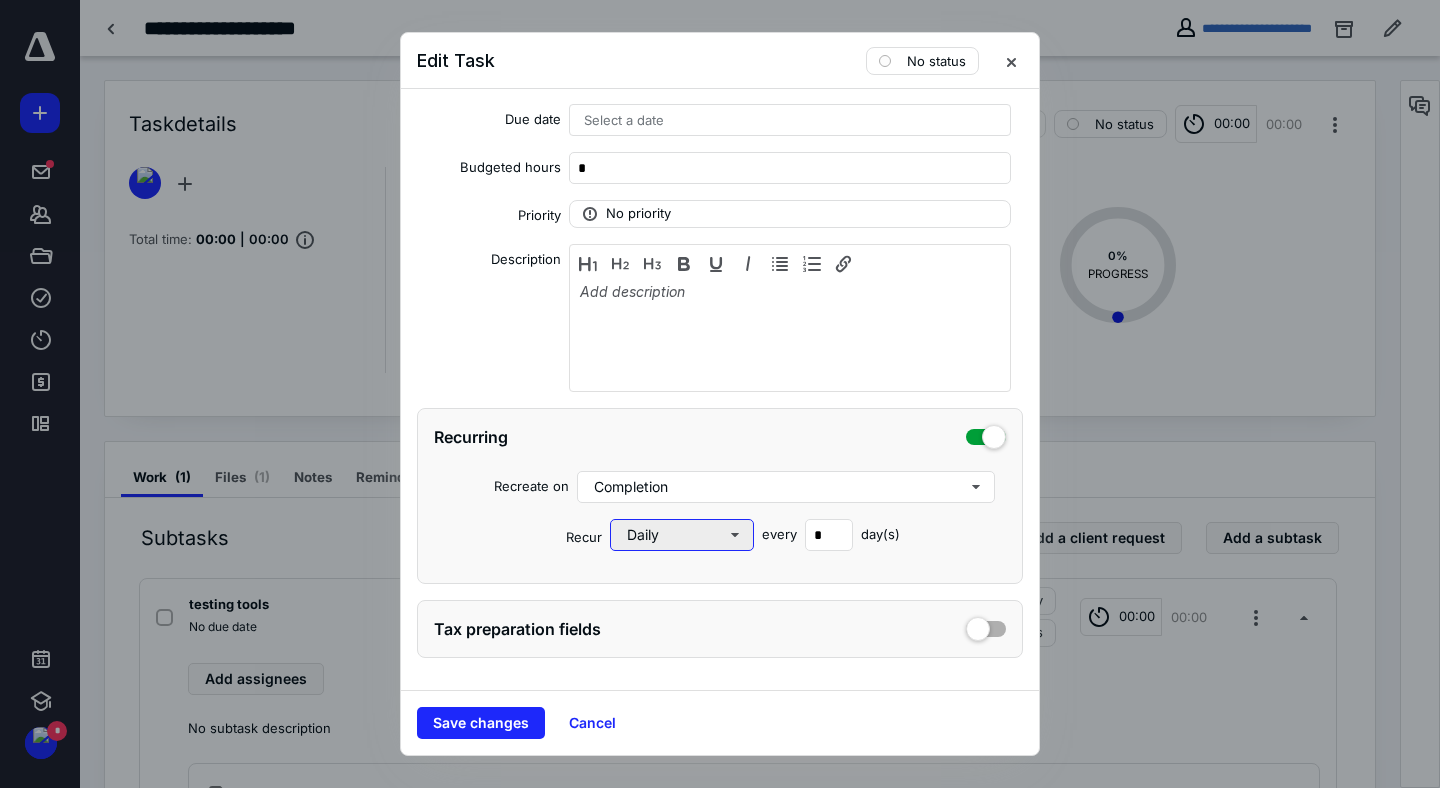 click on "Daily" at bounding box center [682, 535] 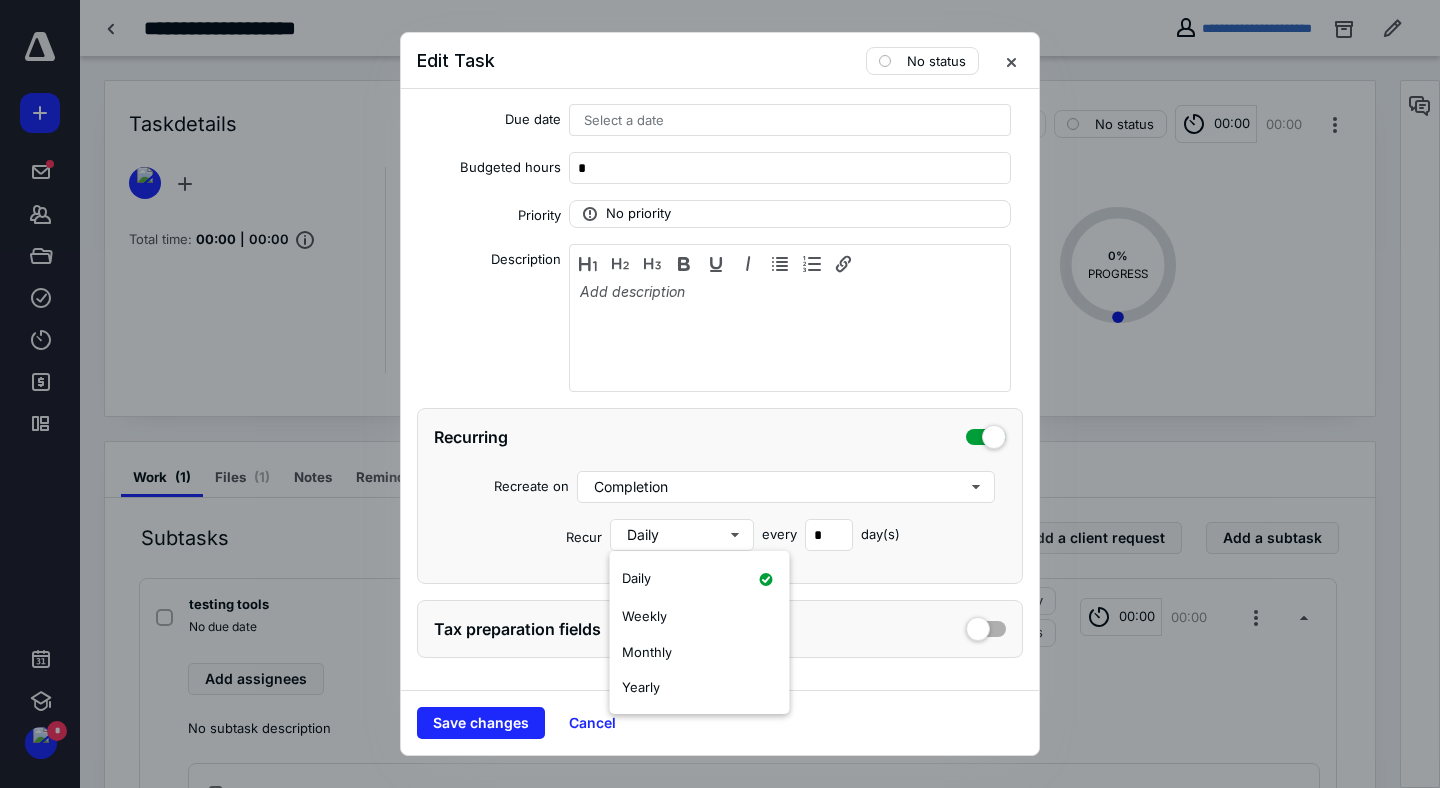 click on "day(s)" at bounding box center (876, 535) 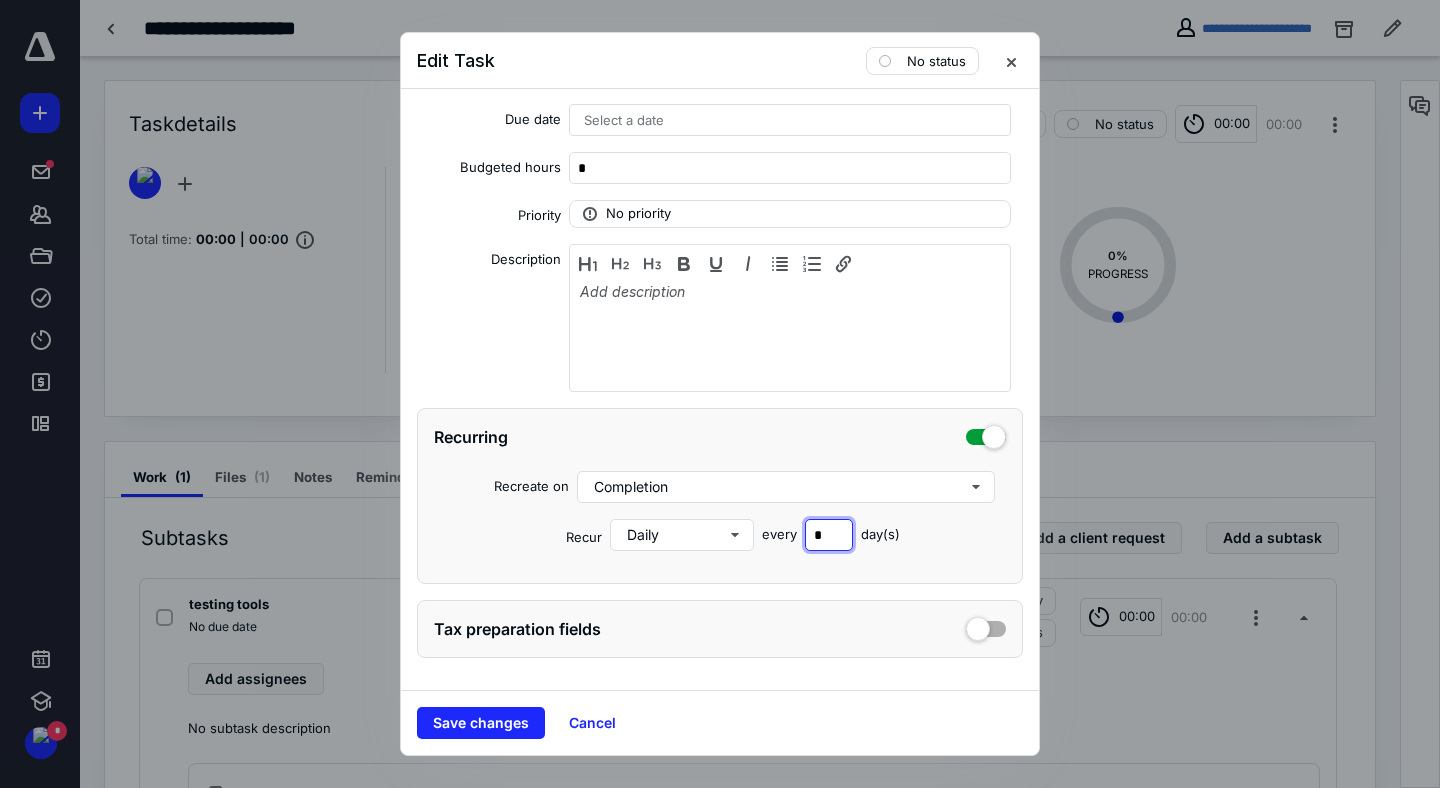 click on "*" at bounding box center (829, 535) 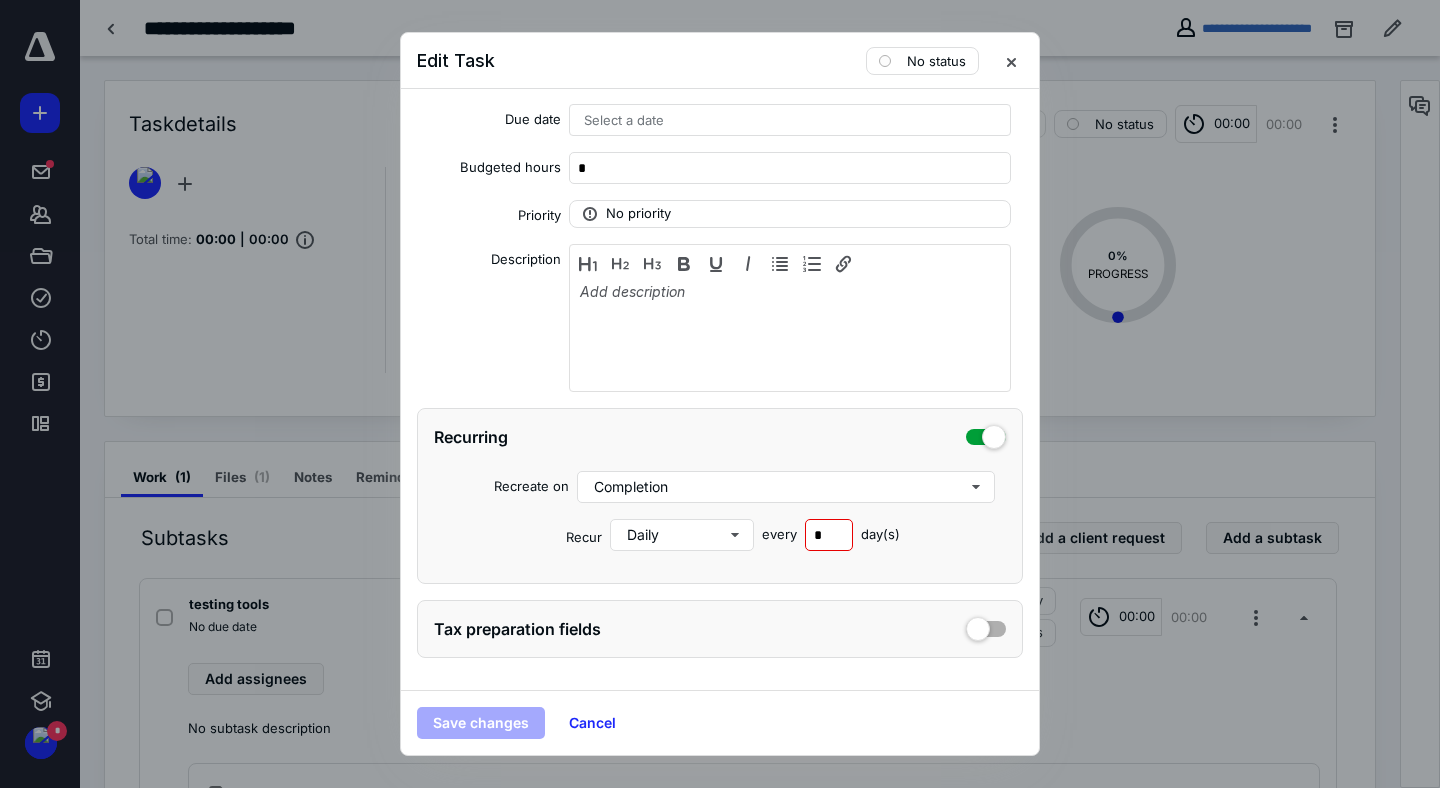 click on "Recur" at bounding box center (518, 538) 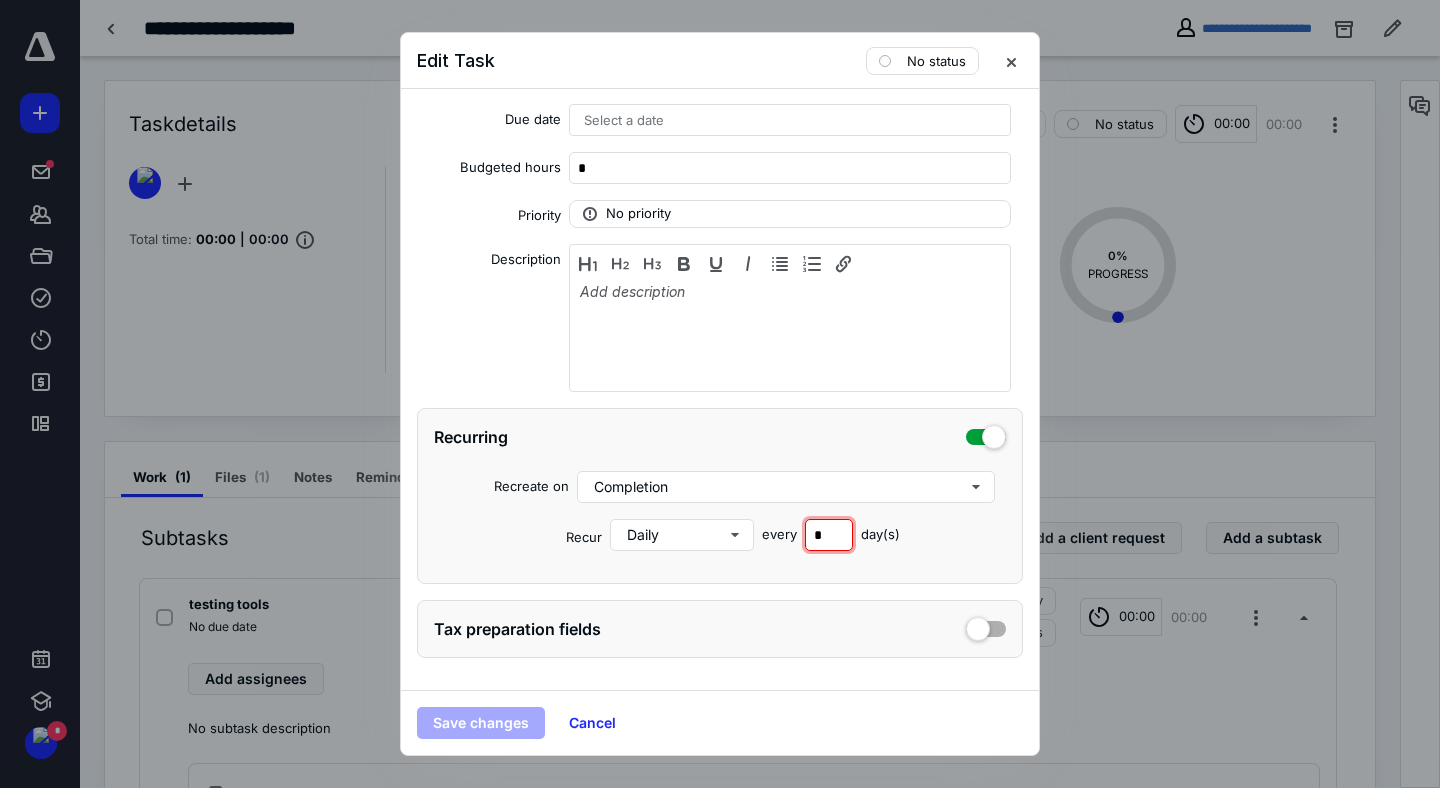 click on "*" at bounding box center [829, 535] 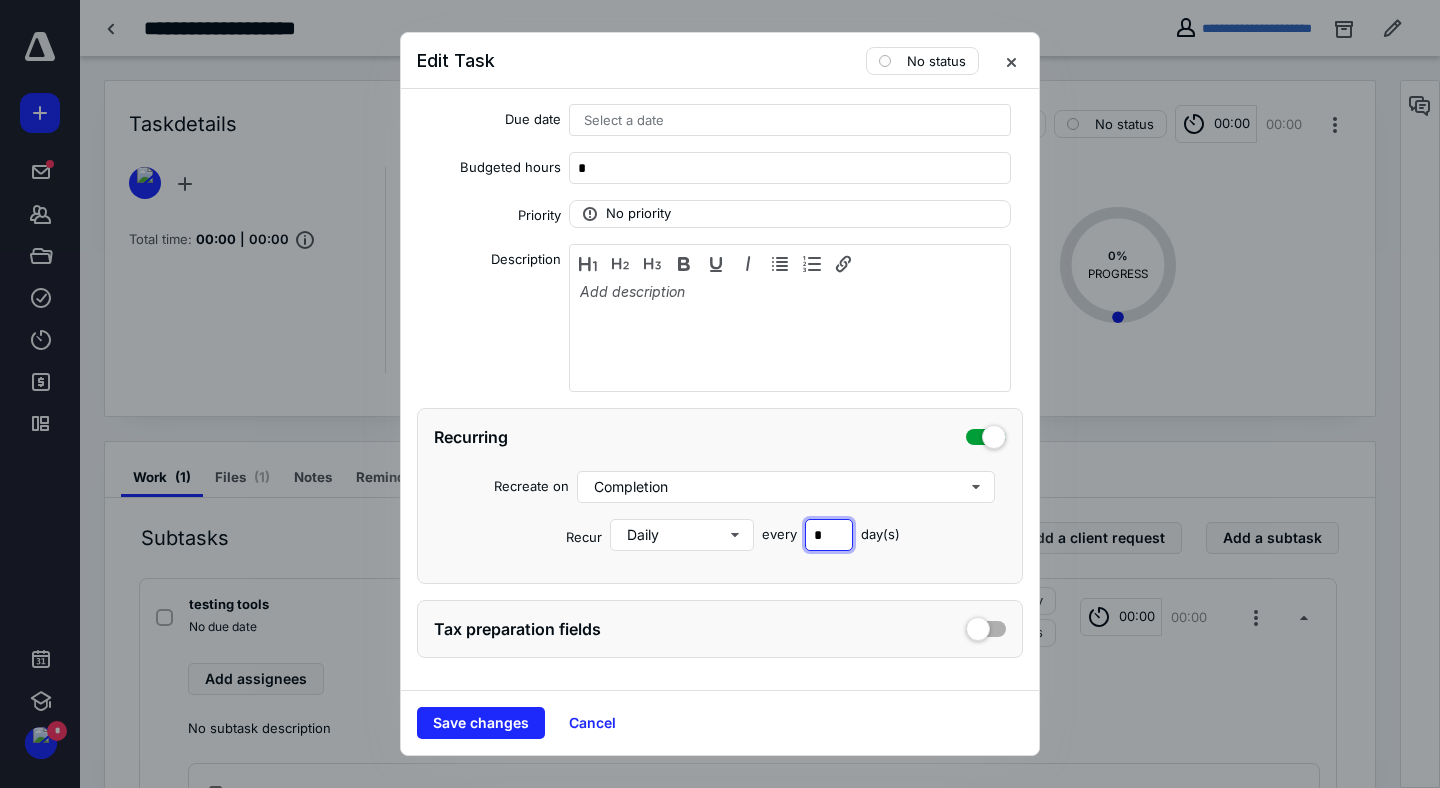 type on "*" 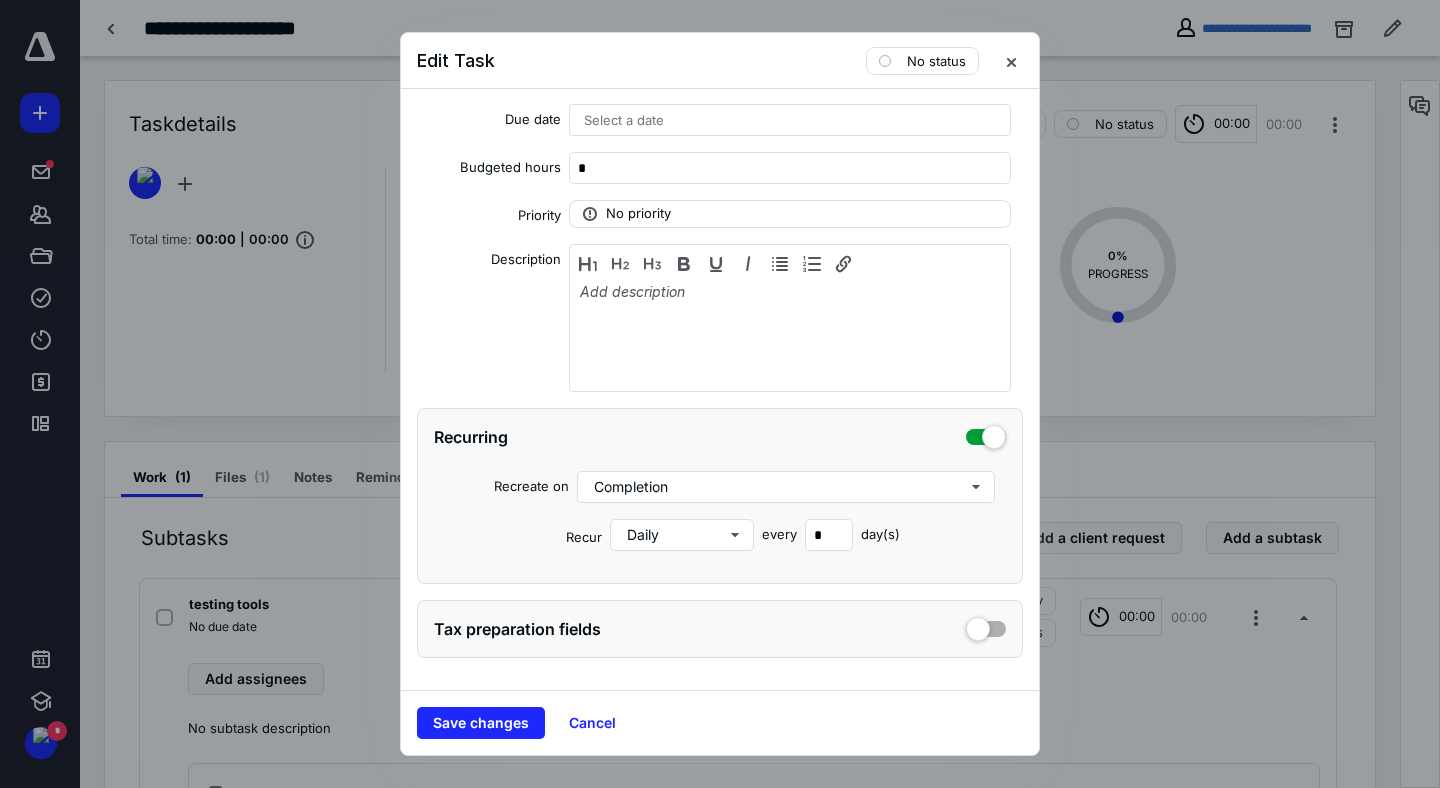 click on "Recur Daily every * day(s)" at bounding box center [720, 535] 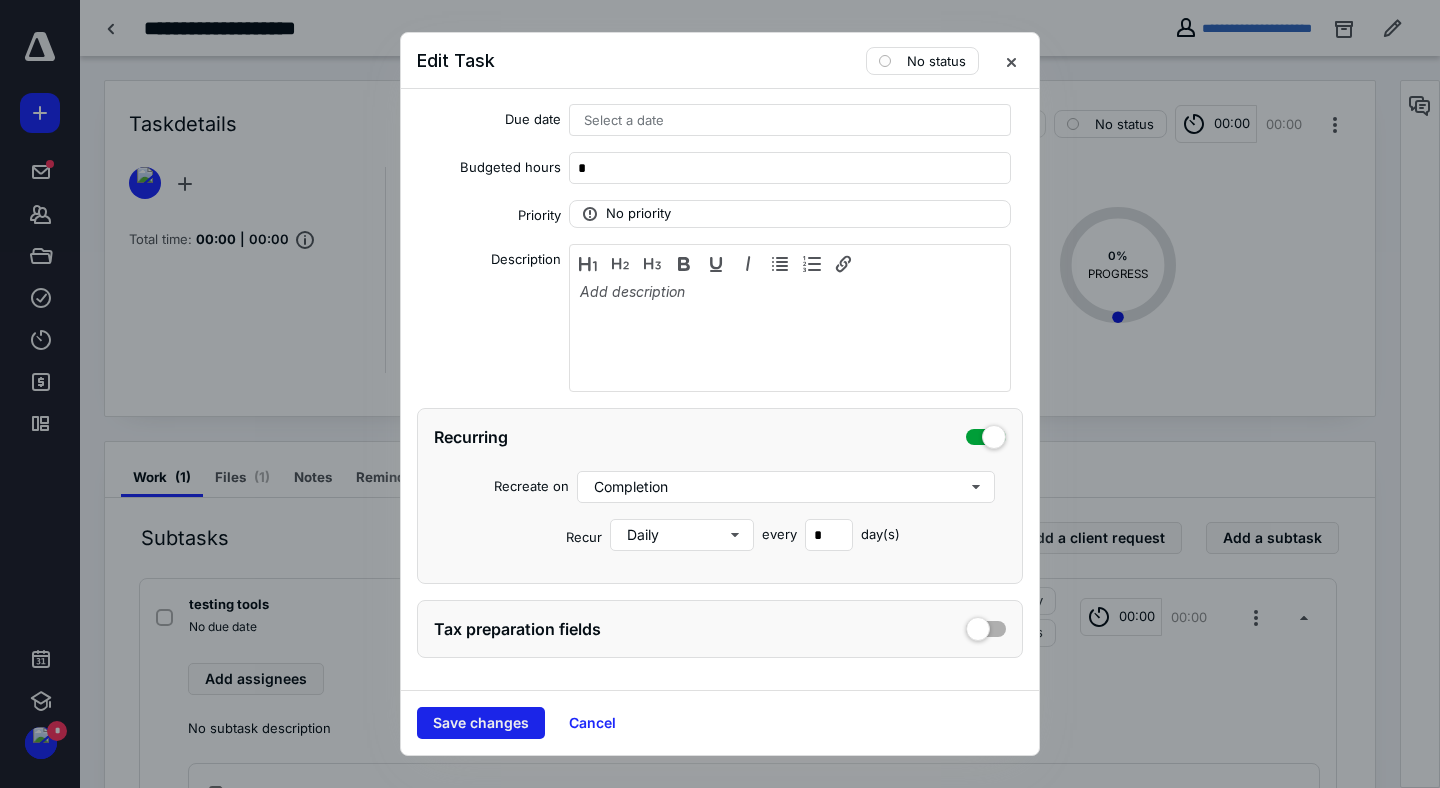 click on "Save changes" at bounding box center [481, 723] 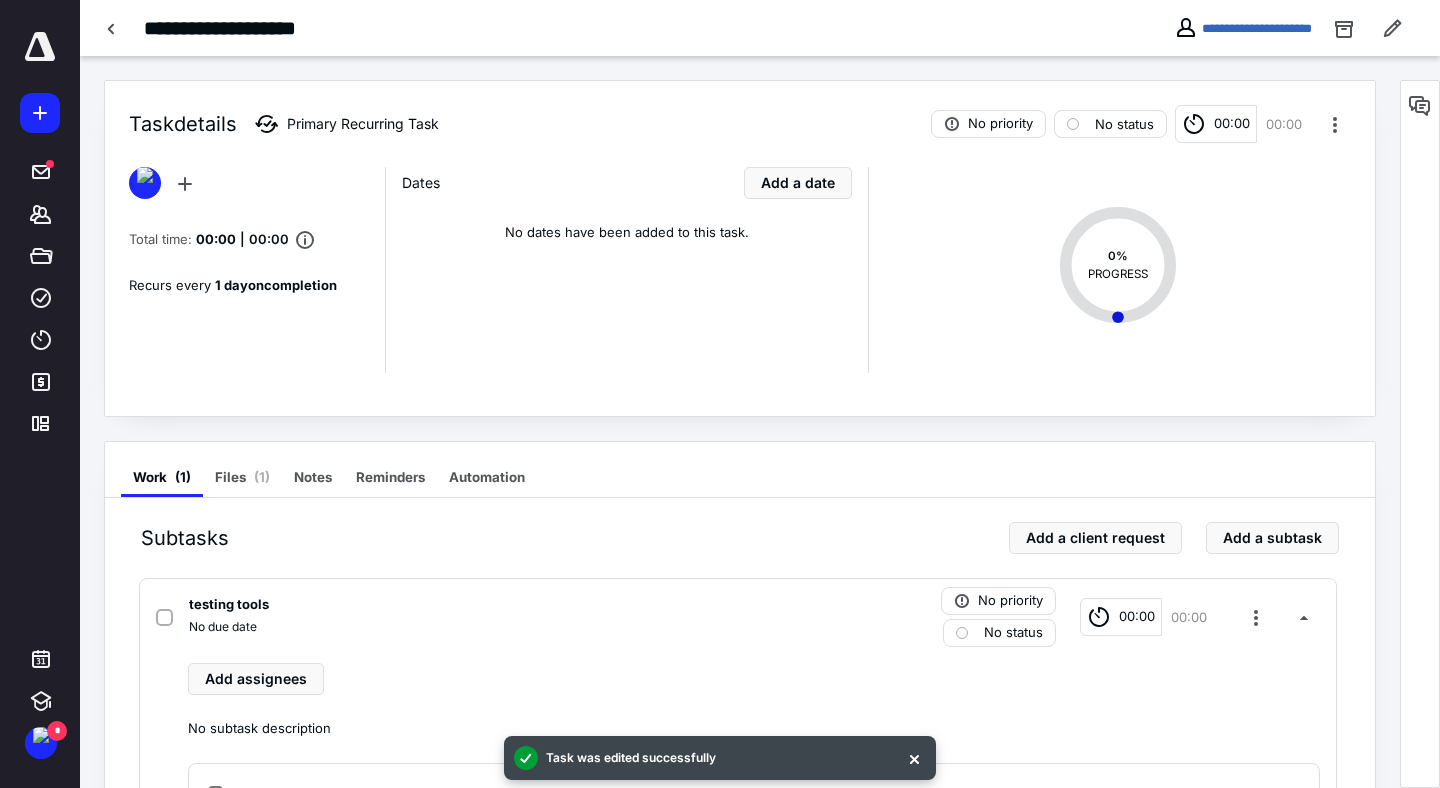 click on "No priority No status 00:00 00:00" at bounding box center (1141, 124) 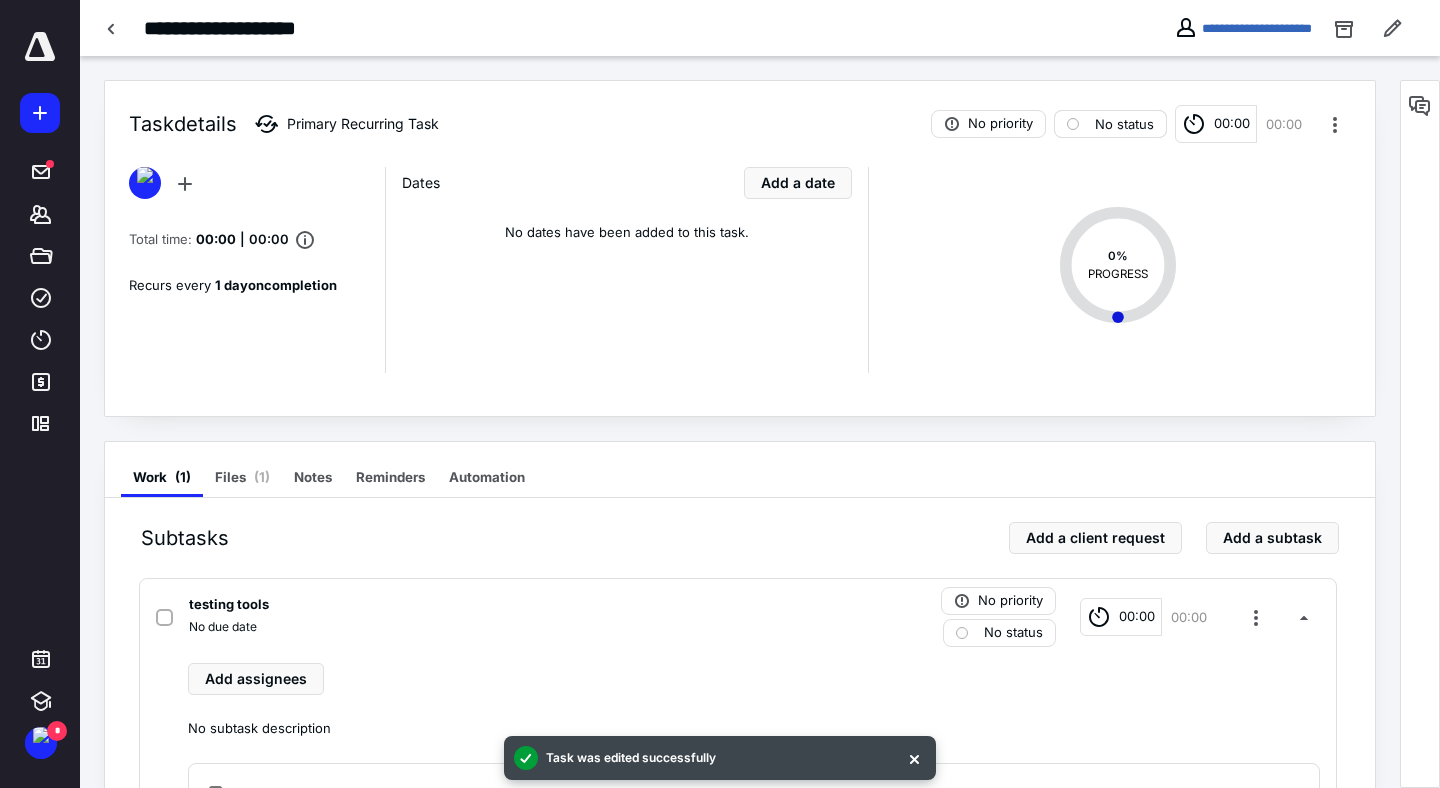 click on "No status" at bounding box center [1124, 124] 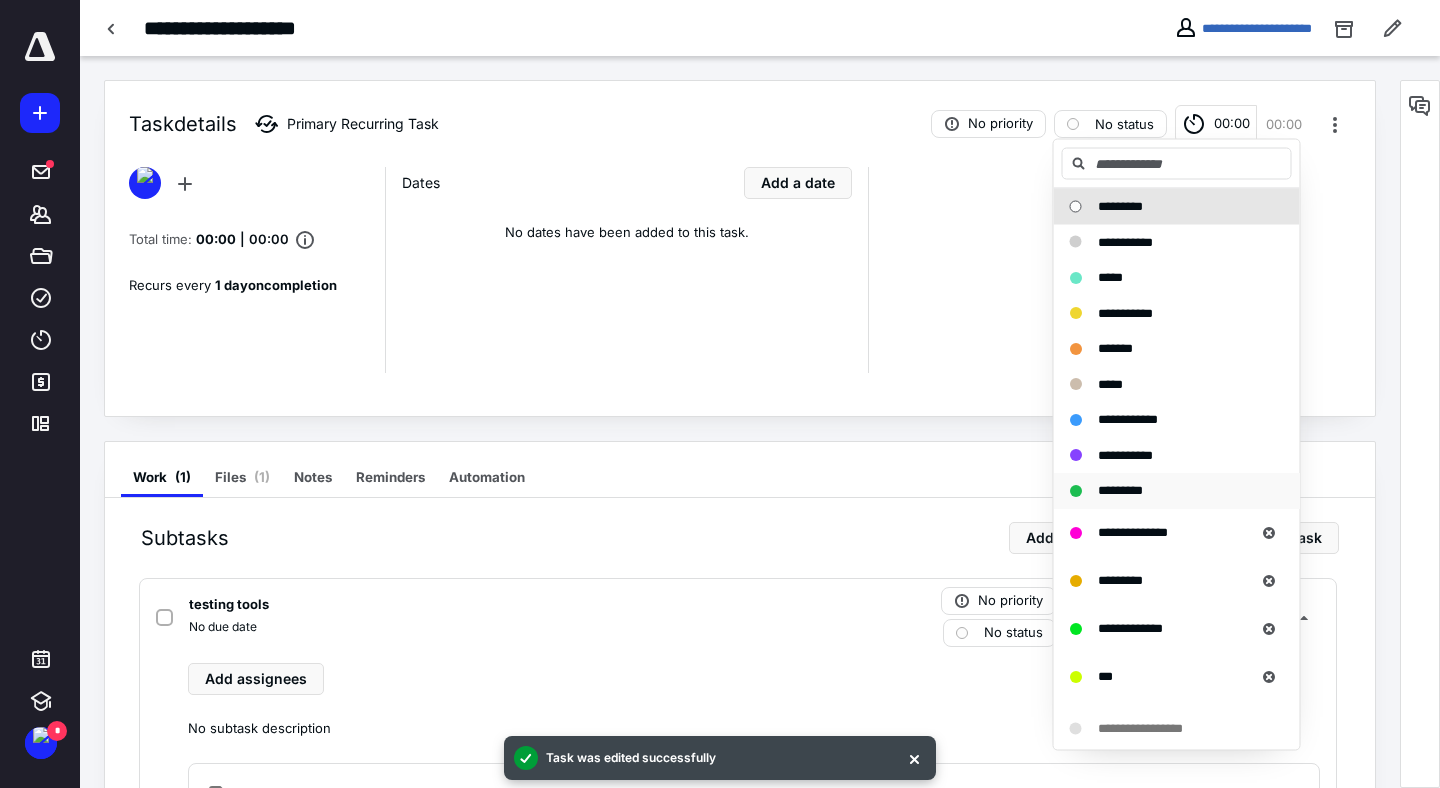 click on "*********" at bounding box center [1165, 491] 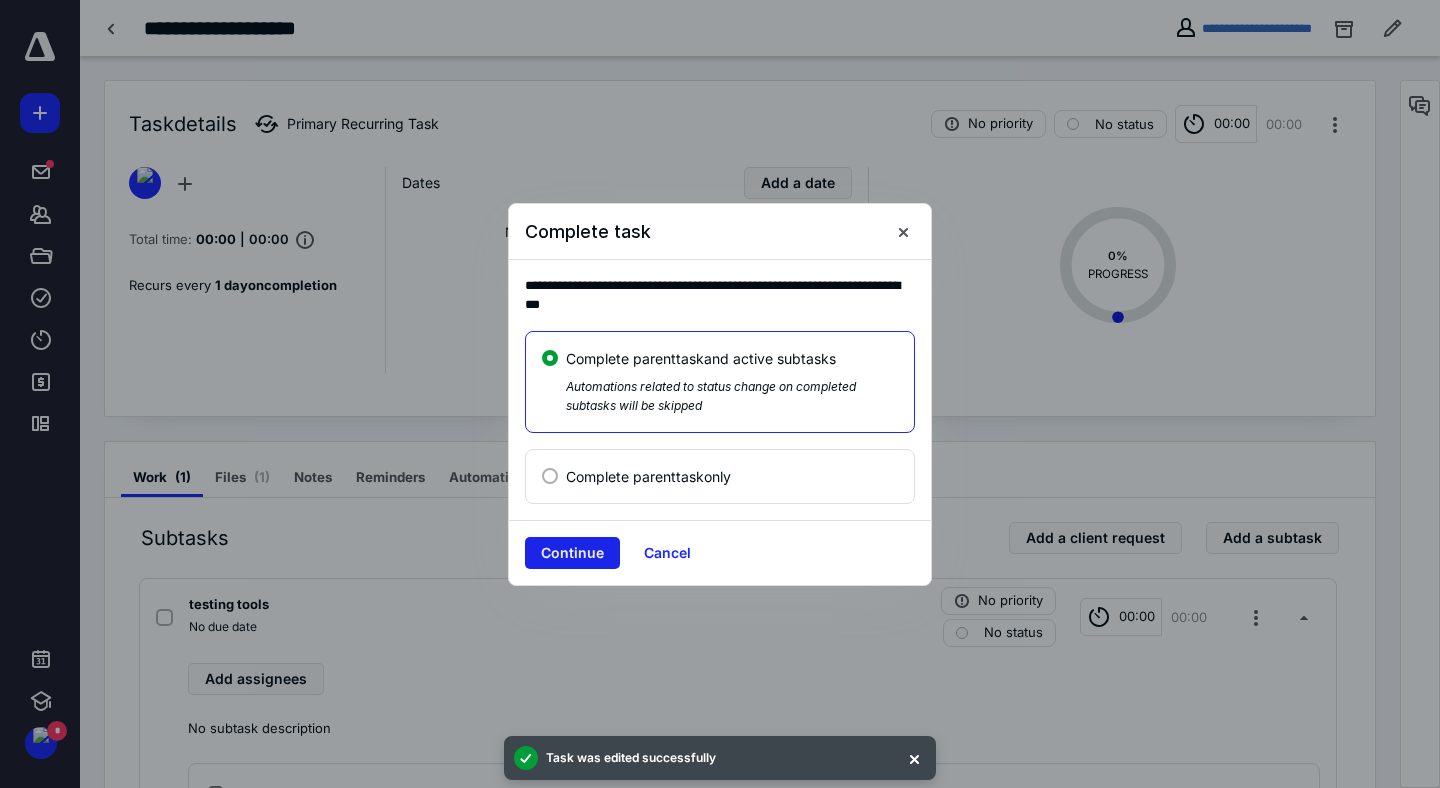 click on "Continue" at bounding box center [572, 553] 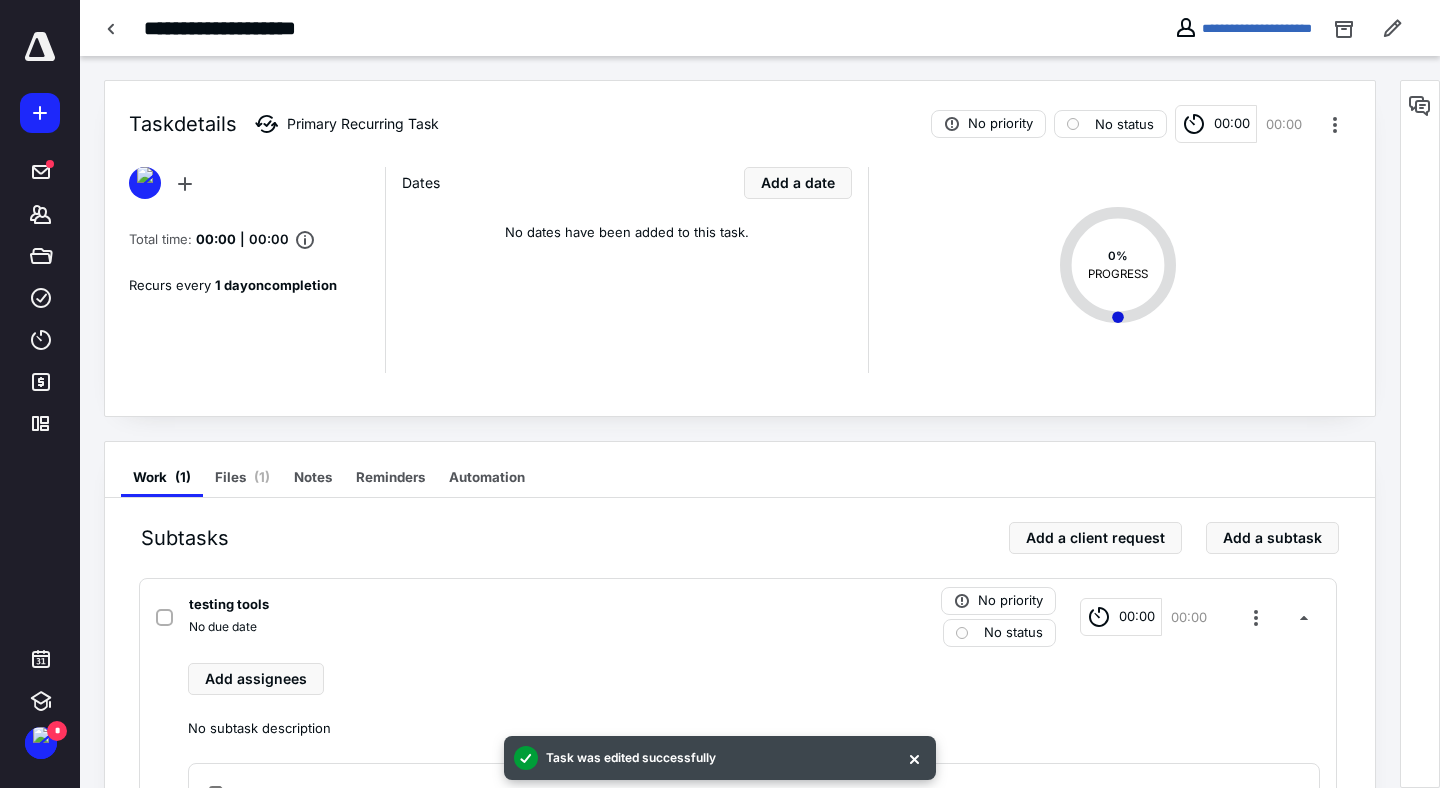 checkbox on "true" 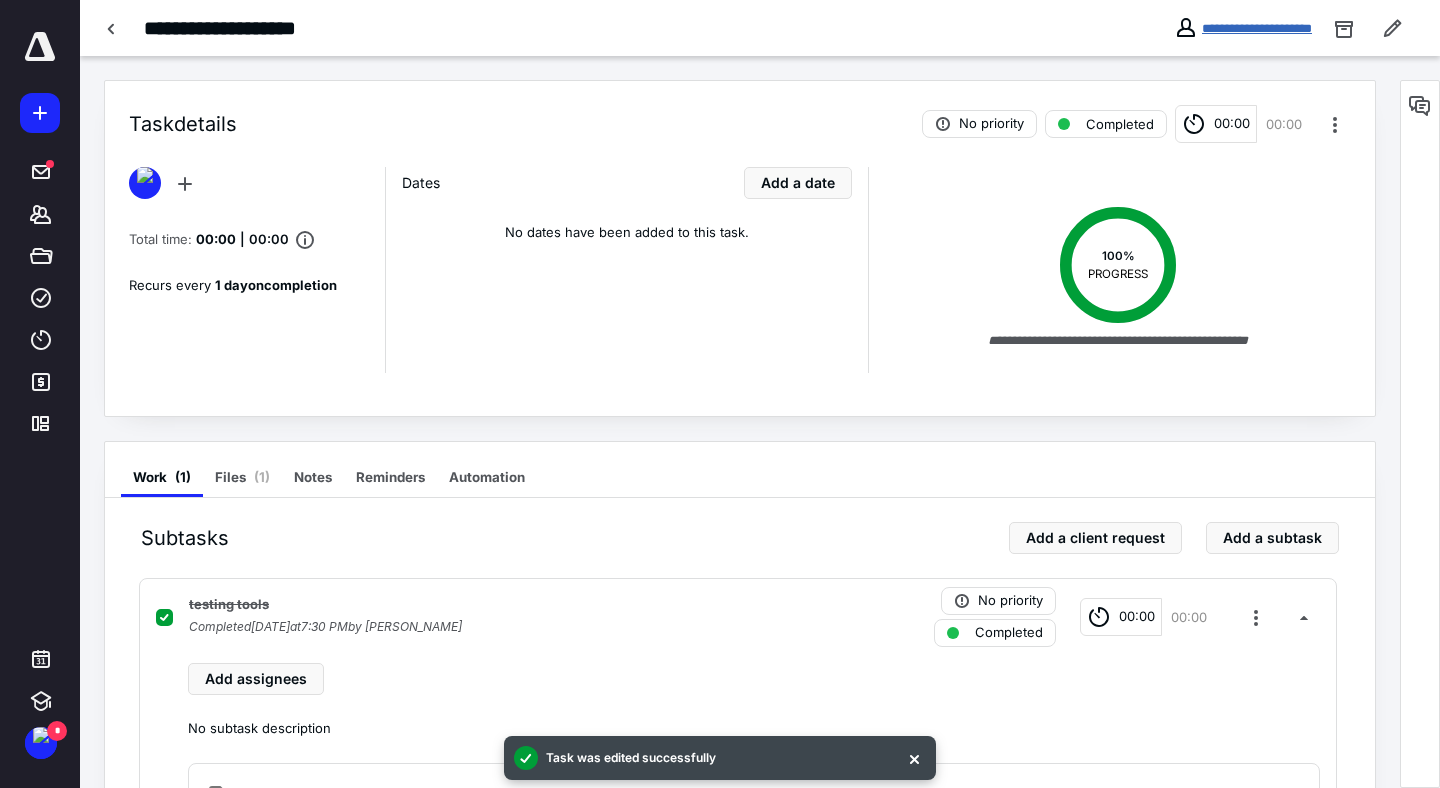 click on "**********" at bounding box center (1257, 28) 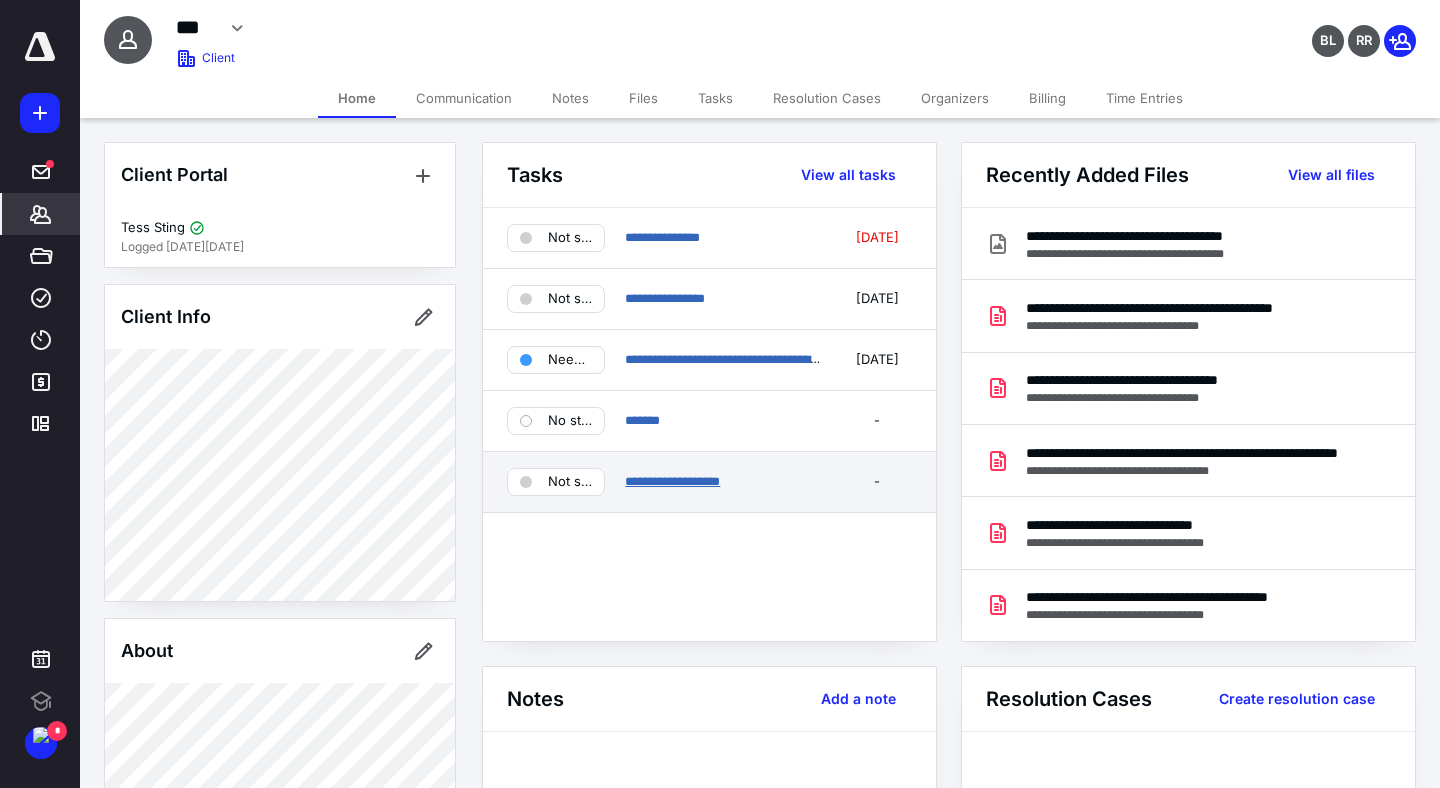 scroll, scrollTop: 0, scrollLeft: 0, axis: both 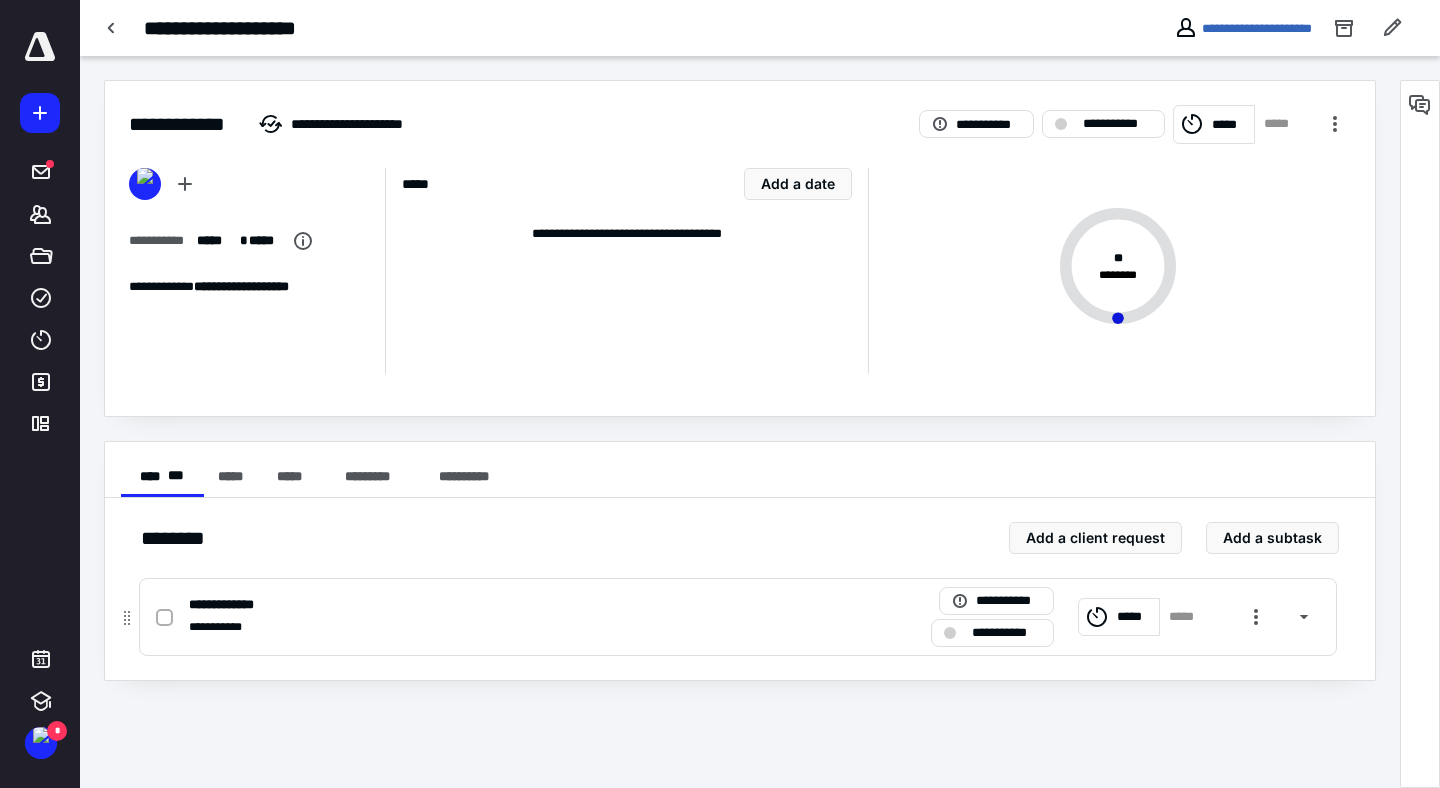 click on "**********" at bounding box center (475, 627) 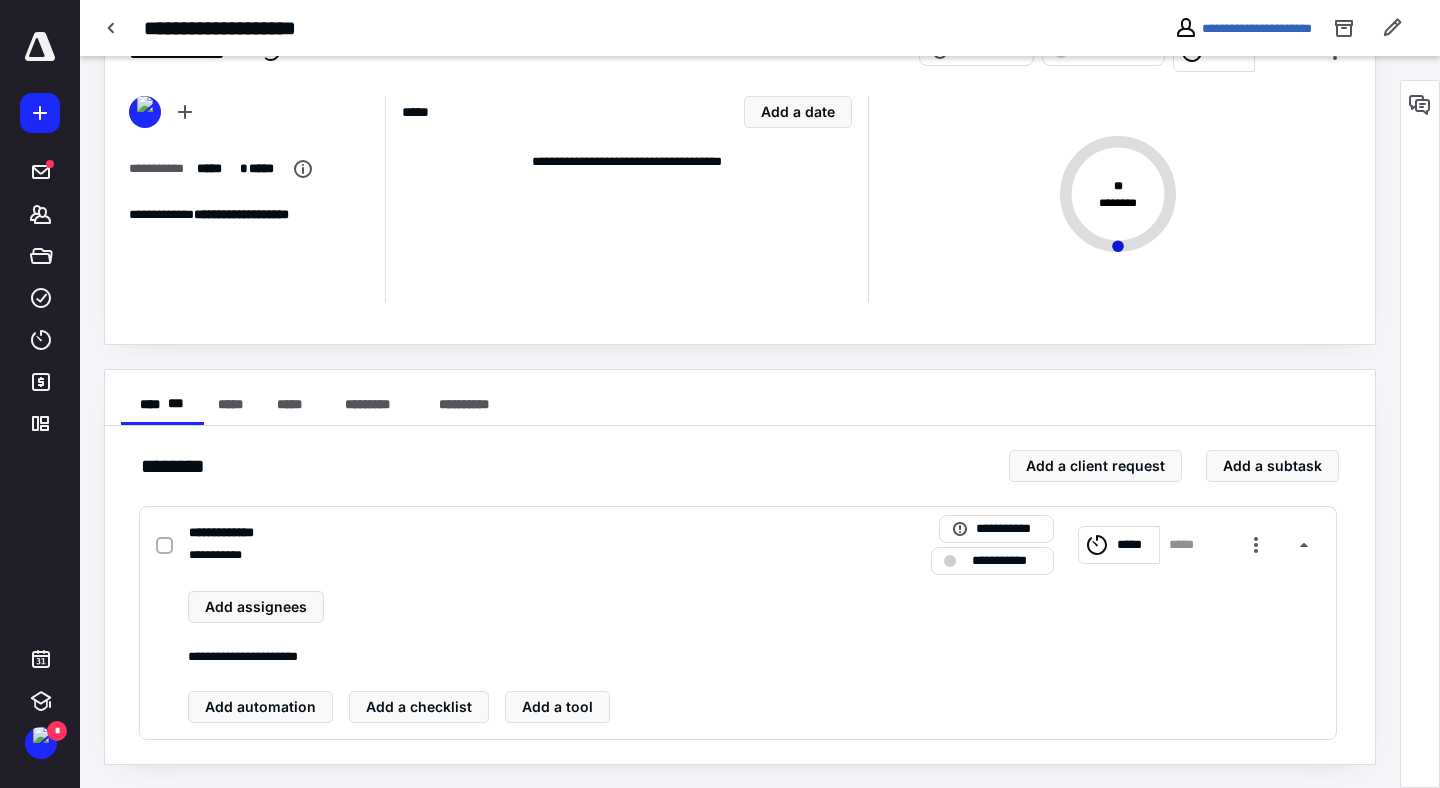 scroll, scrollTop: 0, scrollLeft: 0, axis: both 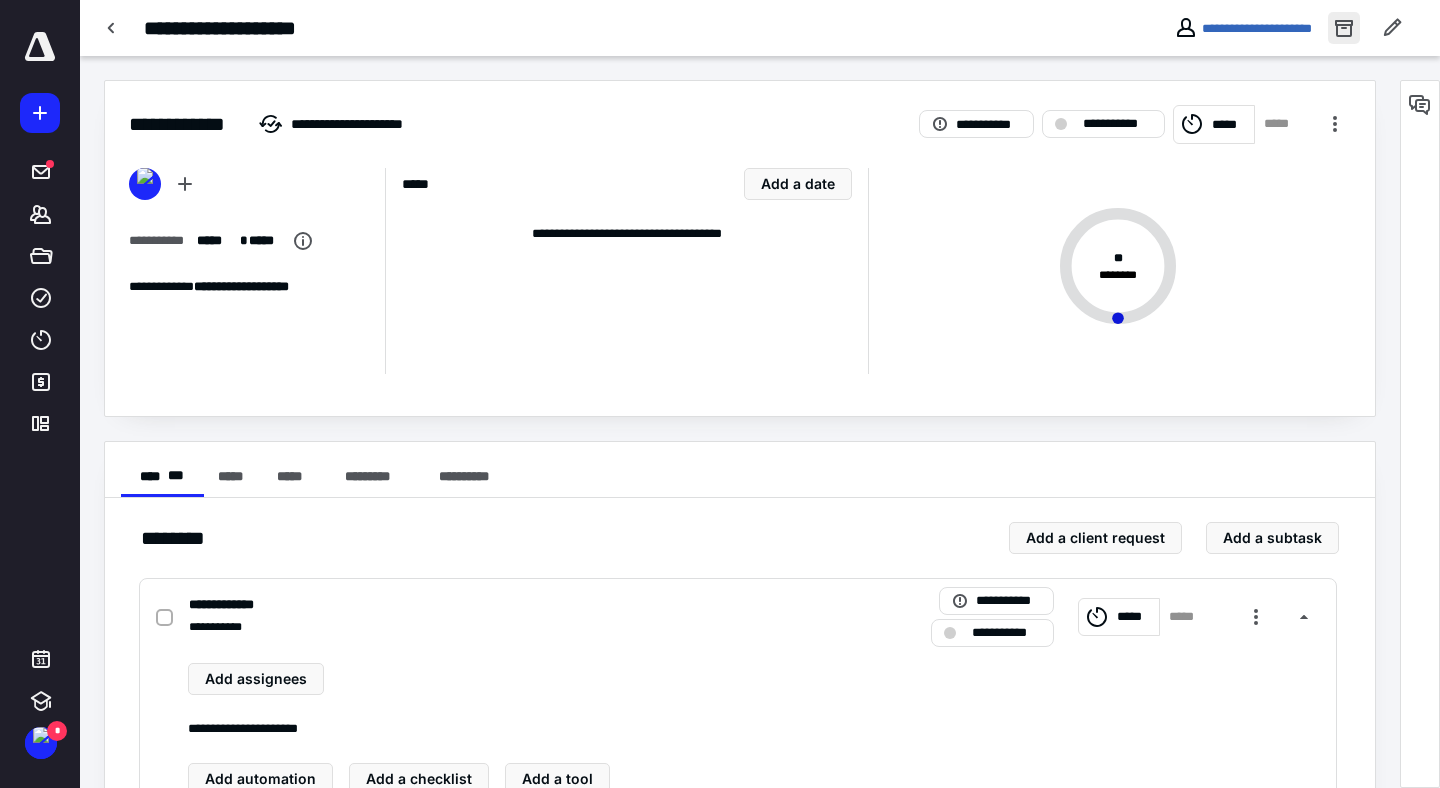 click at bounding box center [1344, 28] 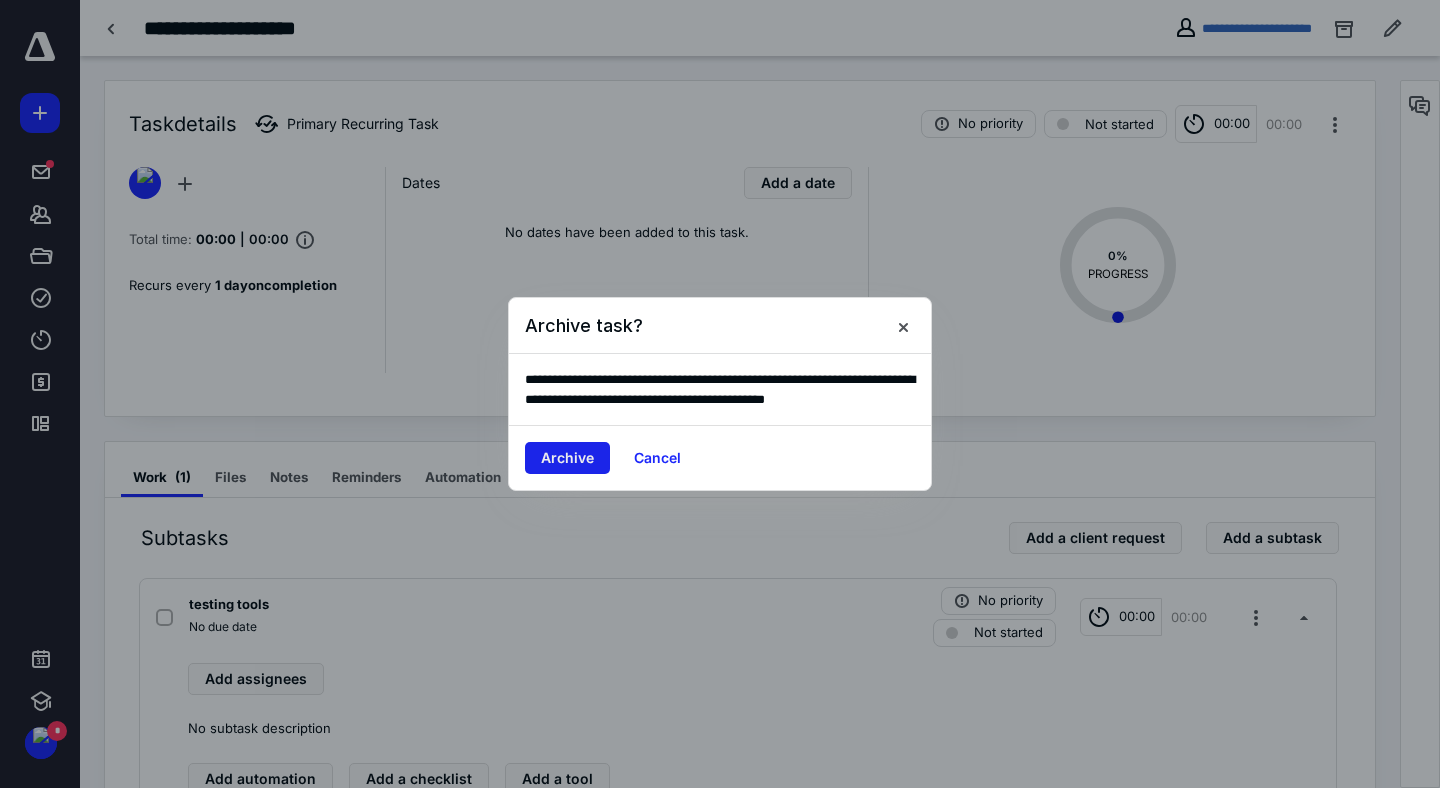click on "Archive" at bounding box center (567, 458) 